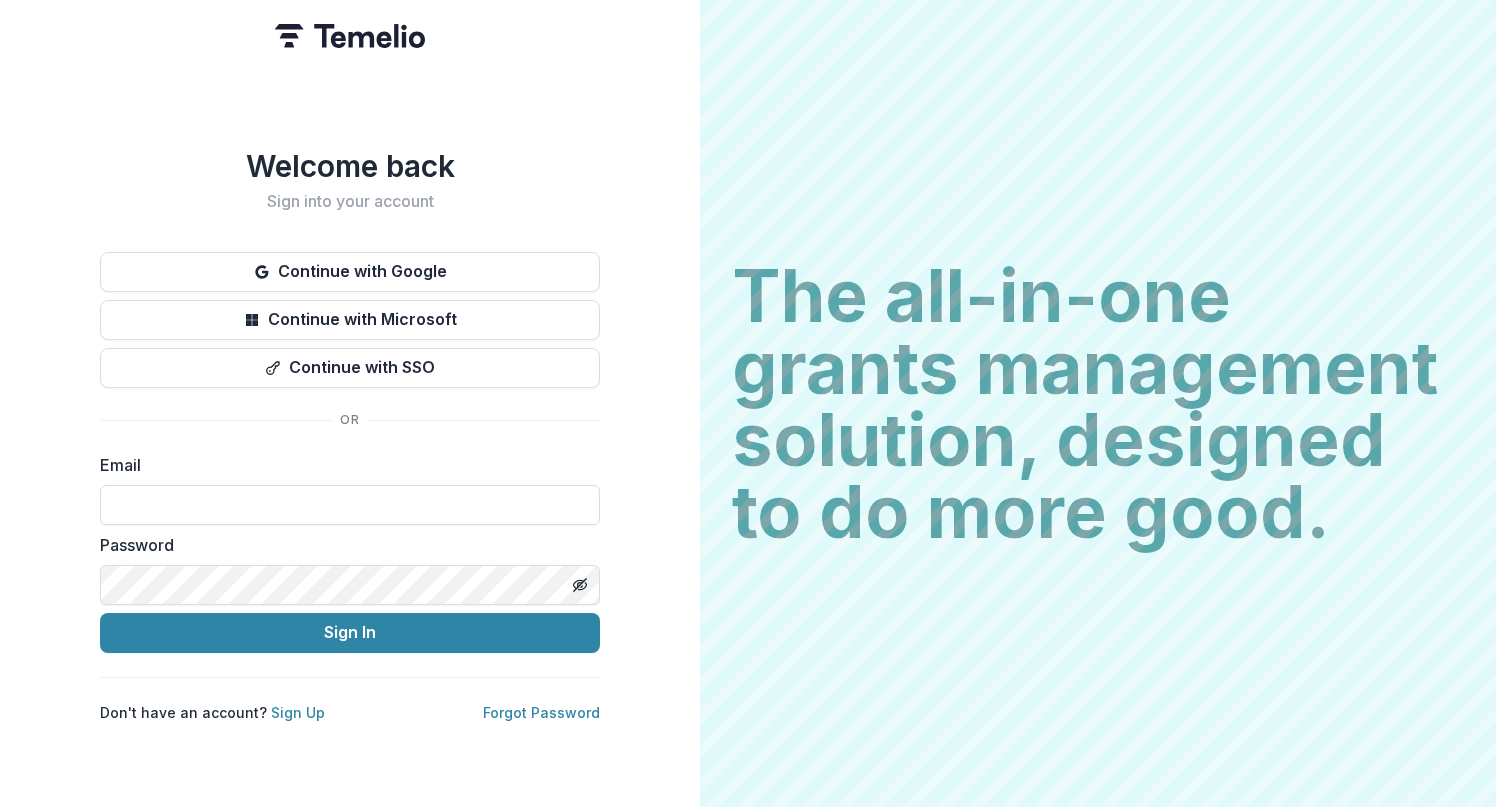 scroll, scrollTop: 0, scrollLeft: 0, axis: both 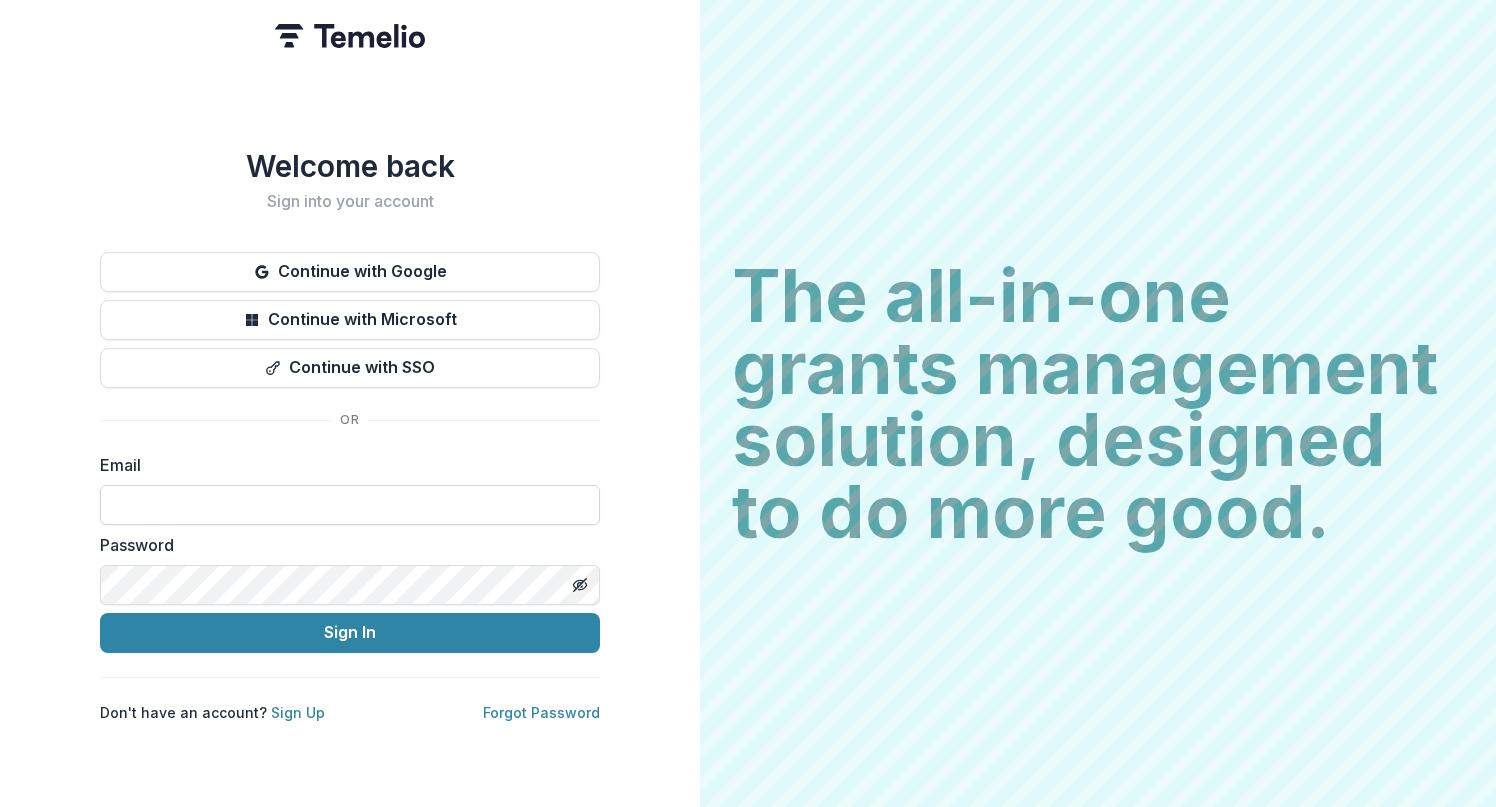 click at bounding box center [350, 505] 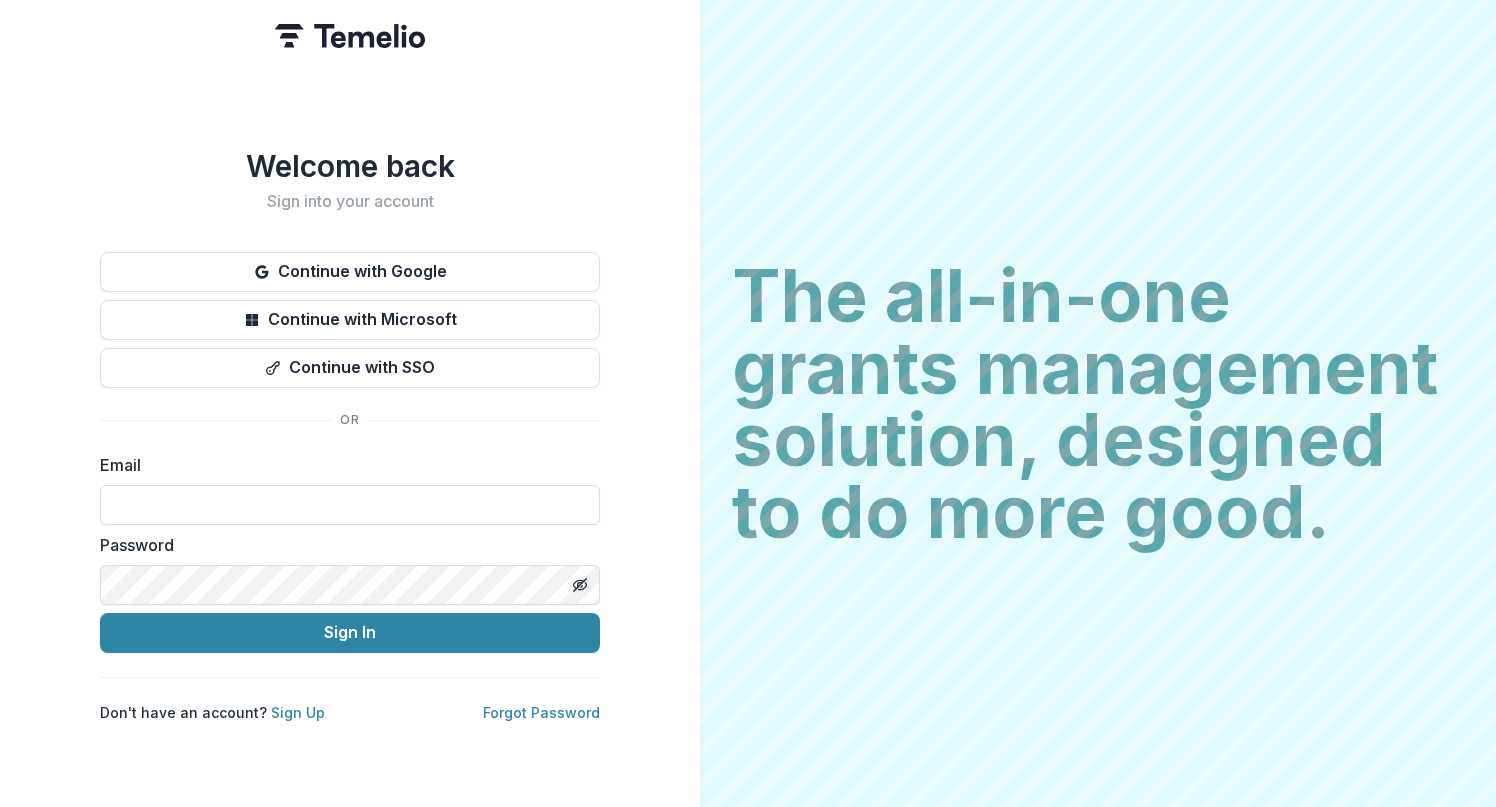 type on "**********" 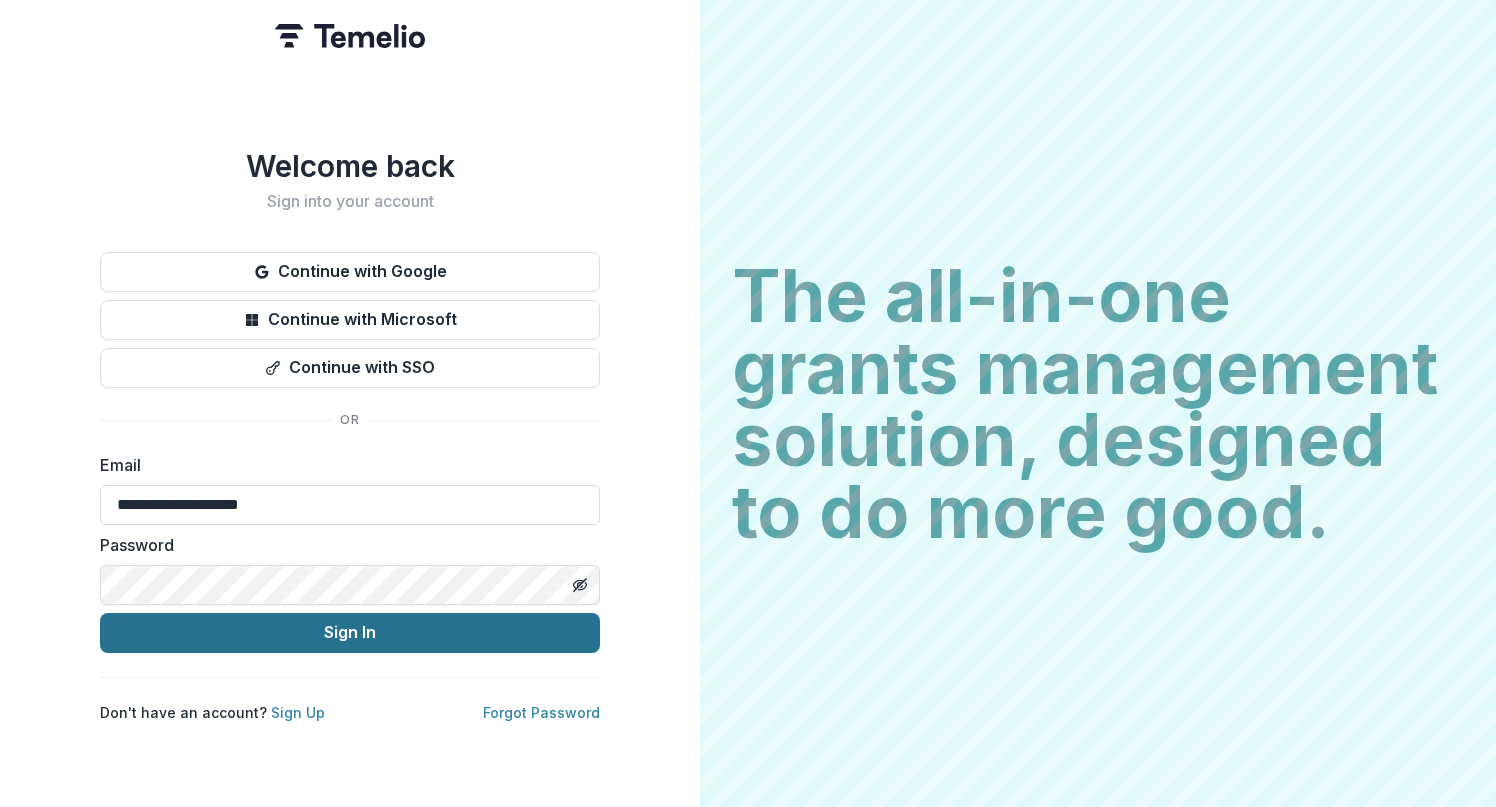 click on "Sign In" at bounding box center [350, 633] 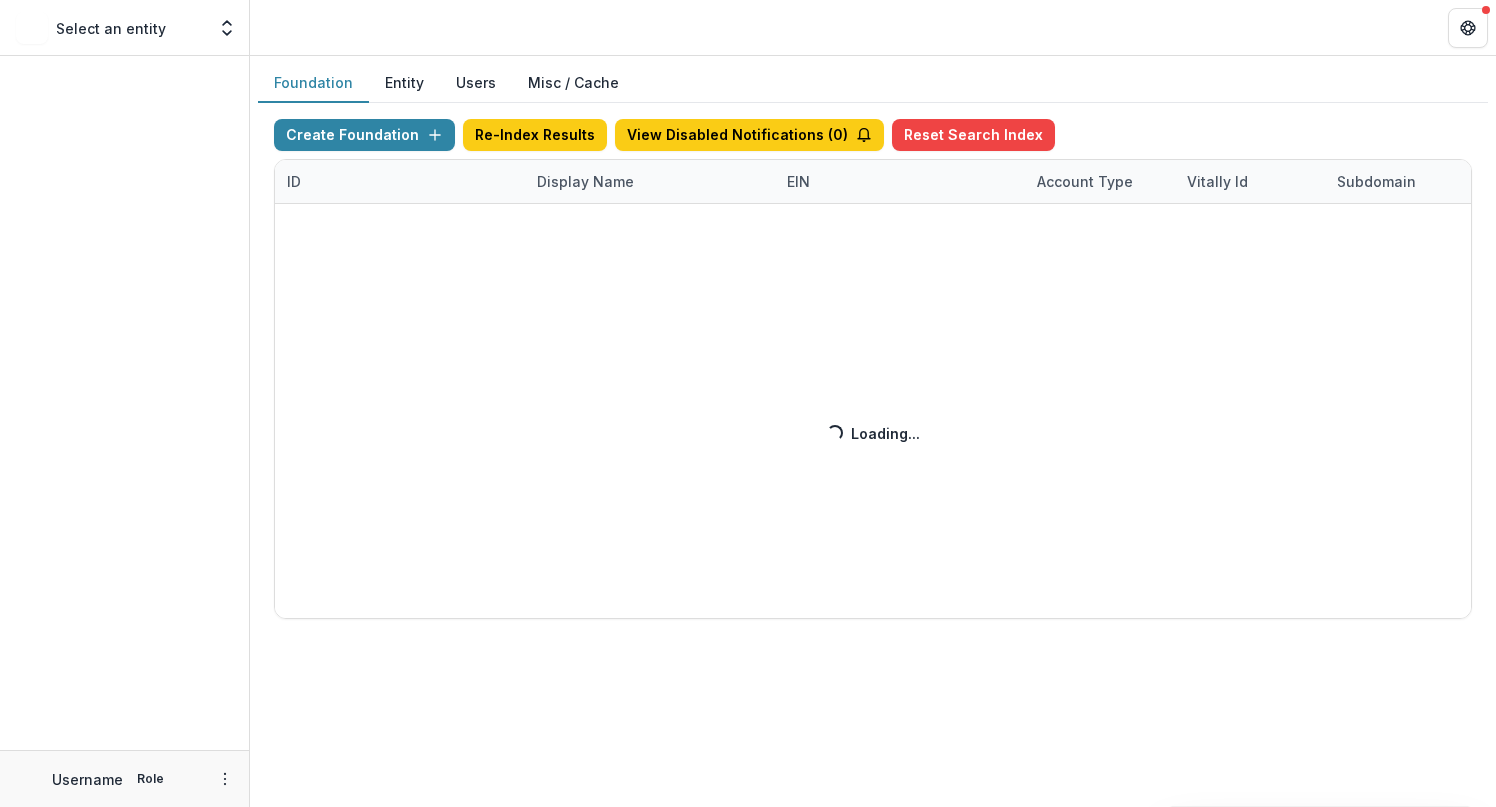 scroll, scrollTop: 0, scrollLeft: 0, axis: both 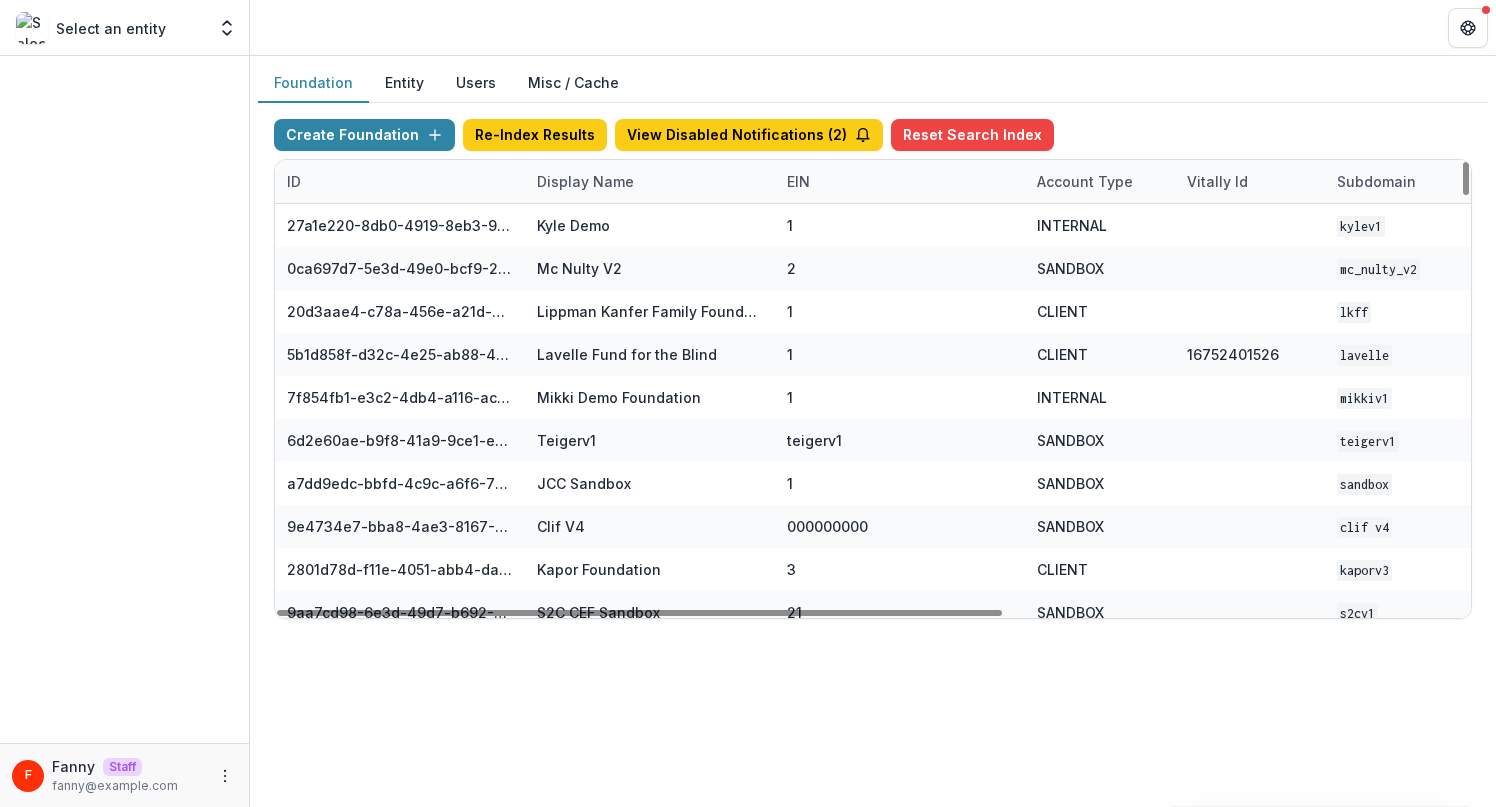 click on "Display Name" at bounding box center (585, 181) 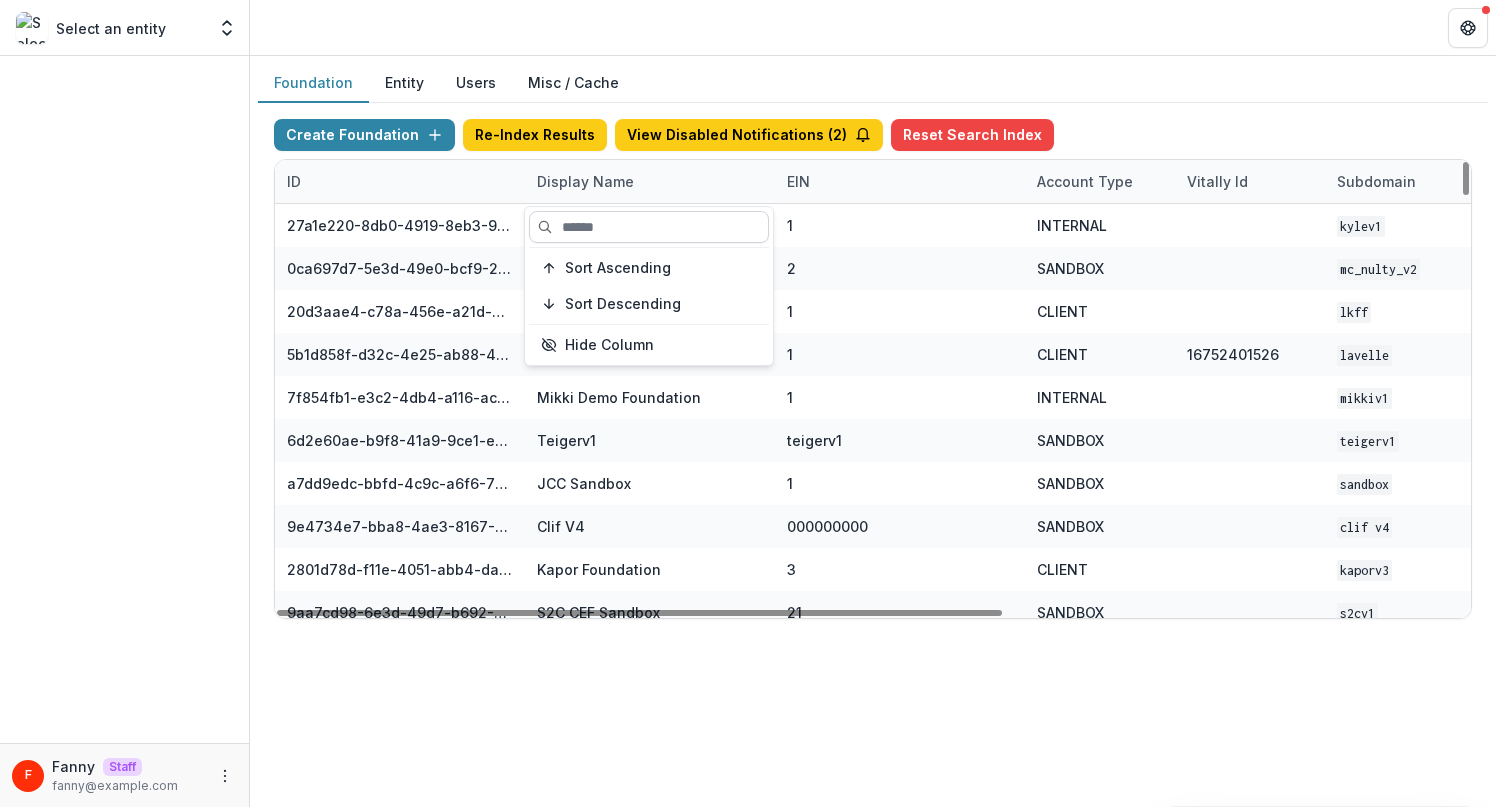 click at bounding box center (649, 227) 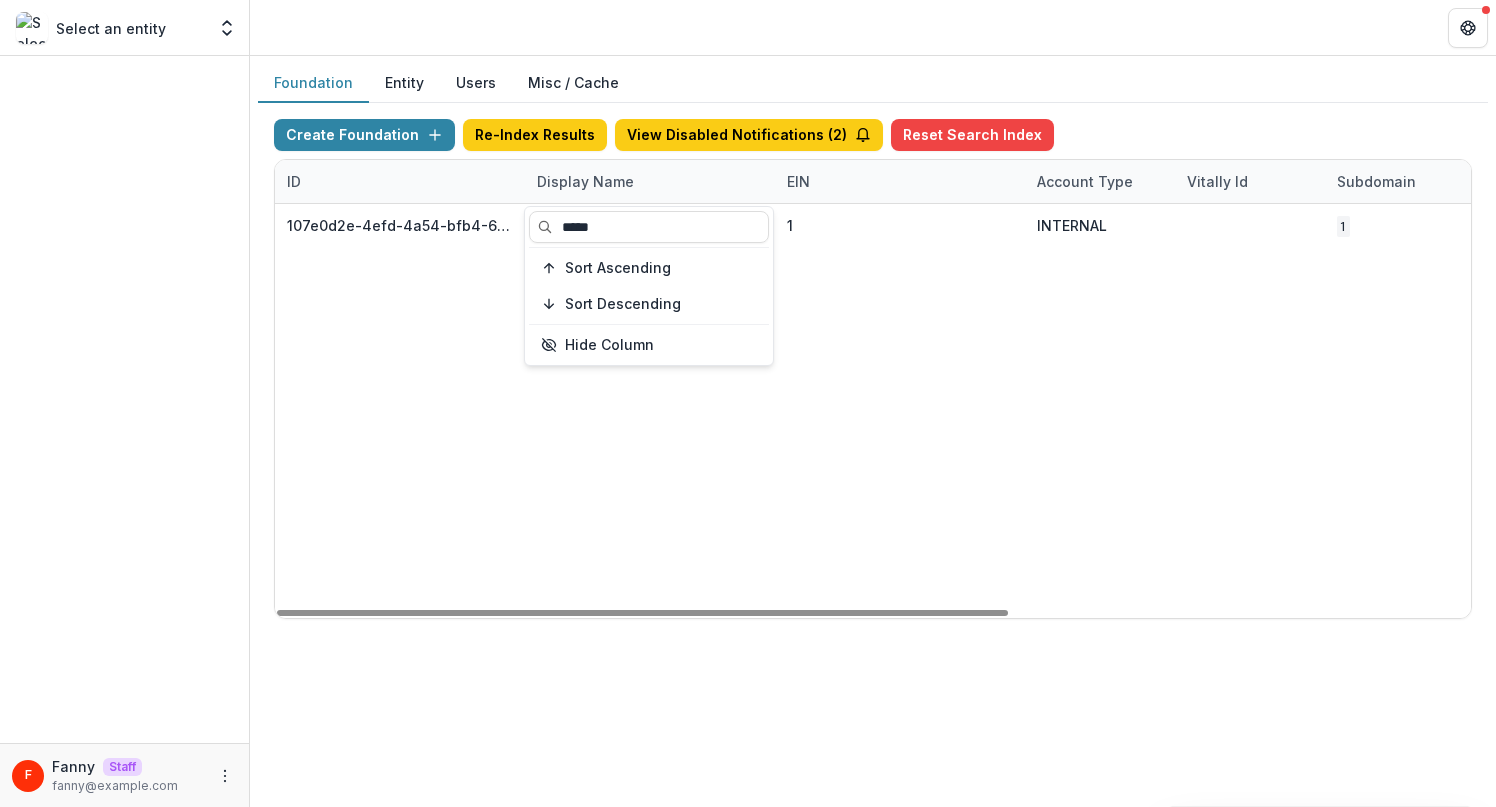 type on "*****" 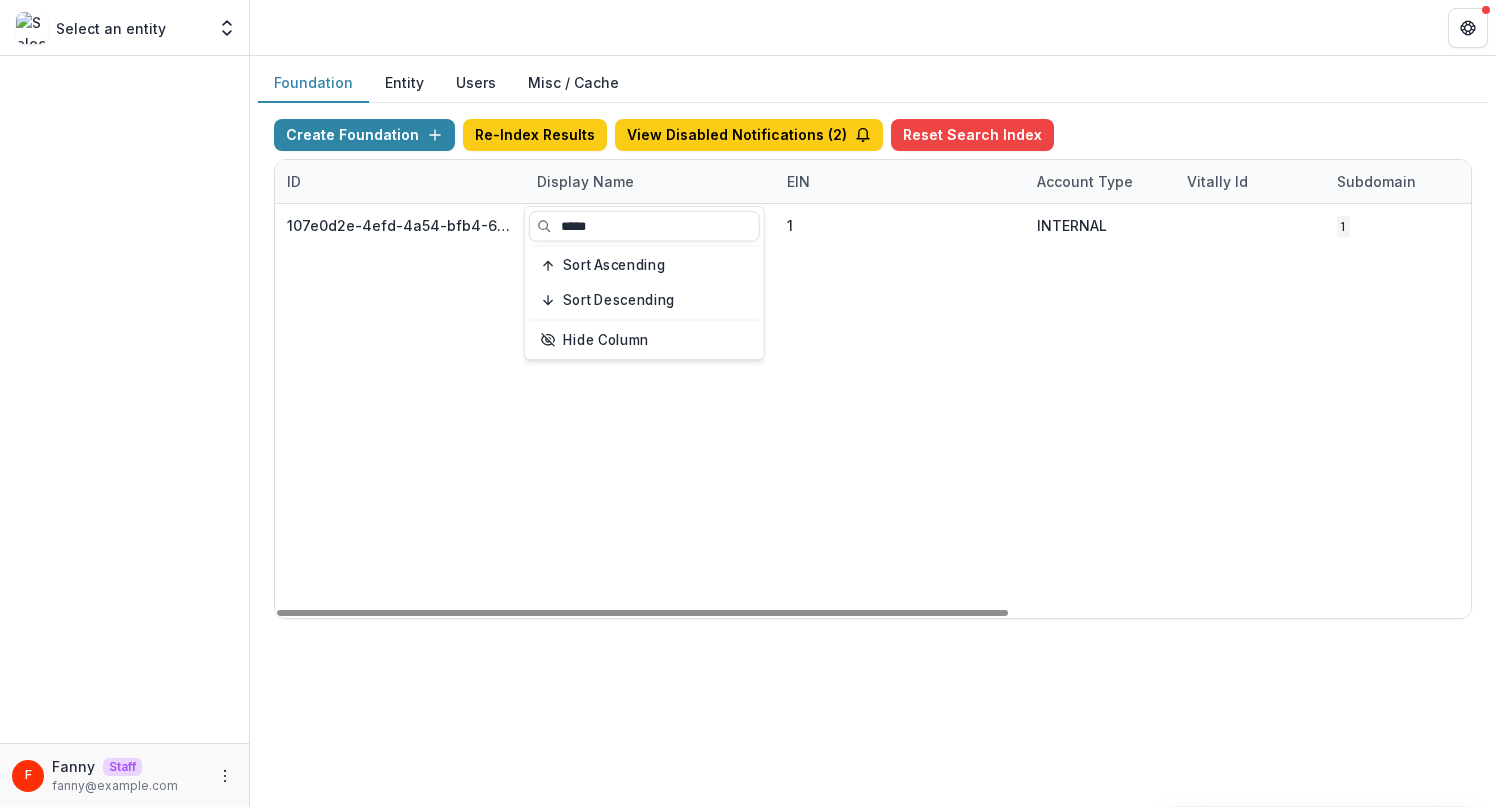 click on "107e0d2e-4efd-4a54-bfb4-6fb8daf82b33 Fanny Foundation 1 INTERNAL 1 Jul 28, 2025, 6:53 AM Visit Edit Feature Flags" at bounding box center [1250, 411] 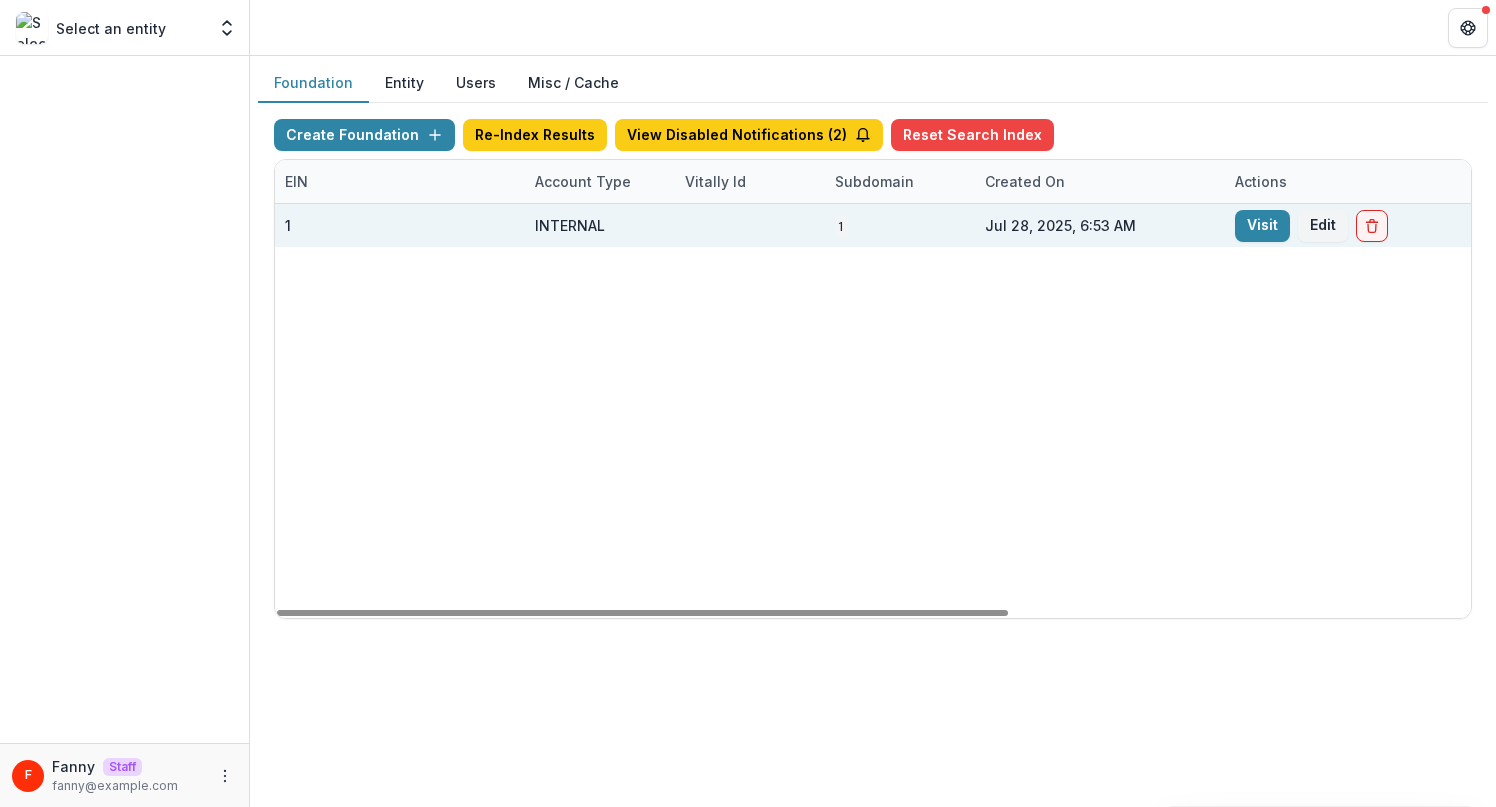 scroll, scrollTop: 0, scrollLeft: 754, axis: horizontal 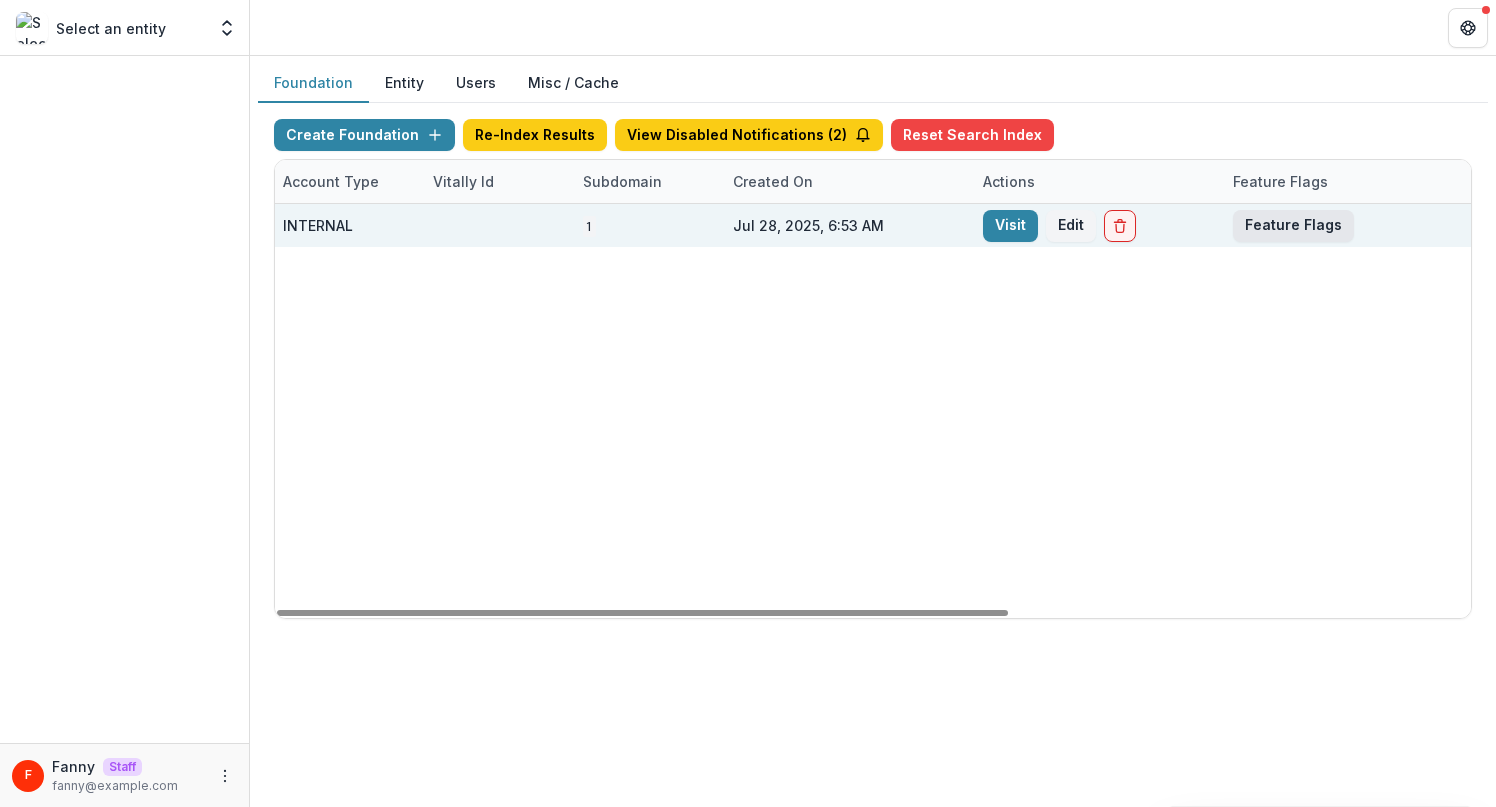 click on "Feature Flags" at bounding box center [1293, 226] 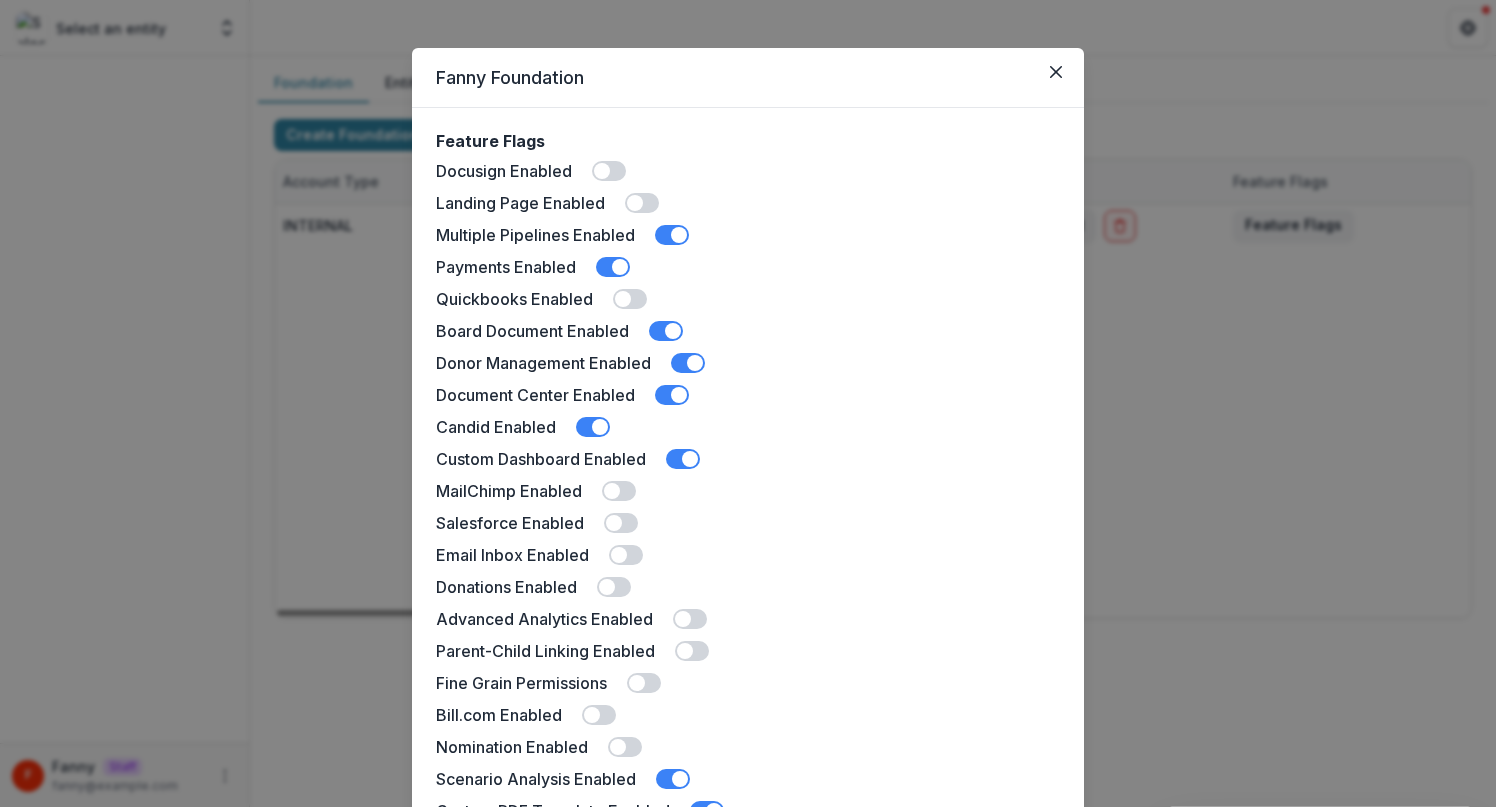 scroll, scrollTop: 0, scrollLeft: 0, axis: both 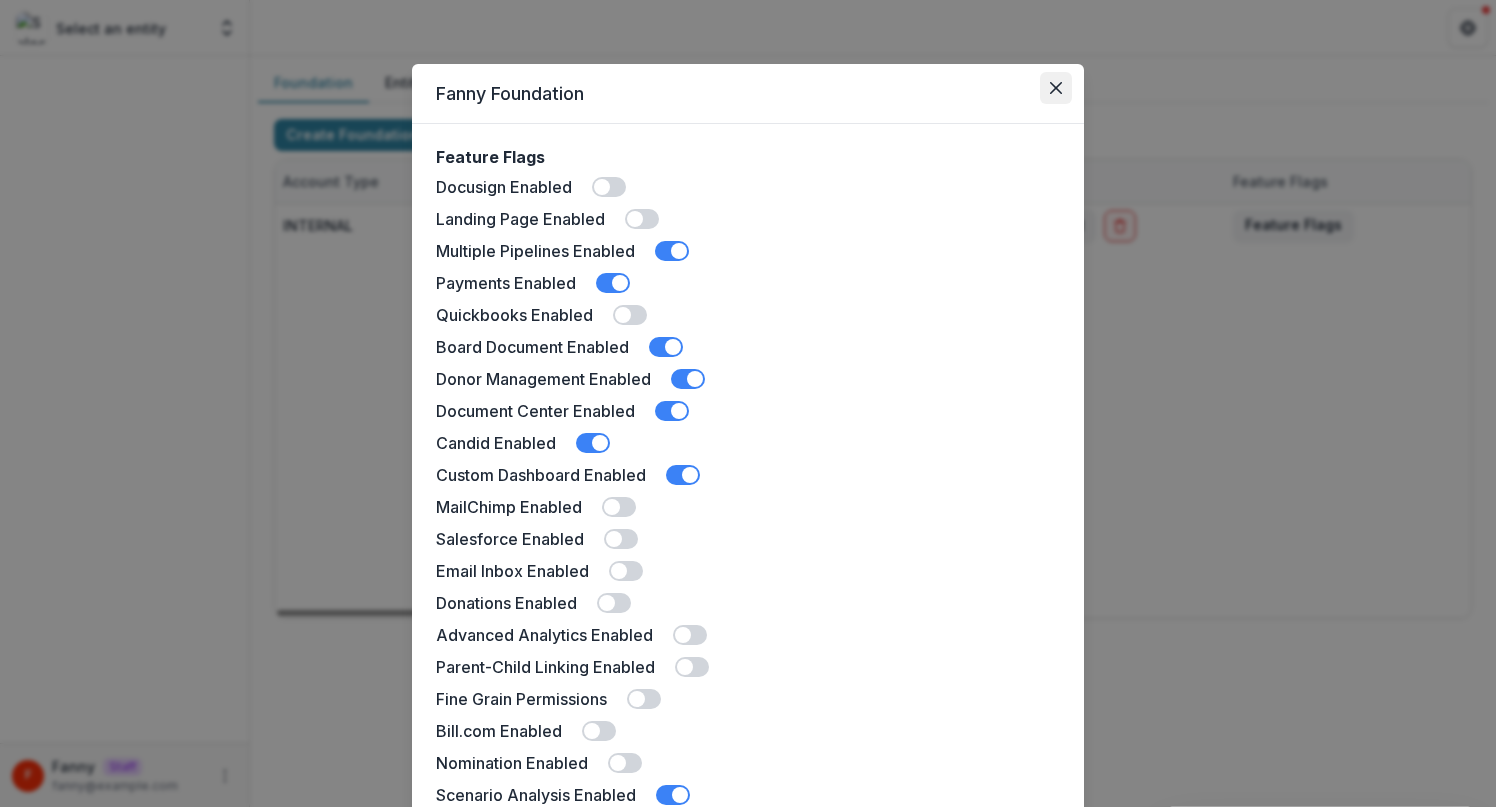 click 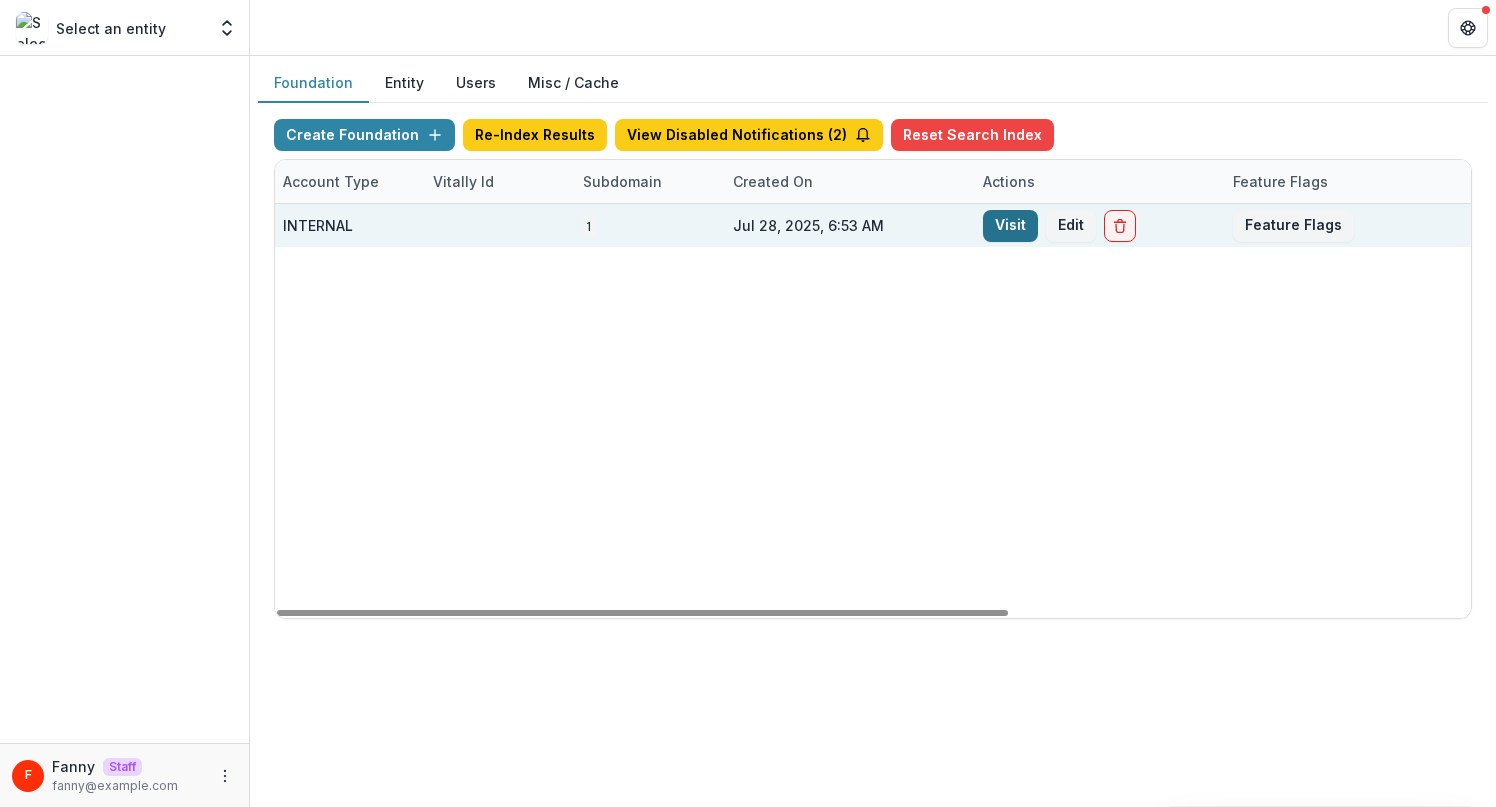 click on "Visit" at bounding box center [1010, 226] 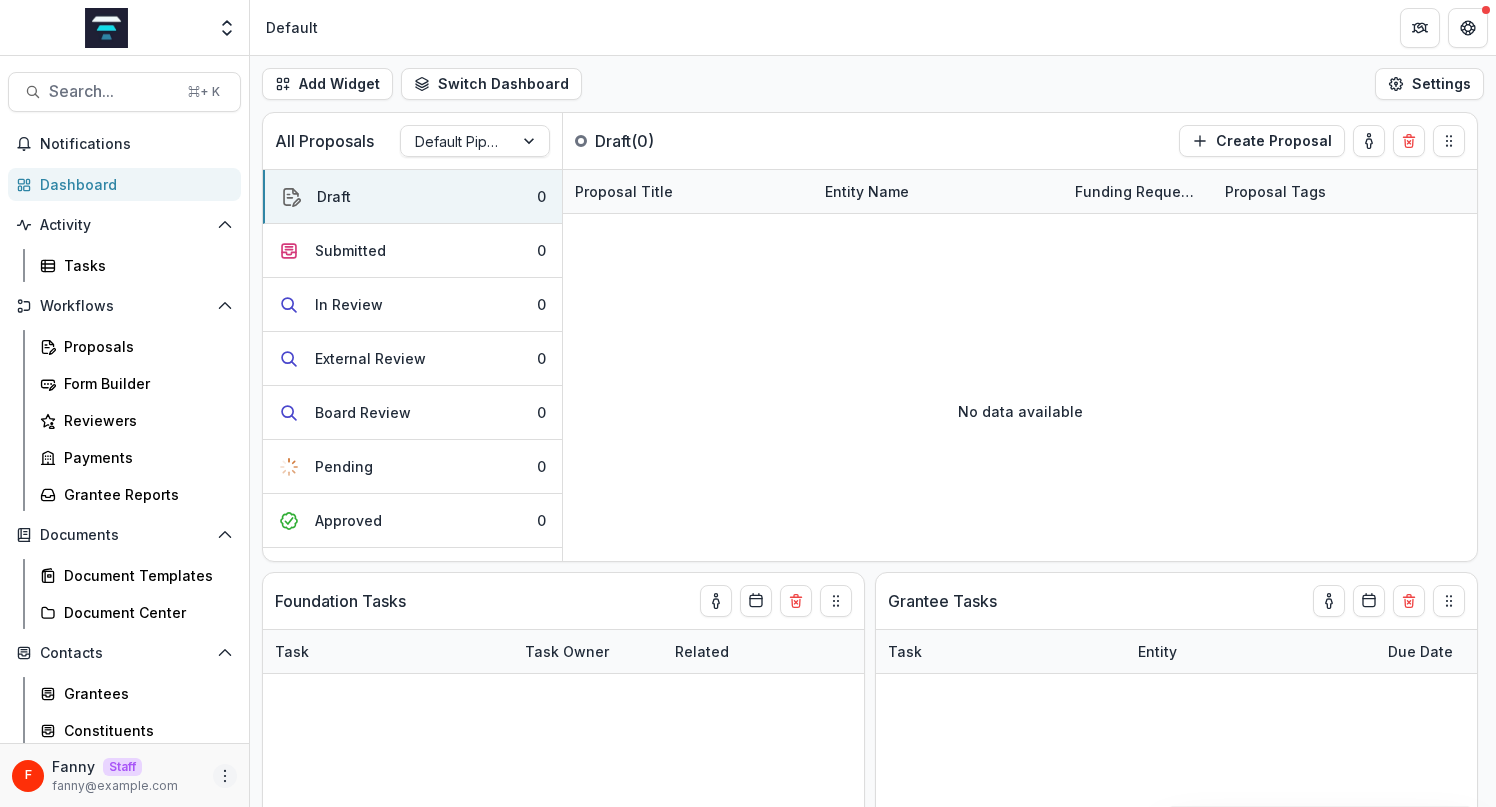 click 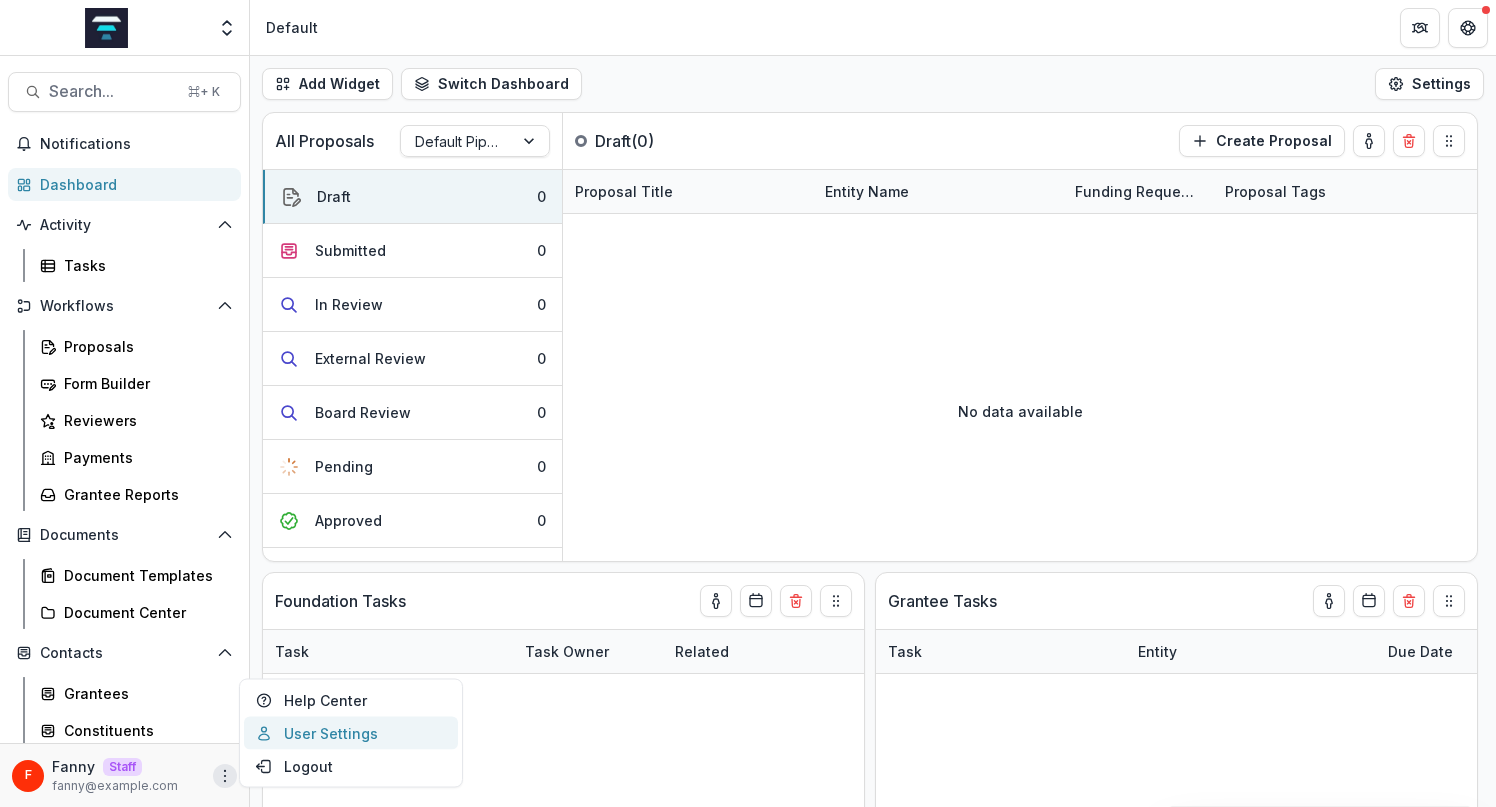 click on "User Settings" at bounding box center [351, 733] 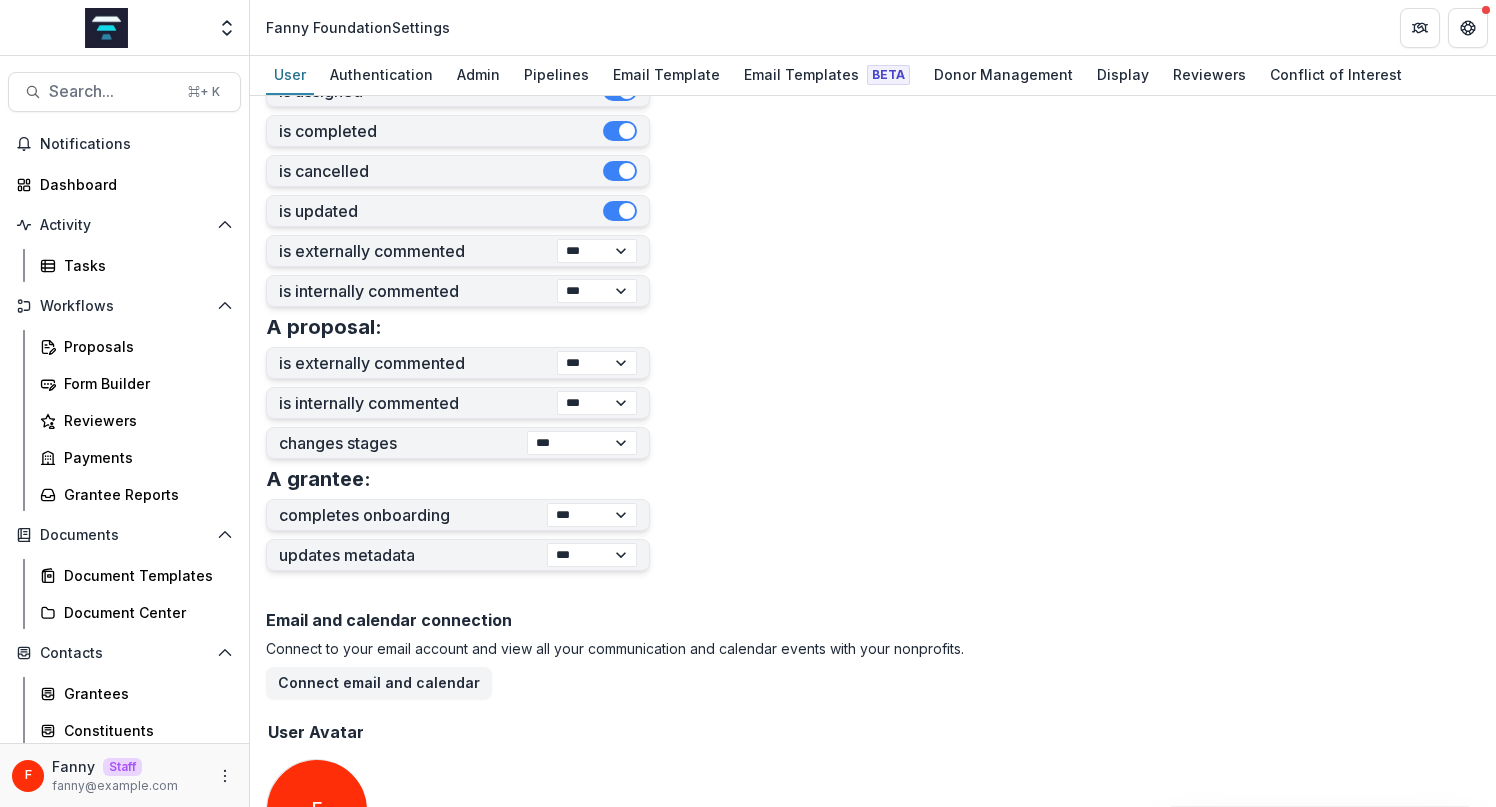 scroll, scrollTop: 715, scrollLeft: 0, axis: vertical 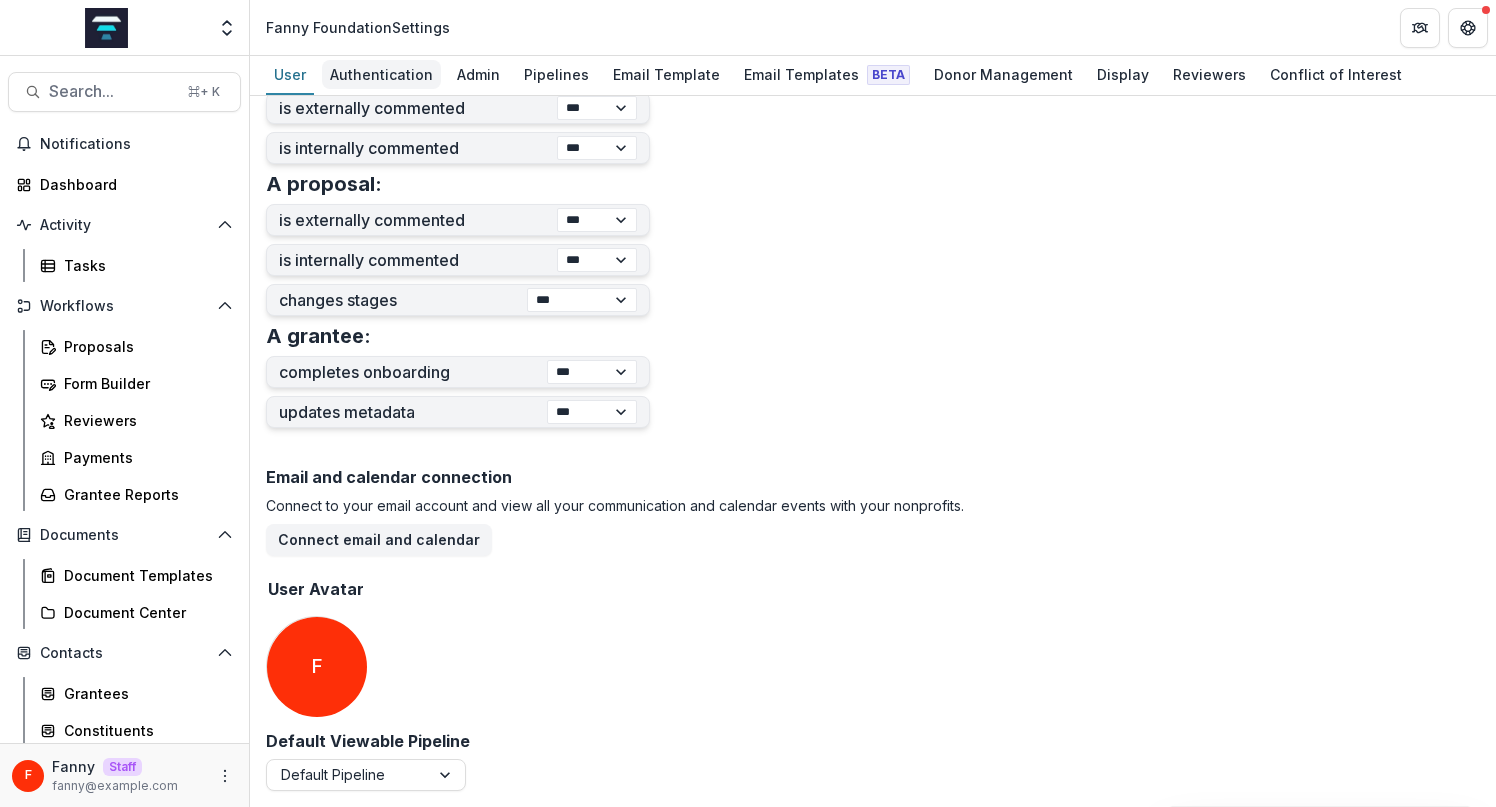 click on "Authentication" at bounding box center (381, 74) 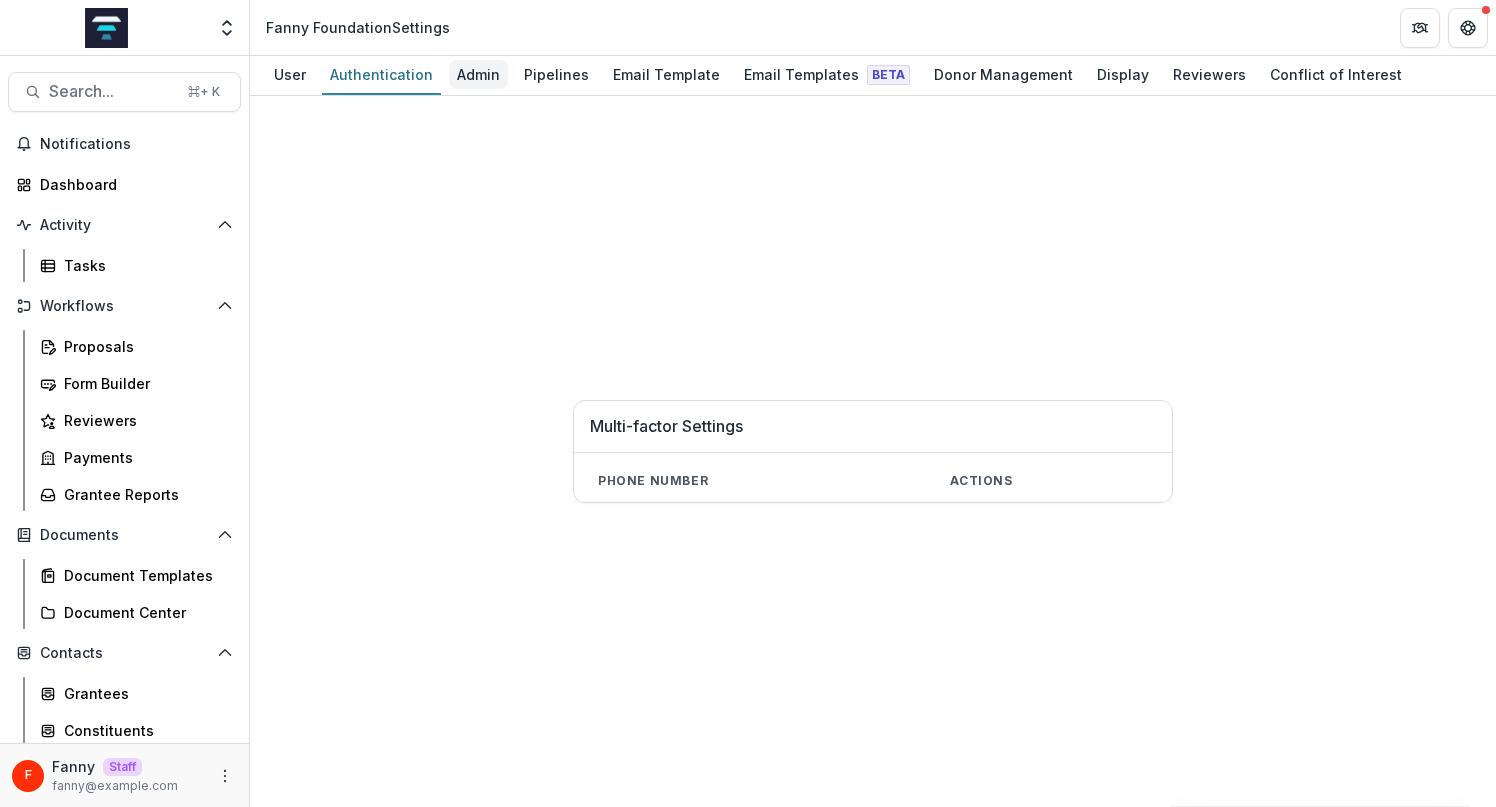 click on "Admin" at bounding box center [478, 74] 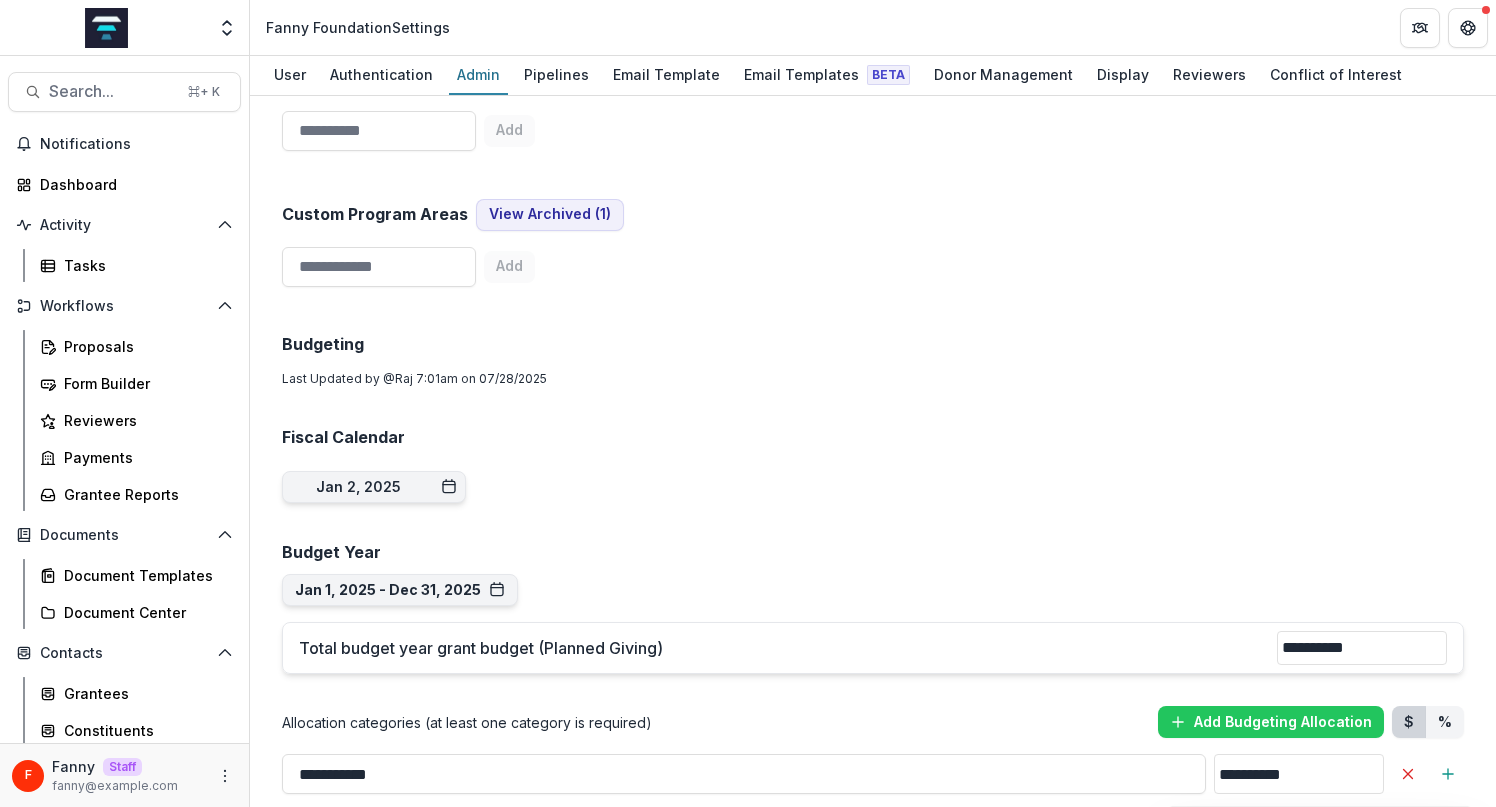 scroll, scrollTop: 849, scrollLeft: 0, axis: vertical 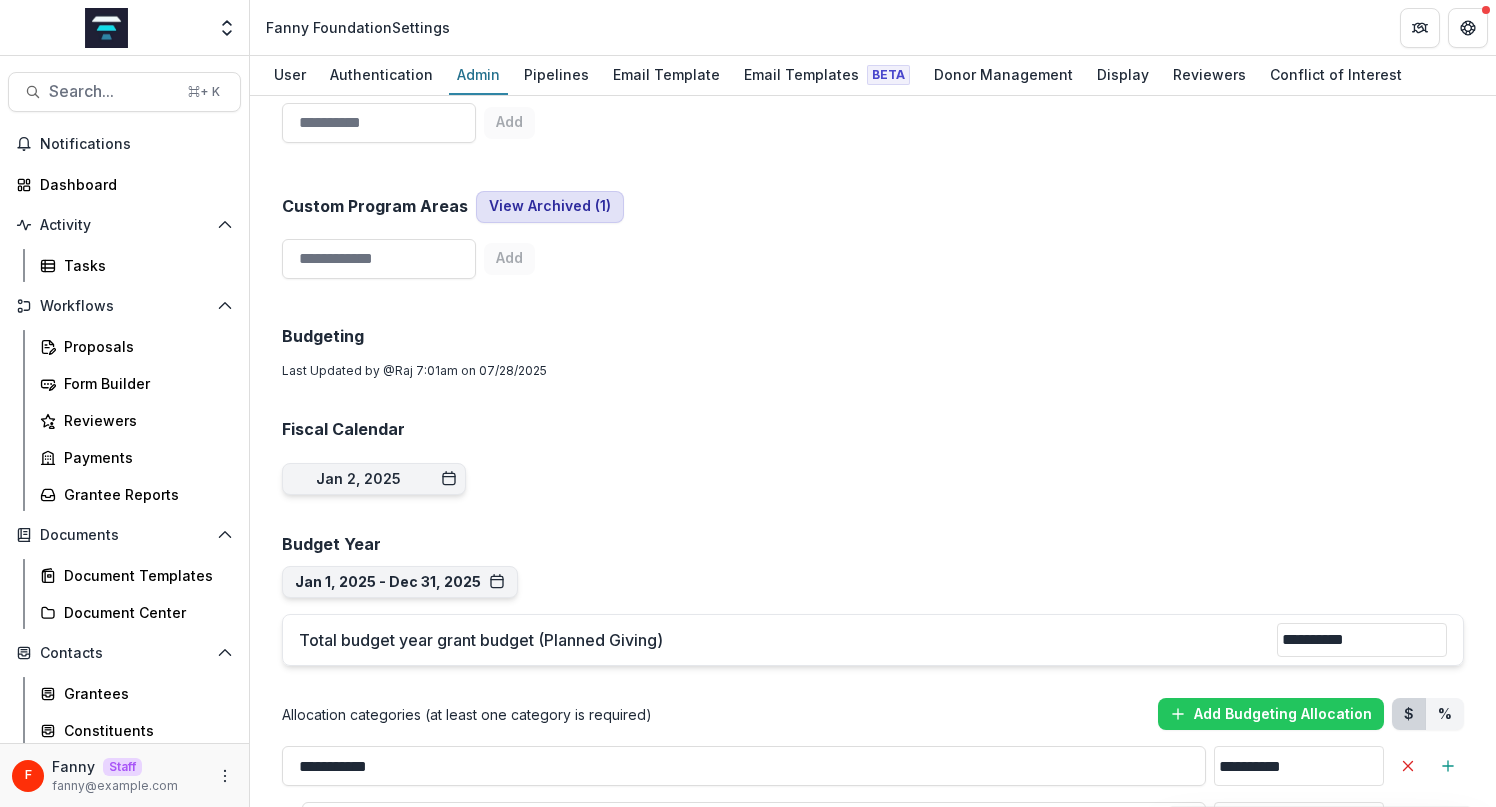 click on "View Archived ( 1 )" at bounding box center [550, 207] 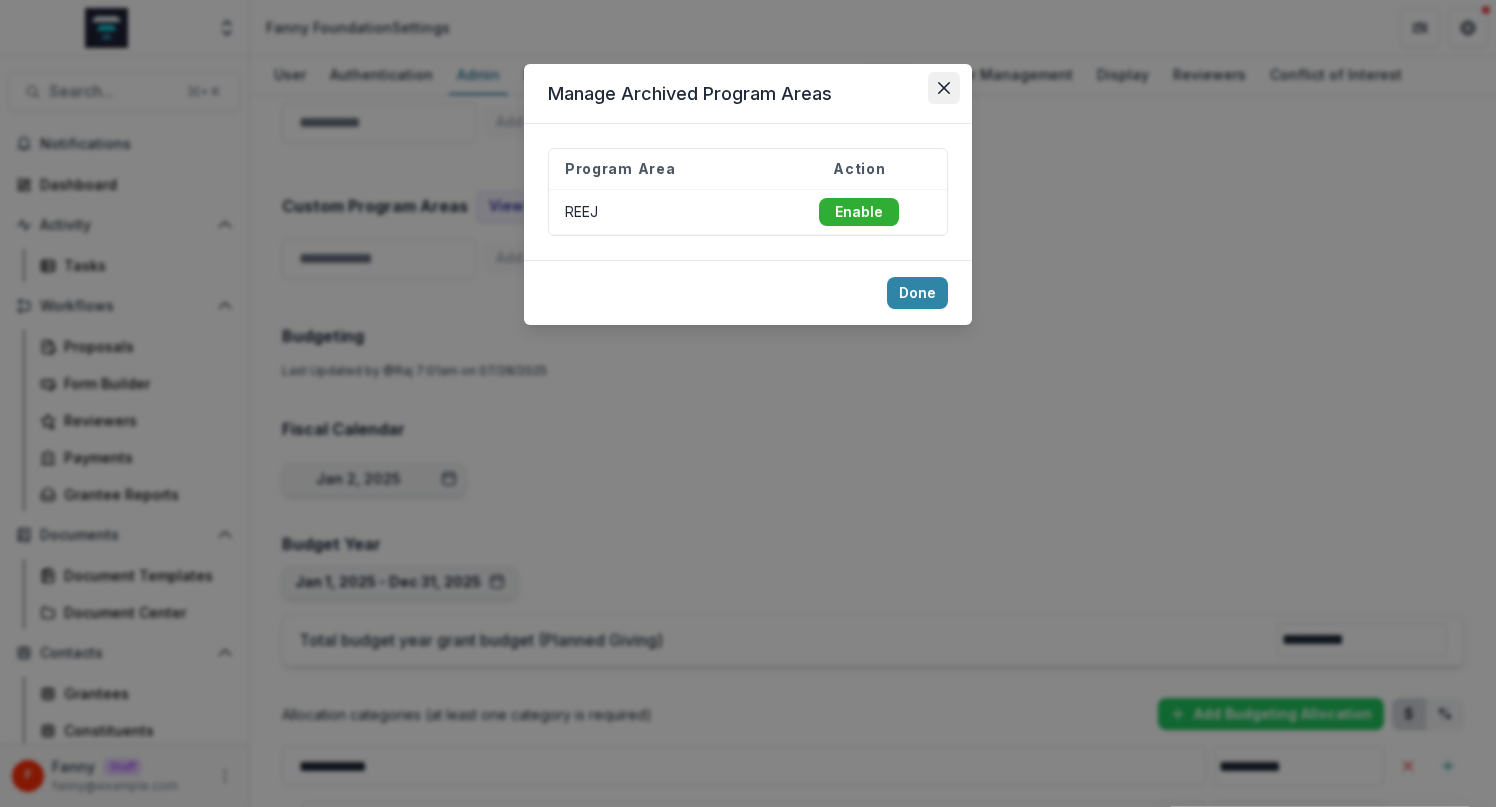 click 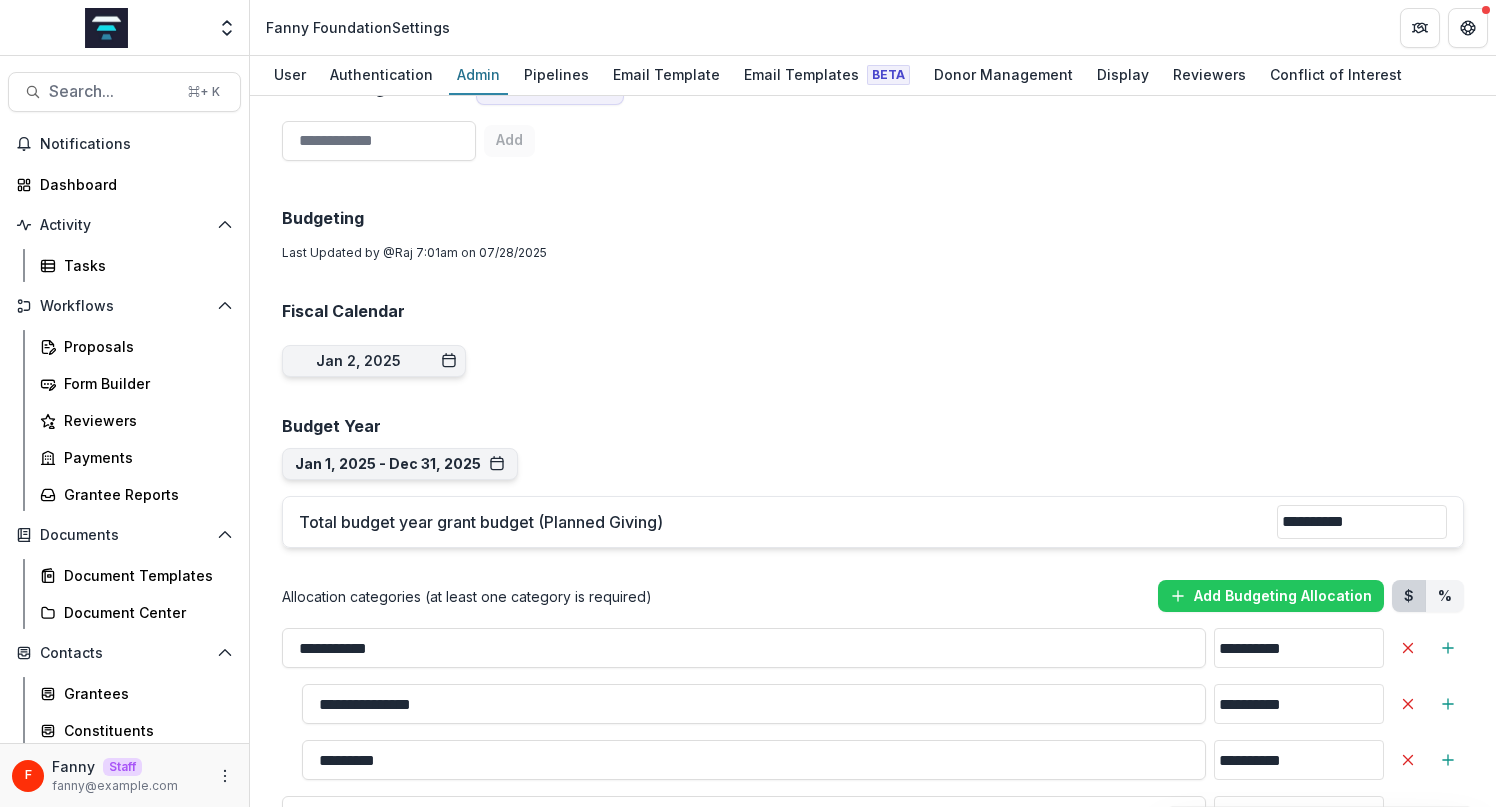 scroll, scrollTop: 968, scrollLeft: 0, axis: vertical 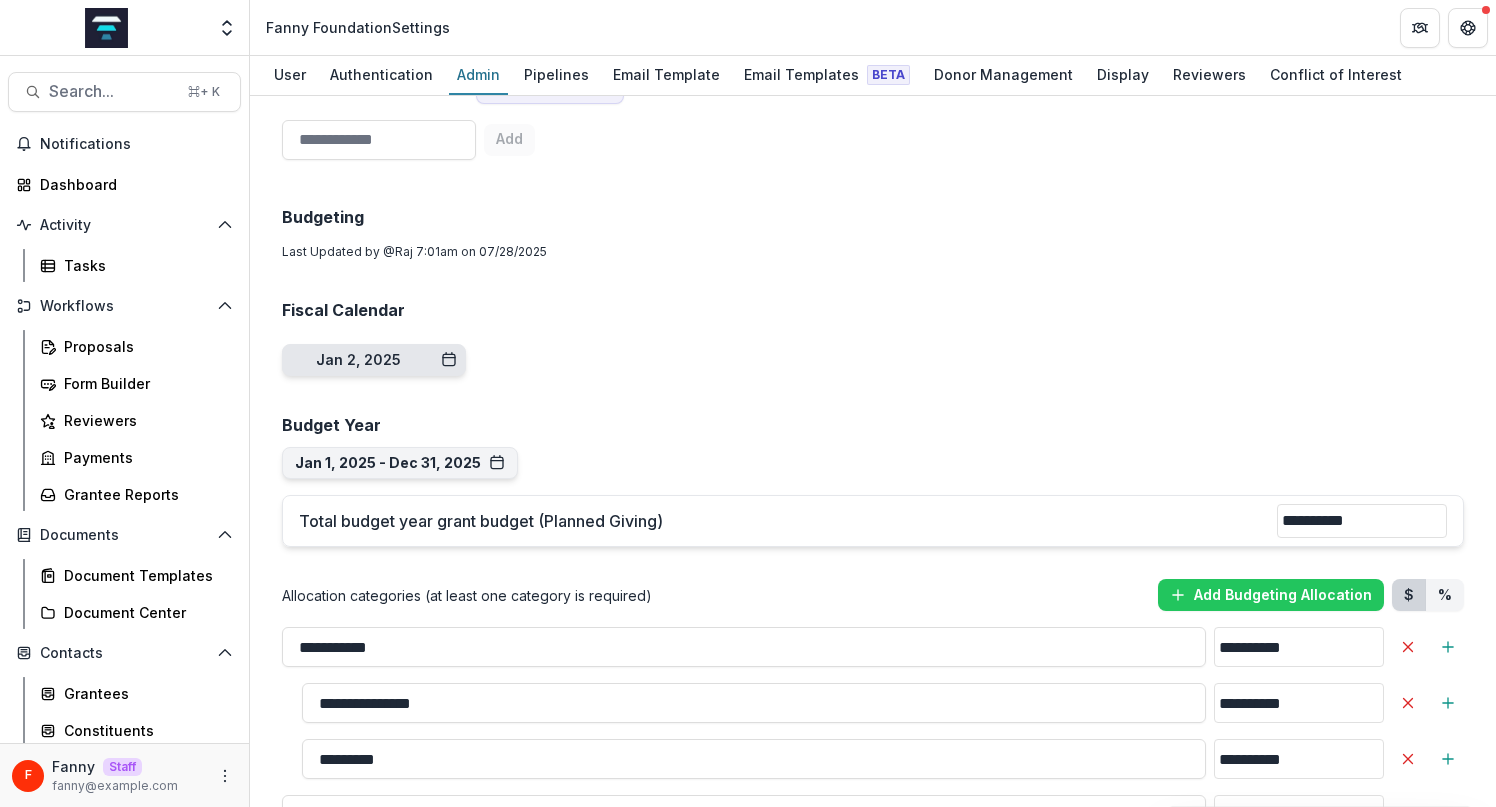 click on "Jan 2, 2025" at bounding box center (374, 360) 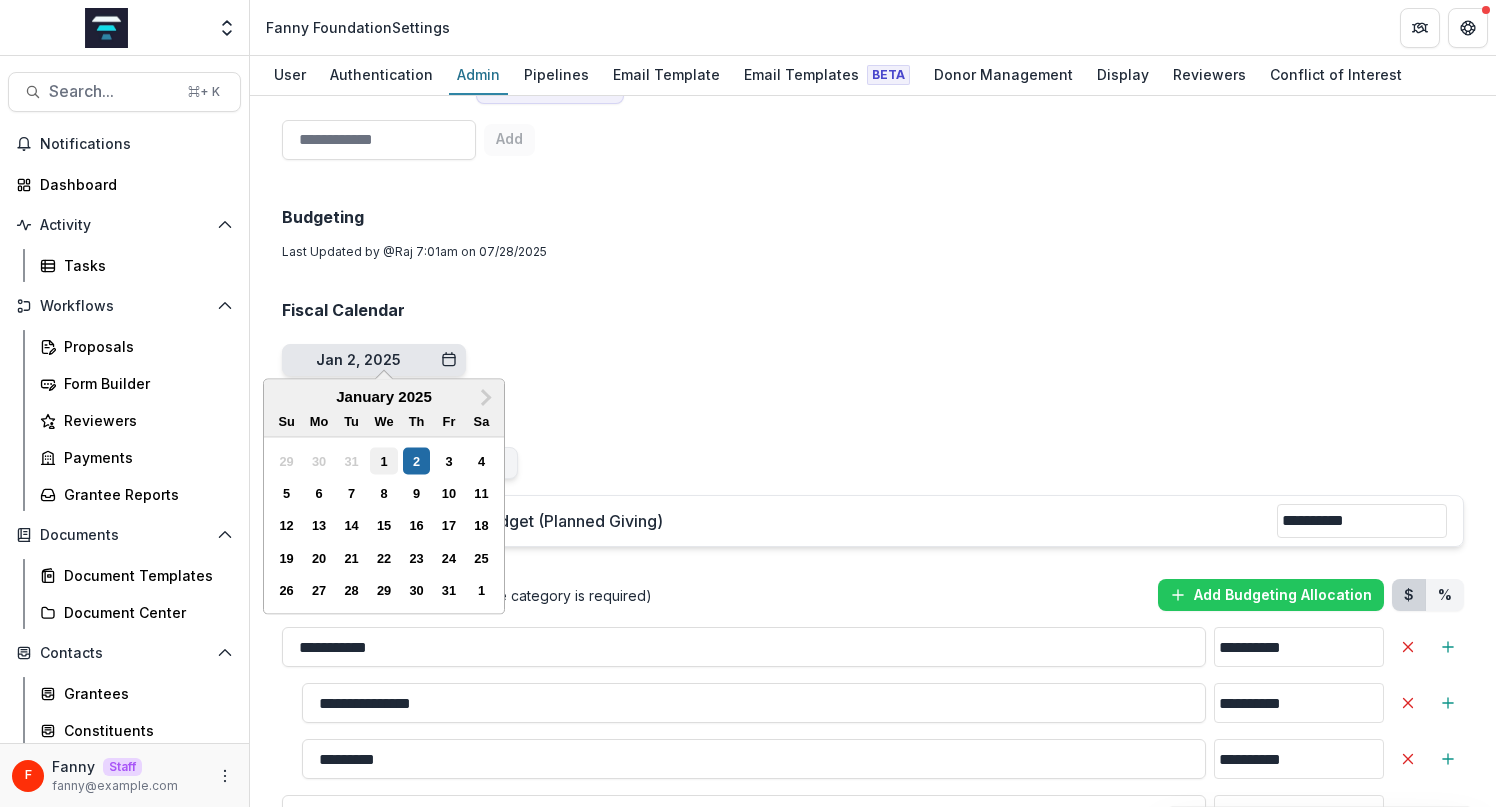 click on "1" at bounding box center (383, 460) 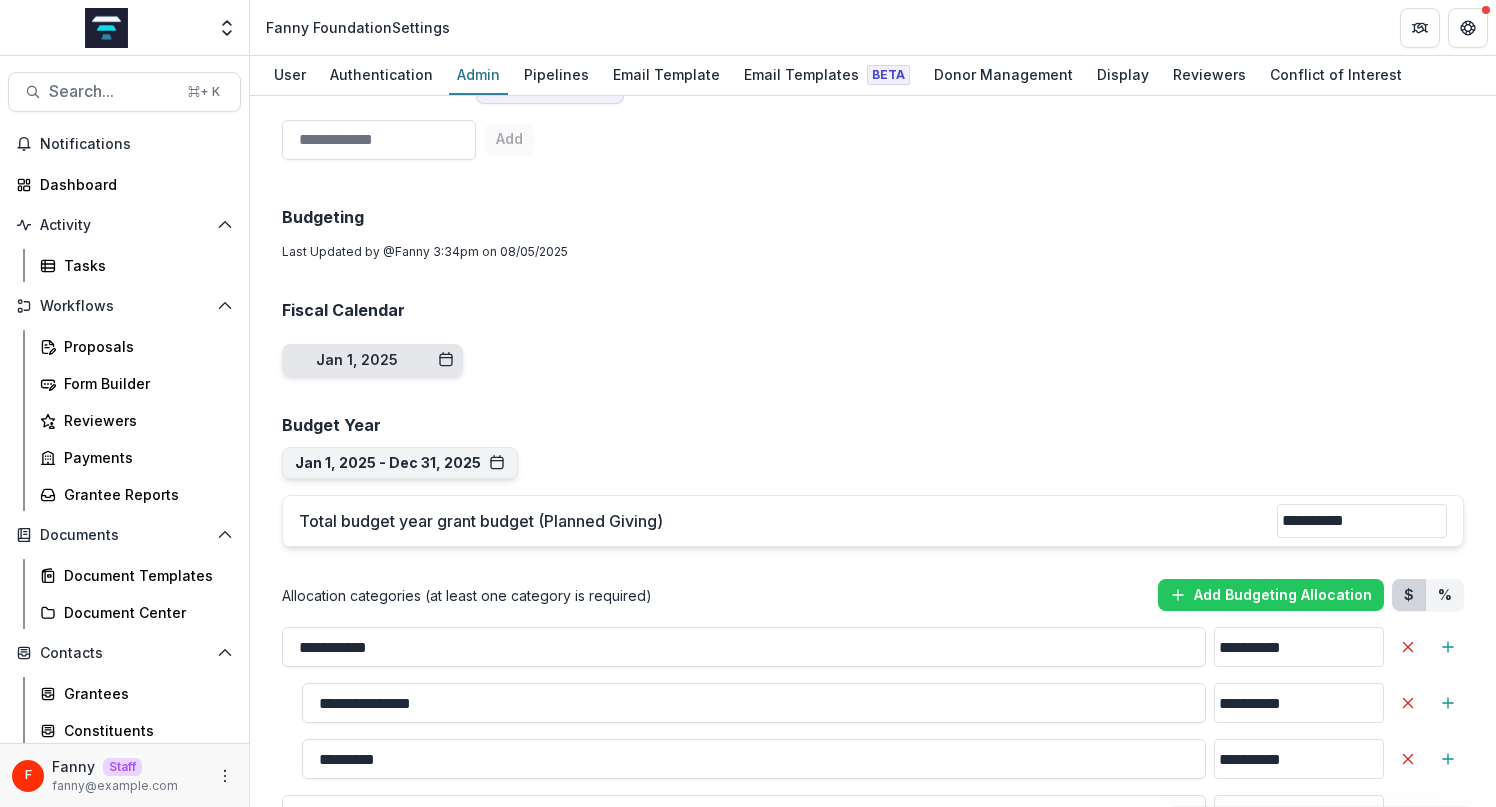 click on "**********" at bounding box center (873, 872) 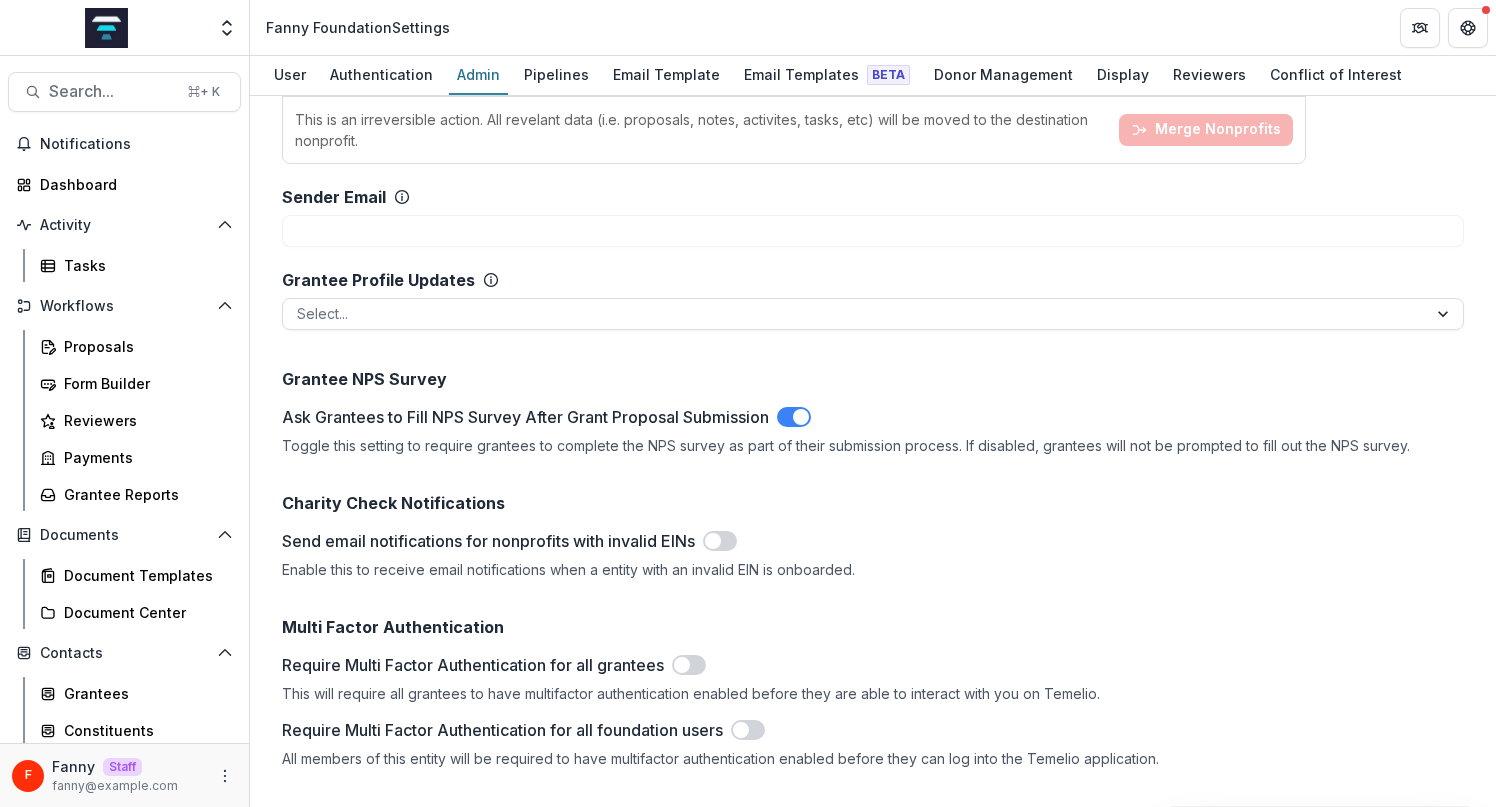 scroll, scrollTop: 2246, scrollLeft: 0, axis: vertical 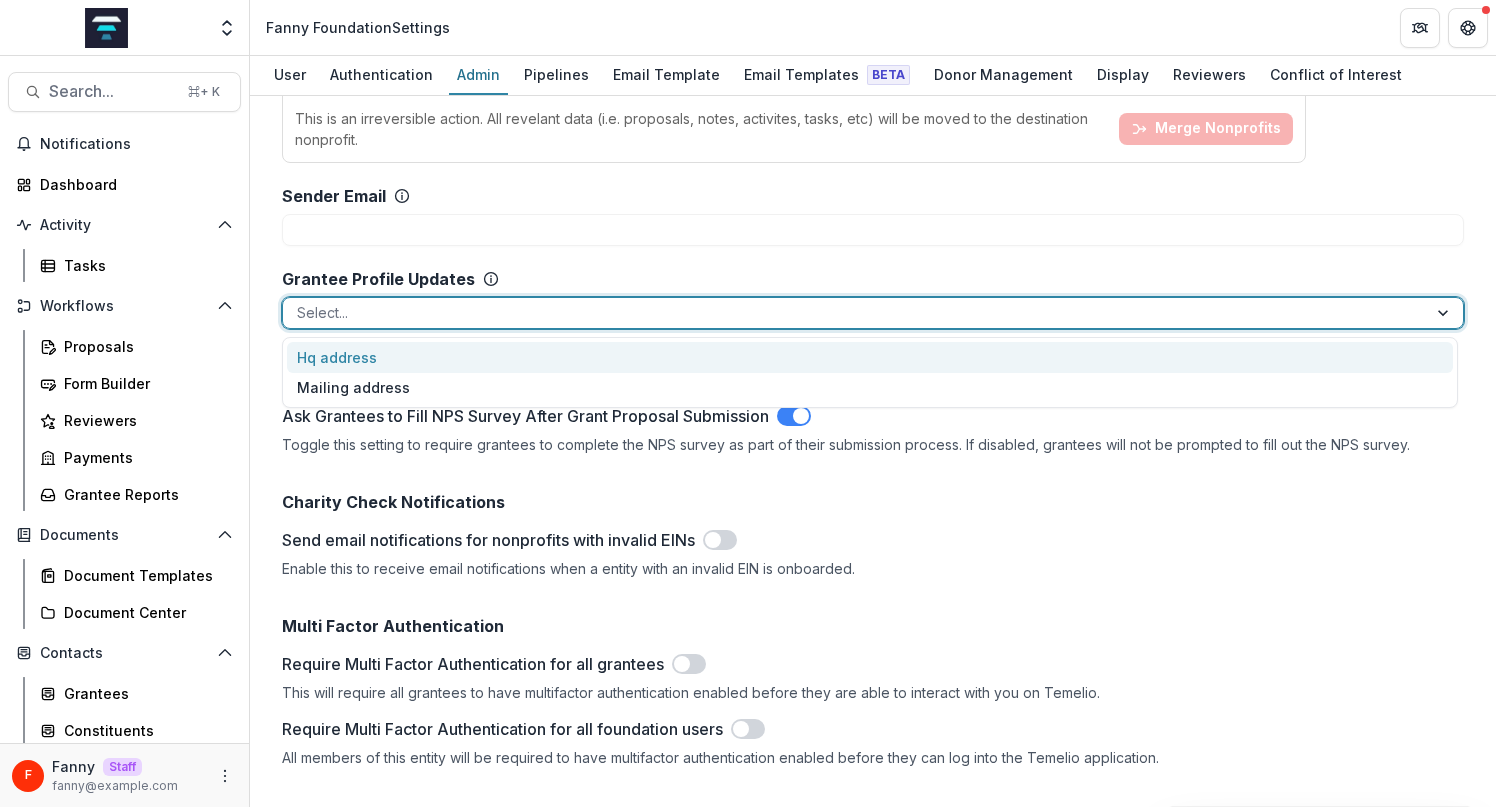 click at bounding box center [855, 312] 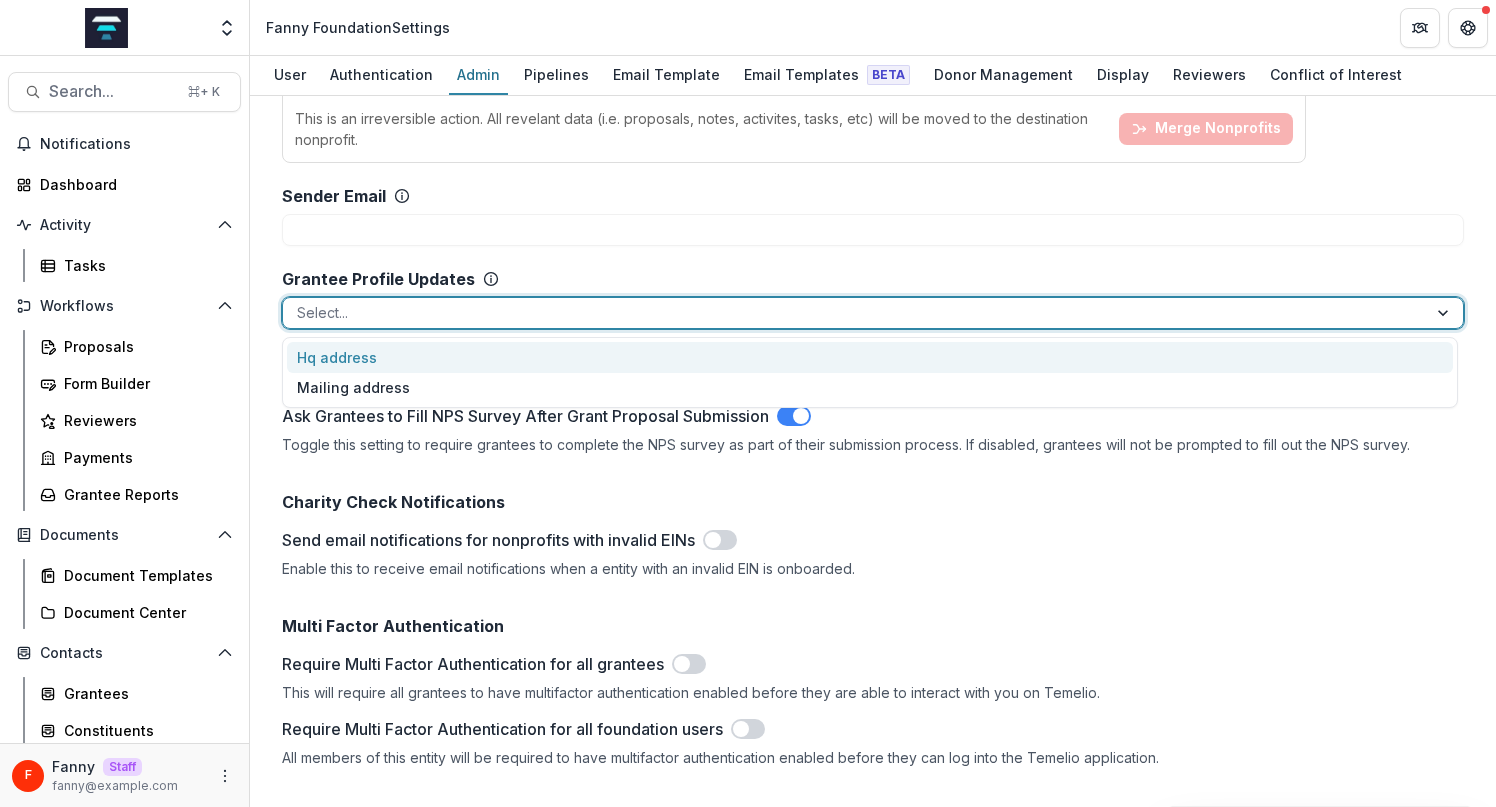 click on "Hq address, 1 of 2. 2 results available. Use Up and Down to choose options, press Enter to select the currently focused option, press Escape to exit the menu, press Tab to select the option and exit the menu. Select..." at bounding box center (873, 299) 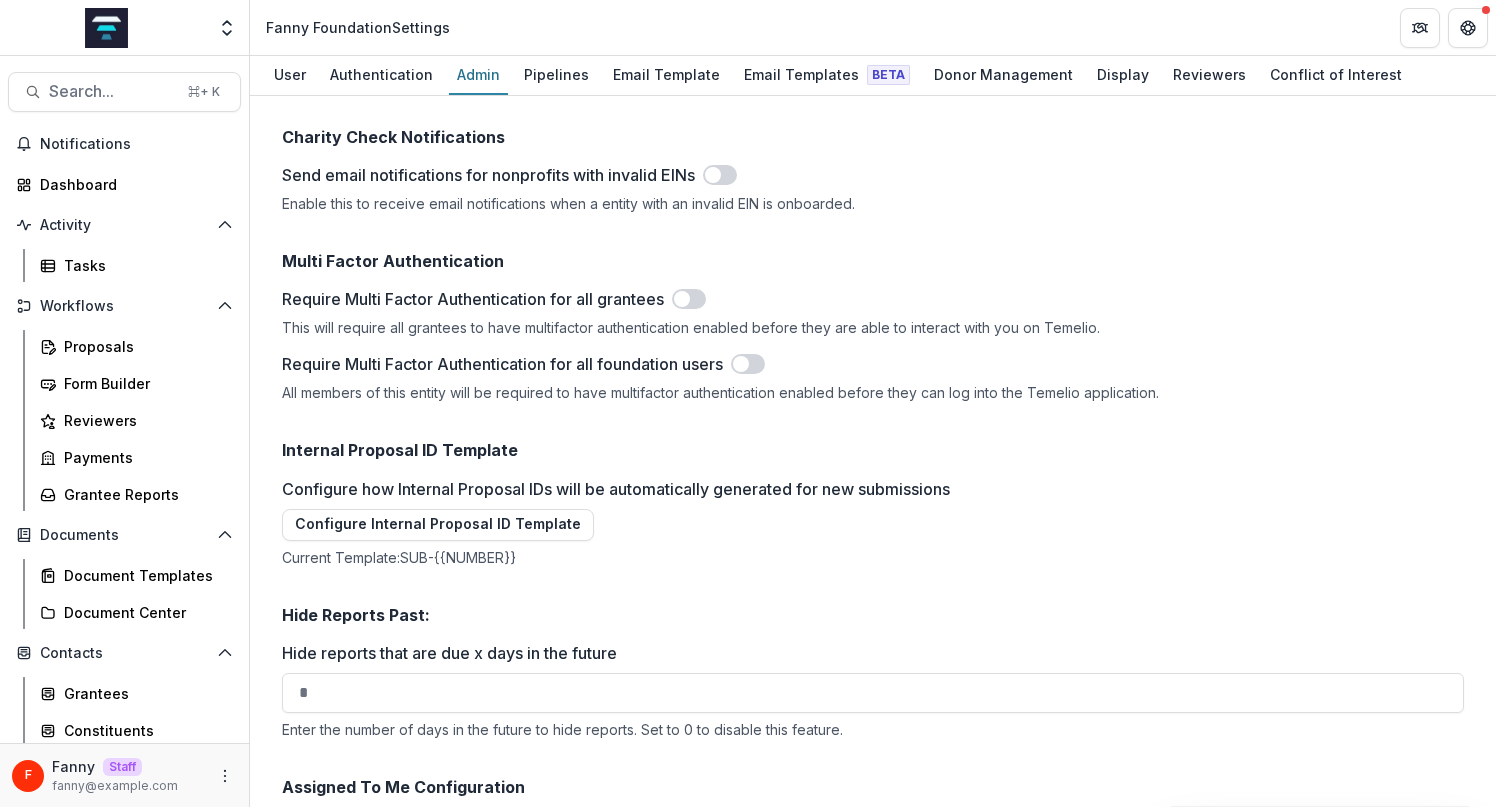 scroll, scrollTop: 2612, scrollLeft: 0, axis: vertical 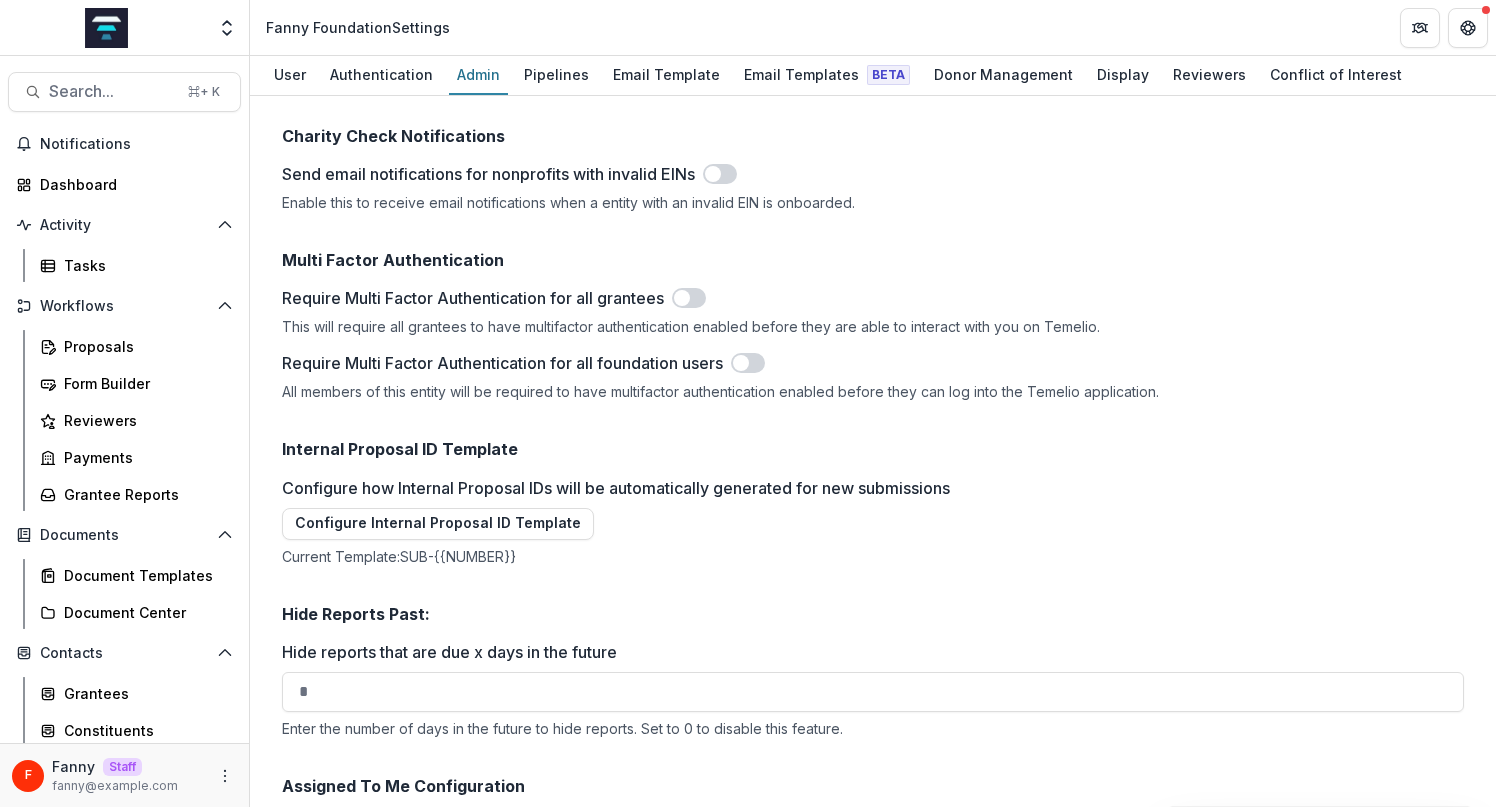 click at bounding box center (713, 174) 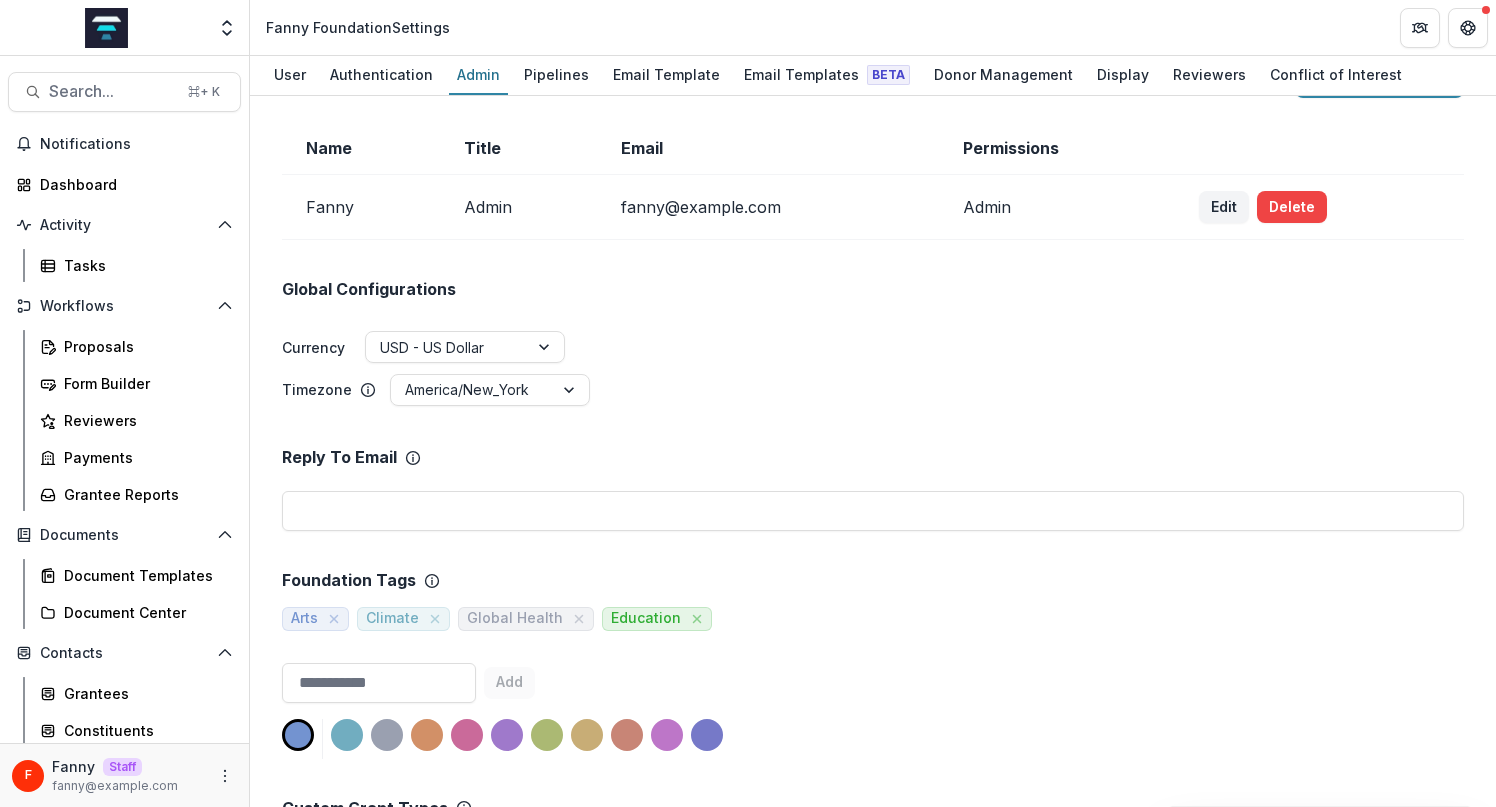 scroll, scrollTop: 0, scrollLeft: 0, axis: both 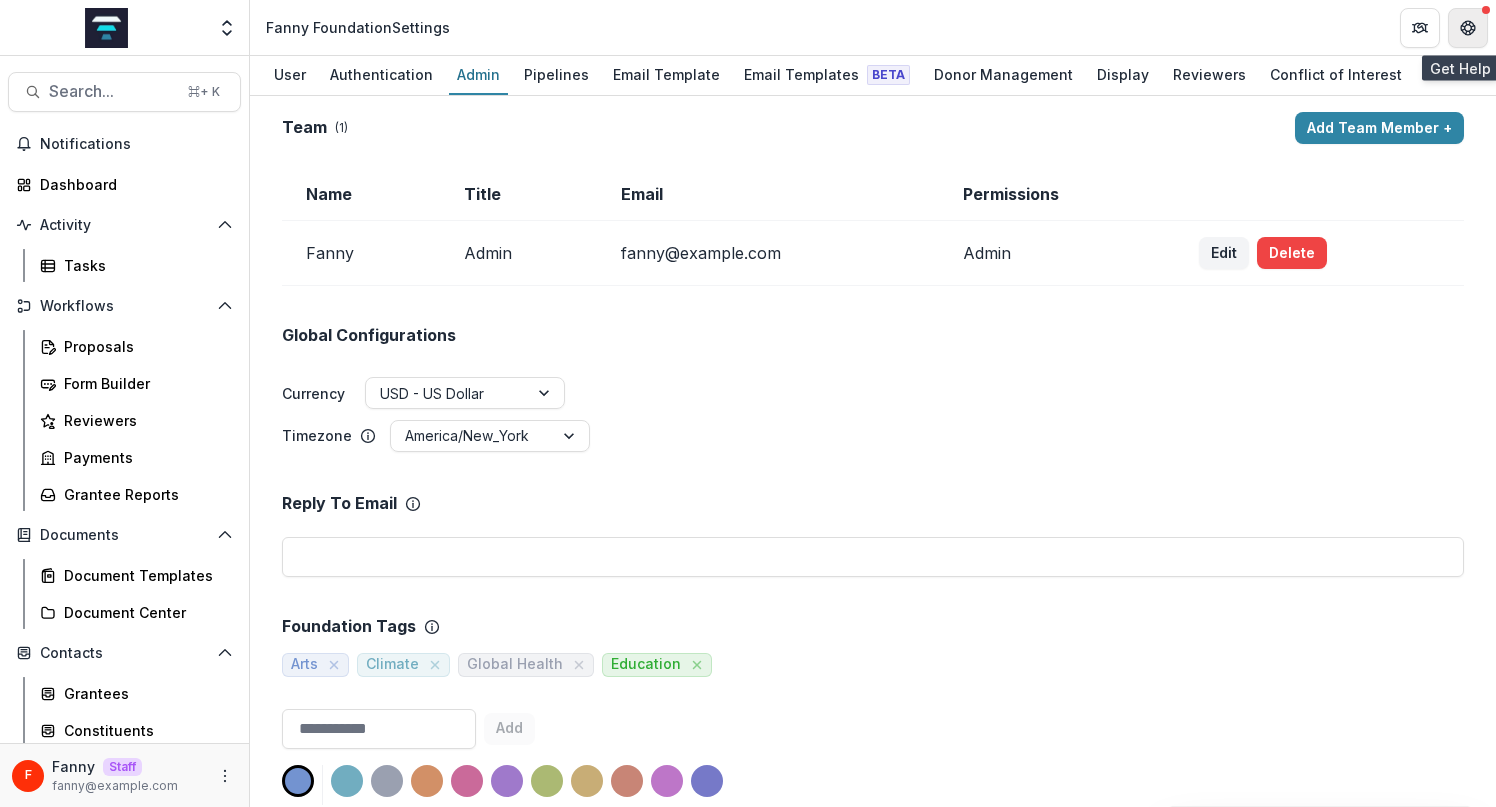 click at bounding box center (1468, 28) 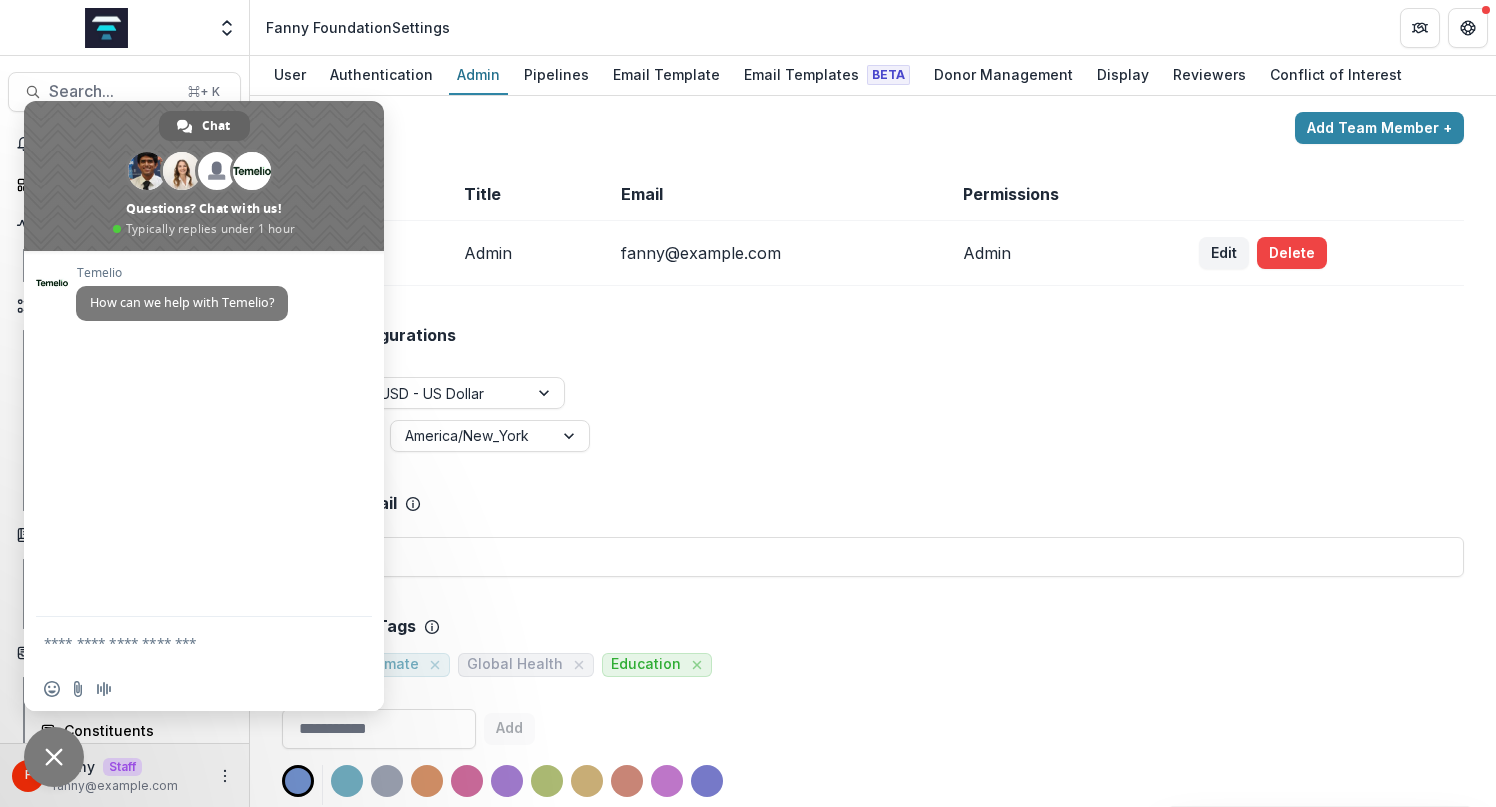 click on "Currency USD - US Dollar Timezone America/New_York" at bounding box center [873, 415] 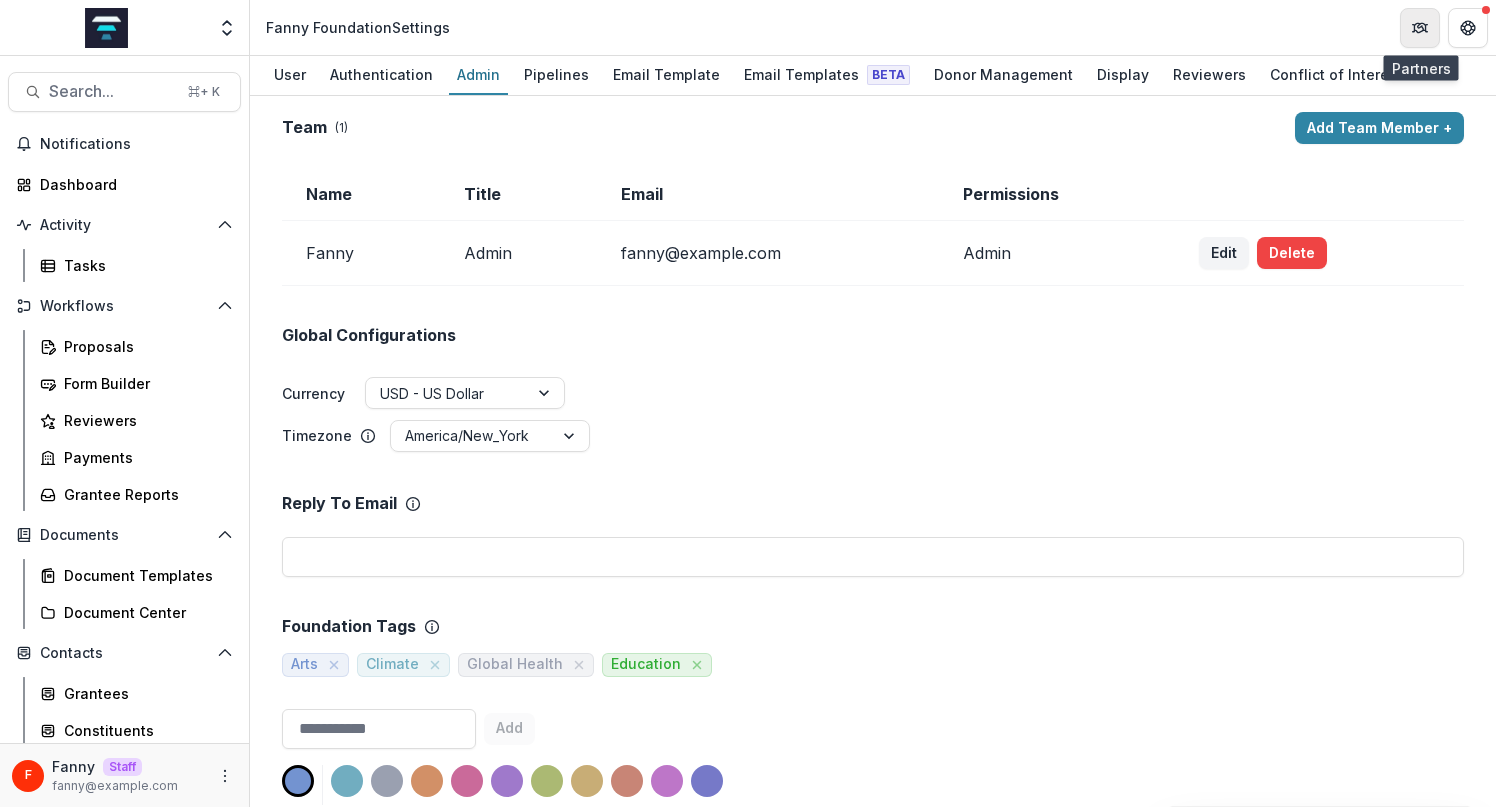 click 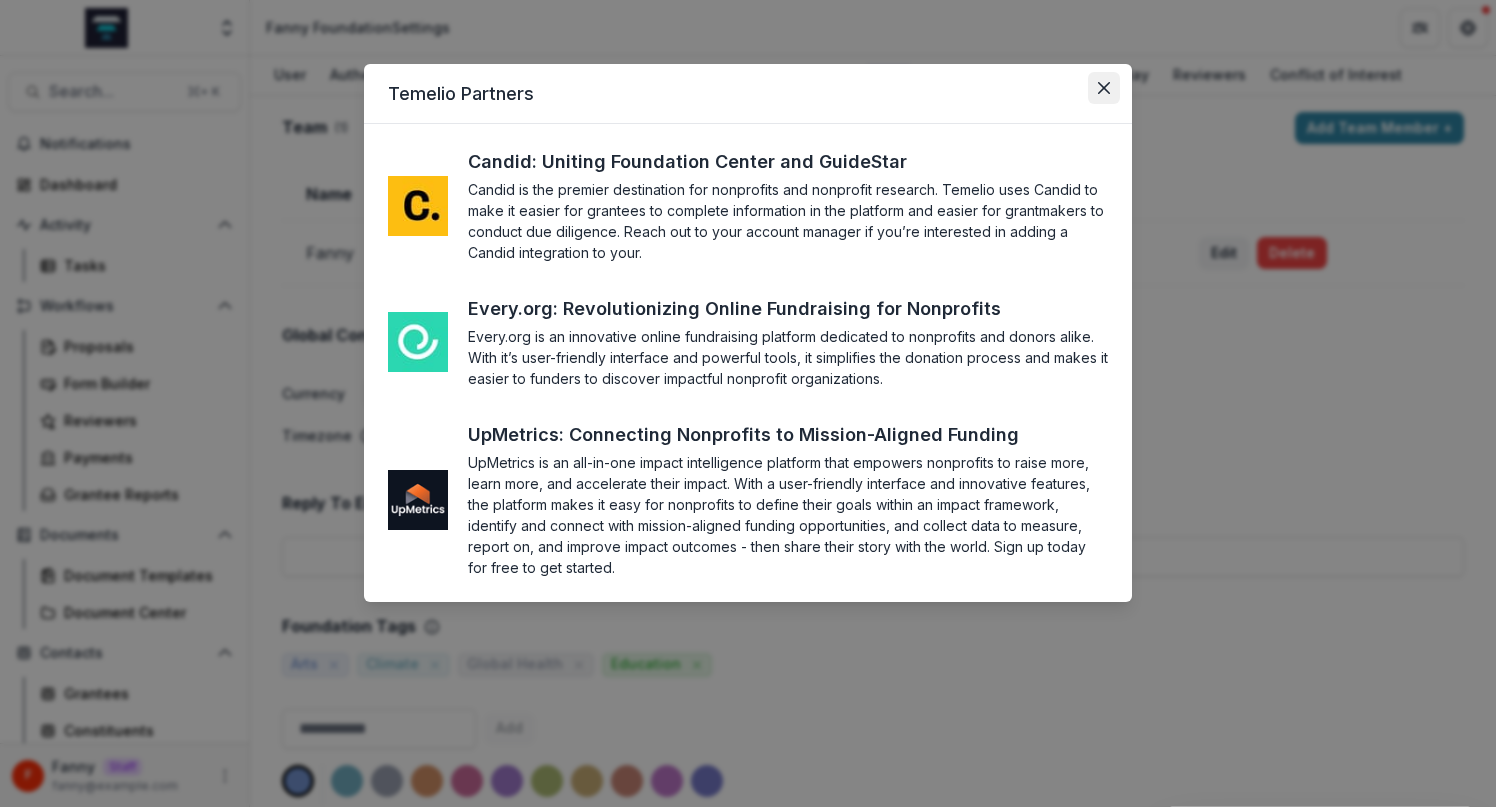 click 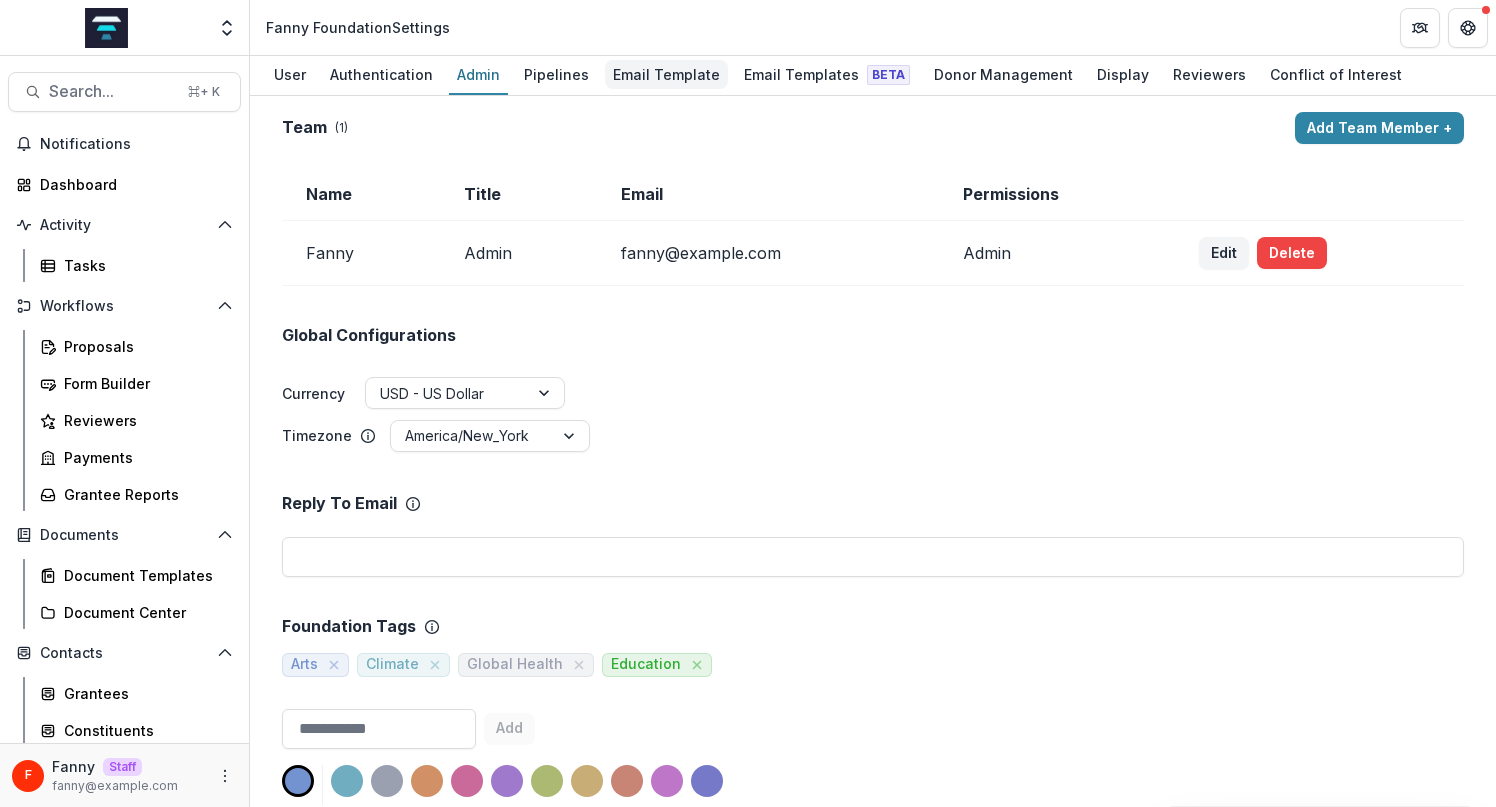 click on "Email Template" at bounding box center (666, 74) 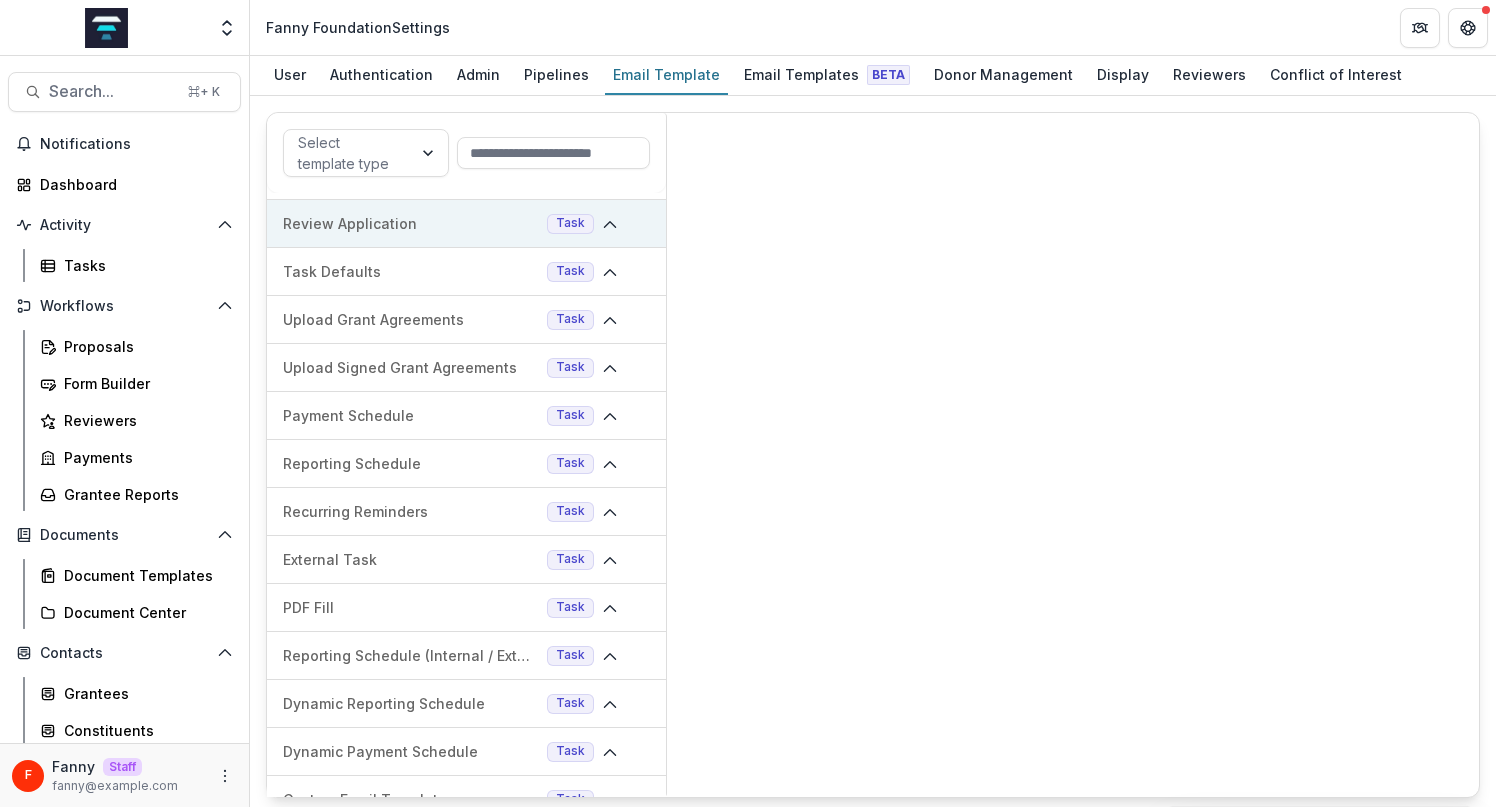 scroll, scrollTop: 0, scrollLeft: 0, axis: both 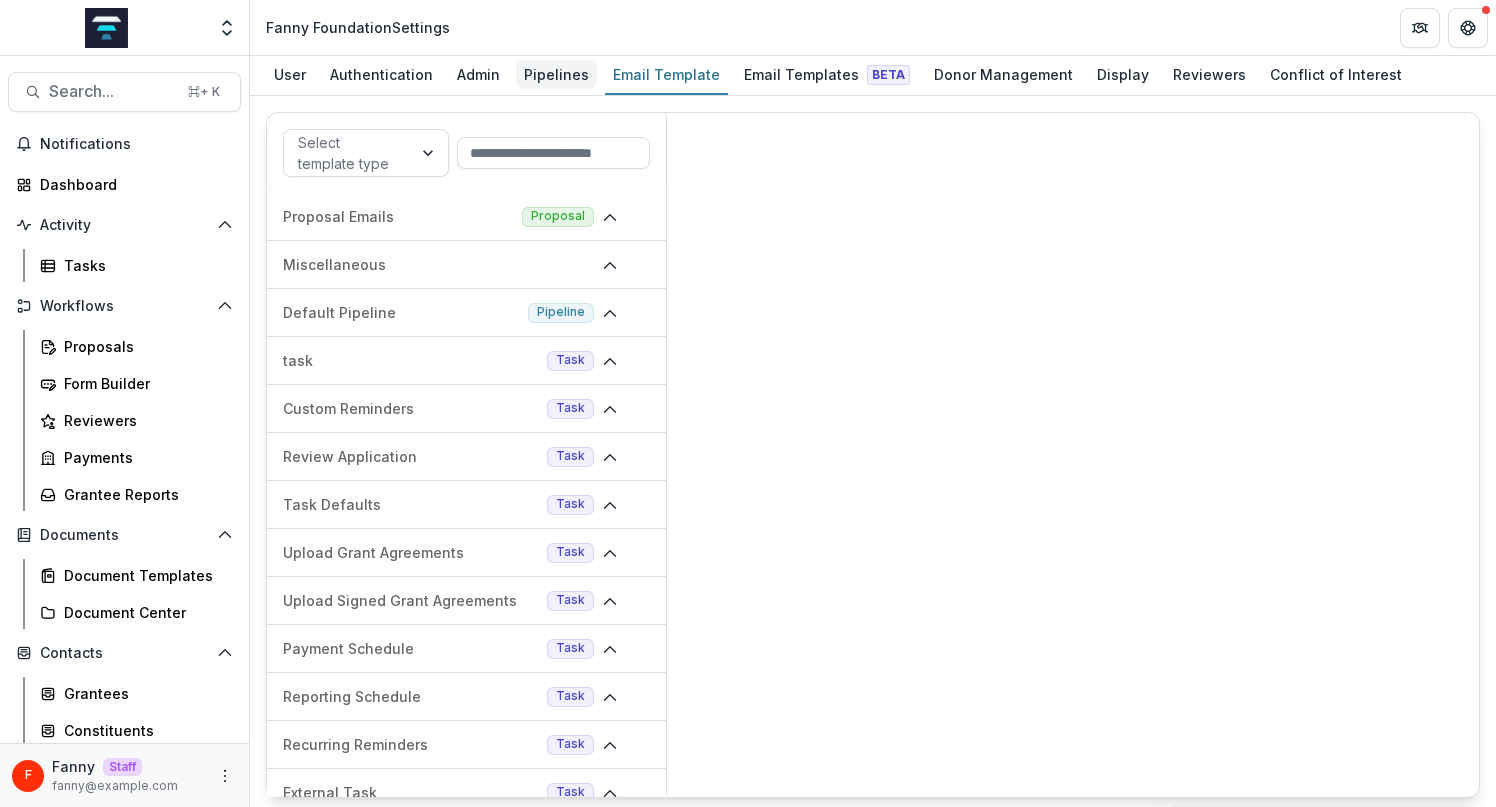 click on "Pipelines" at bounding box center (556, 74) 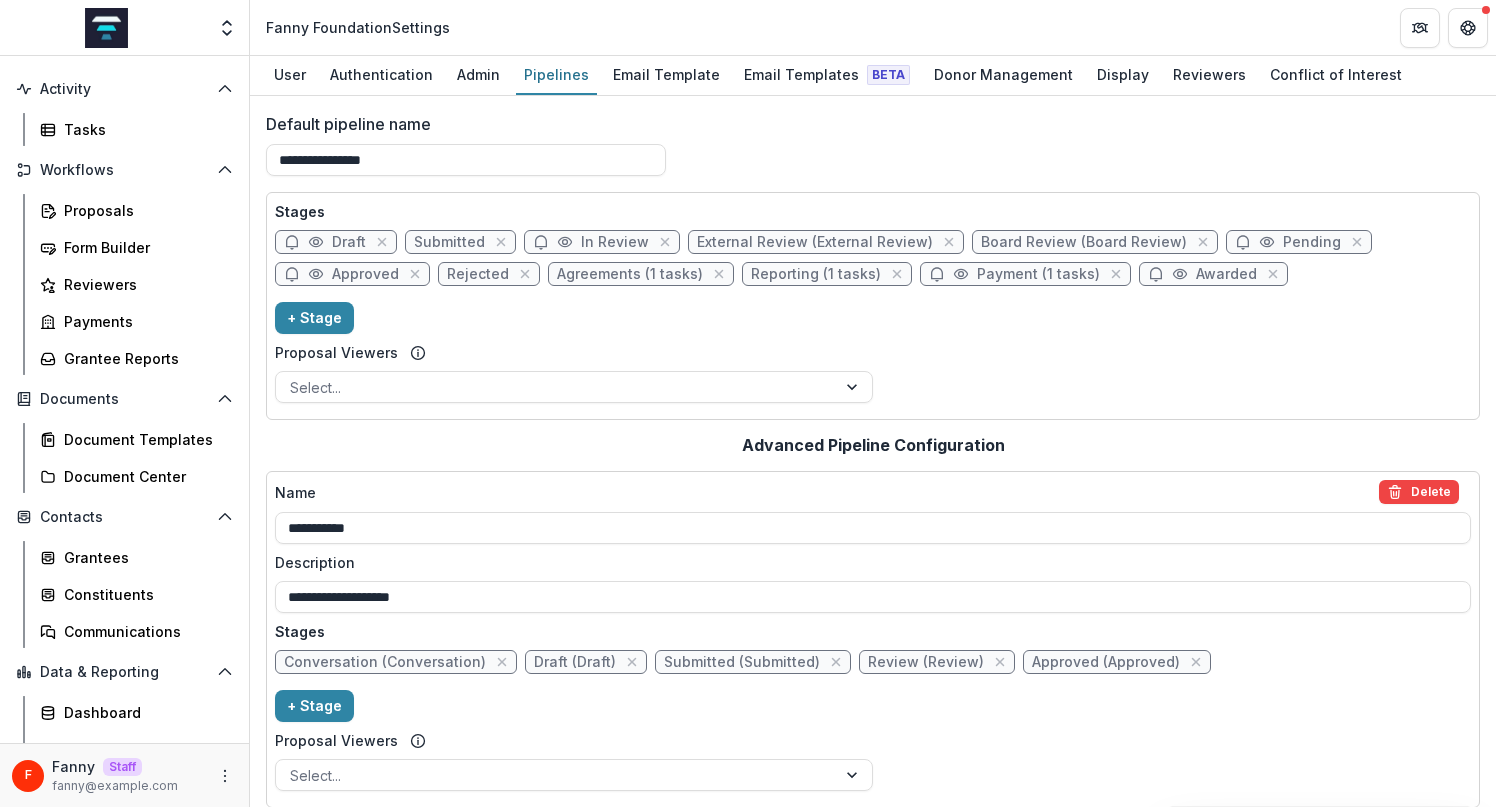 scroll, scrollTop: 159, scrollLeft: 0, axis: vertical 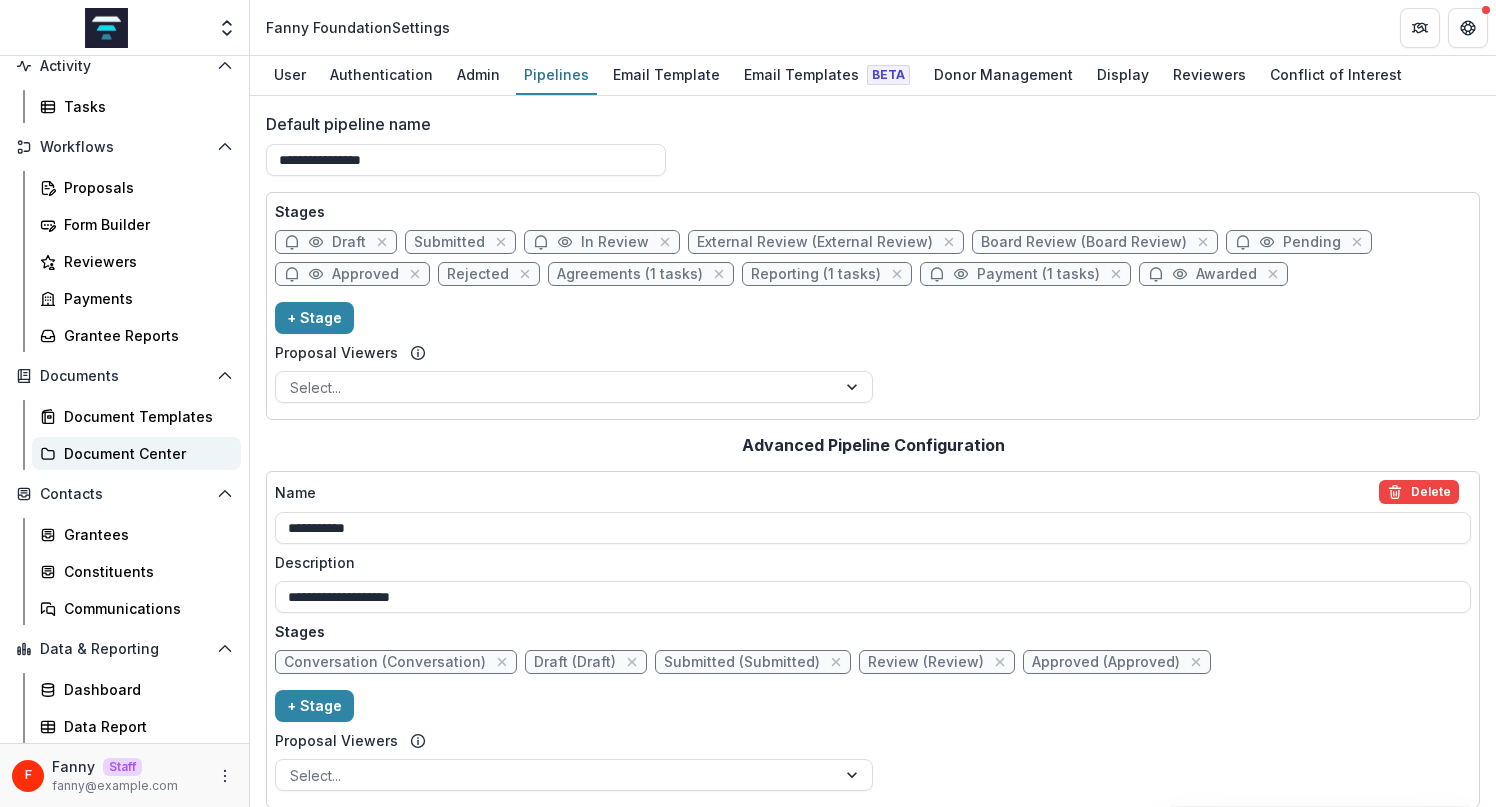 click on "Document Center" at bounding box center (144, 453) 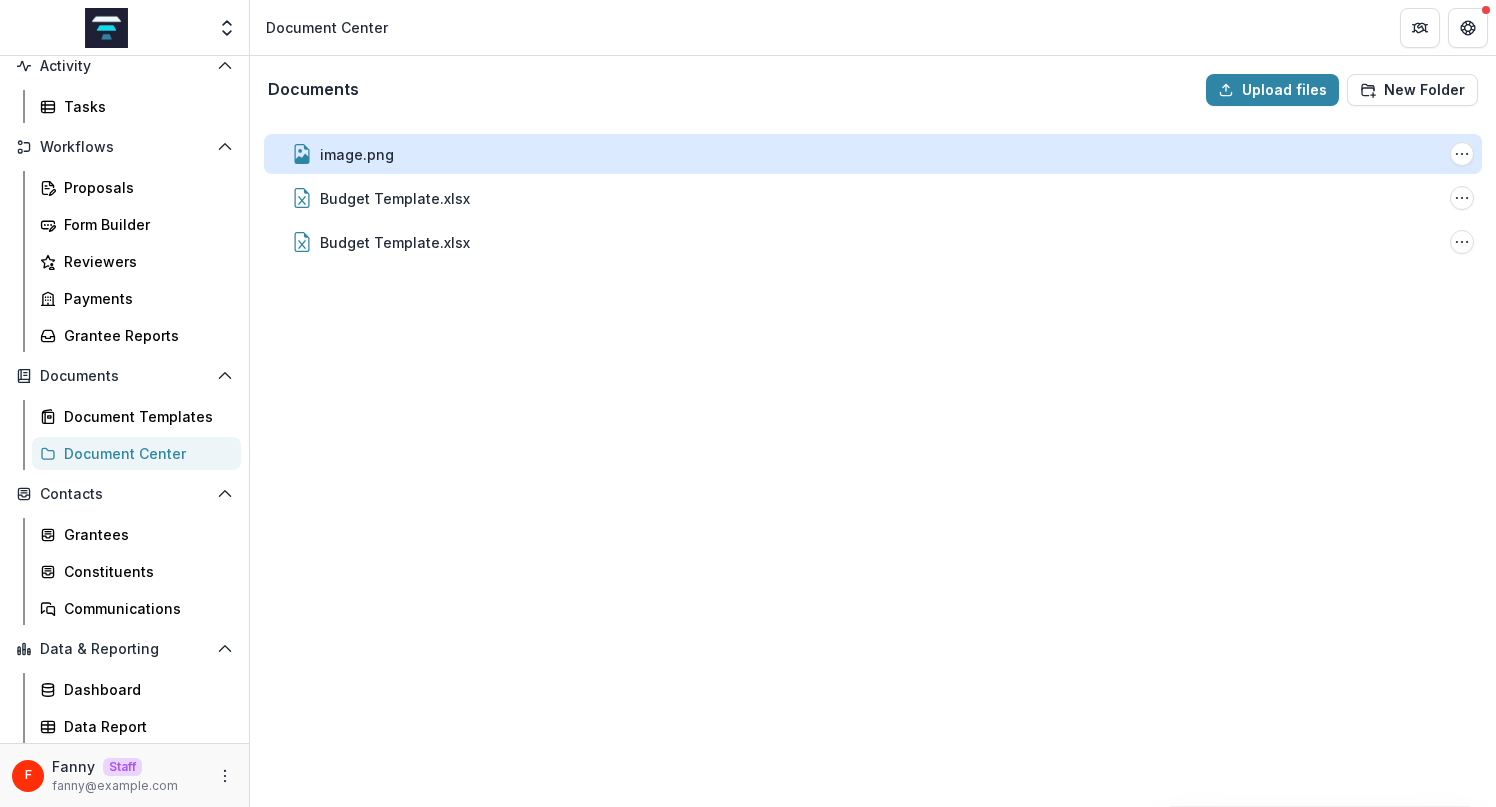 click on "image.png" at bounding box center [357, 154] 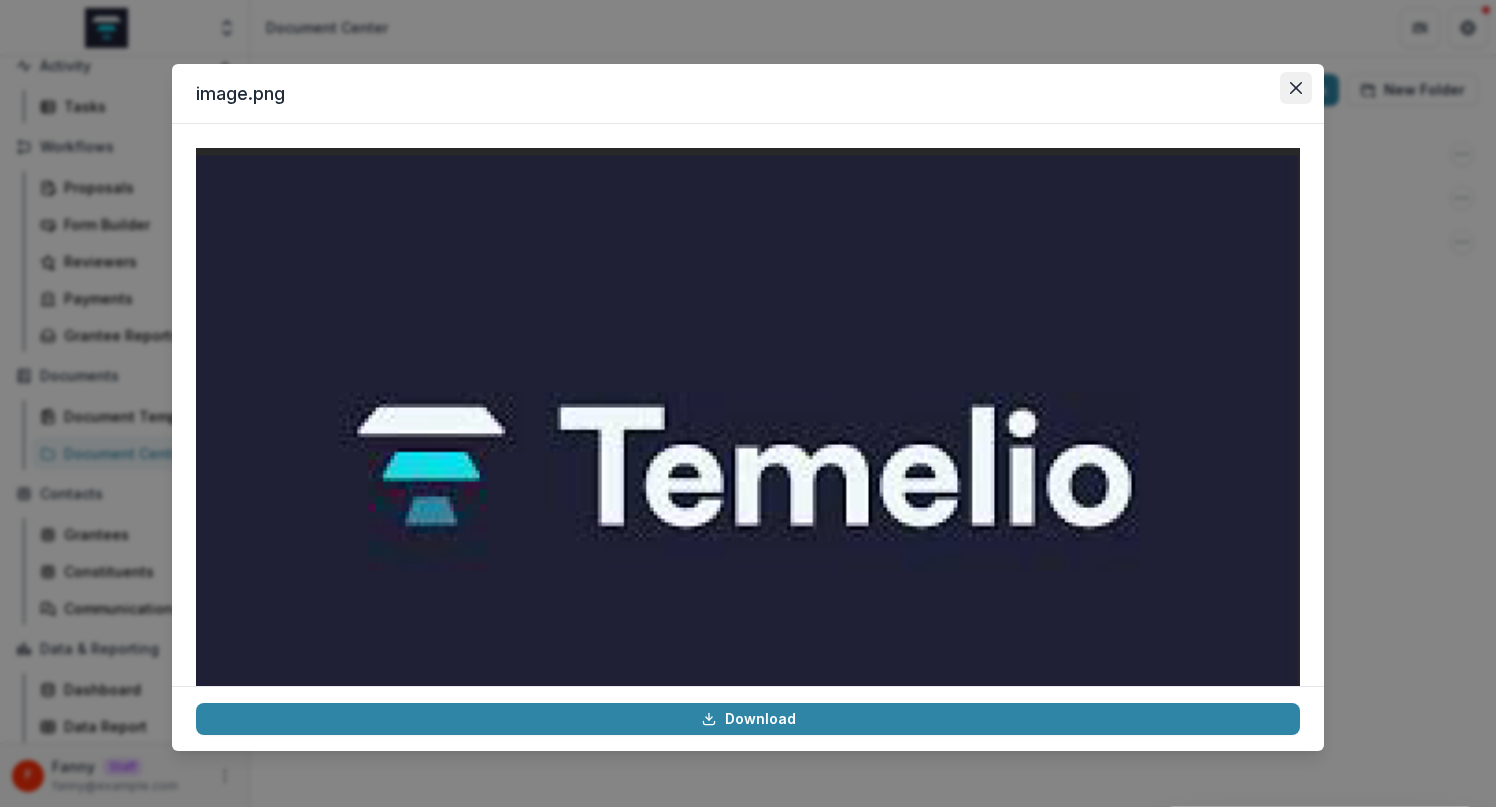 click 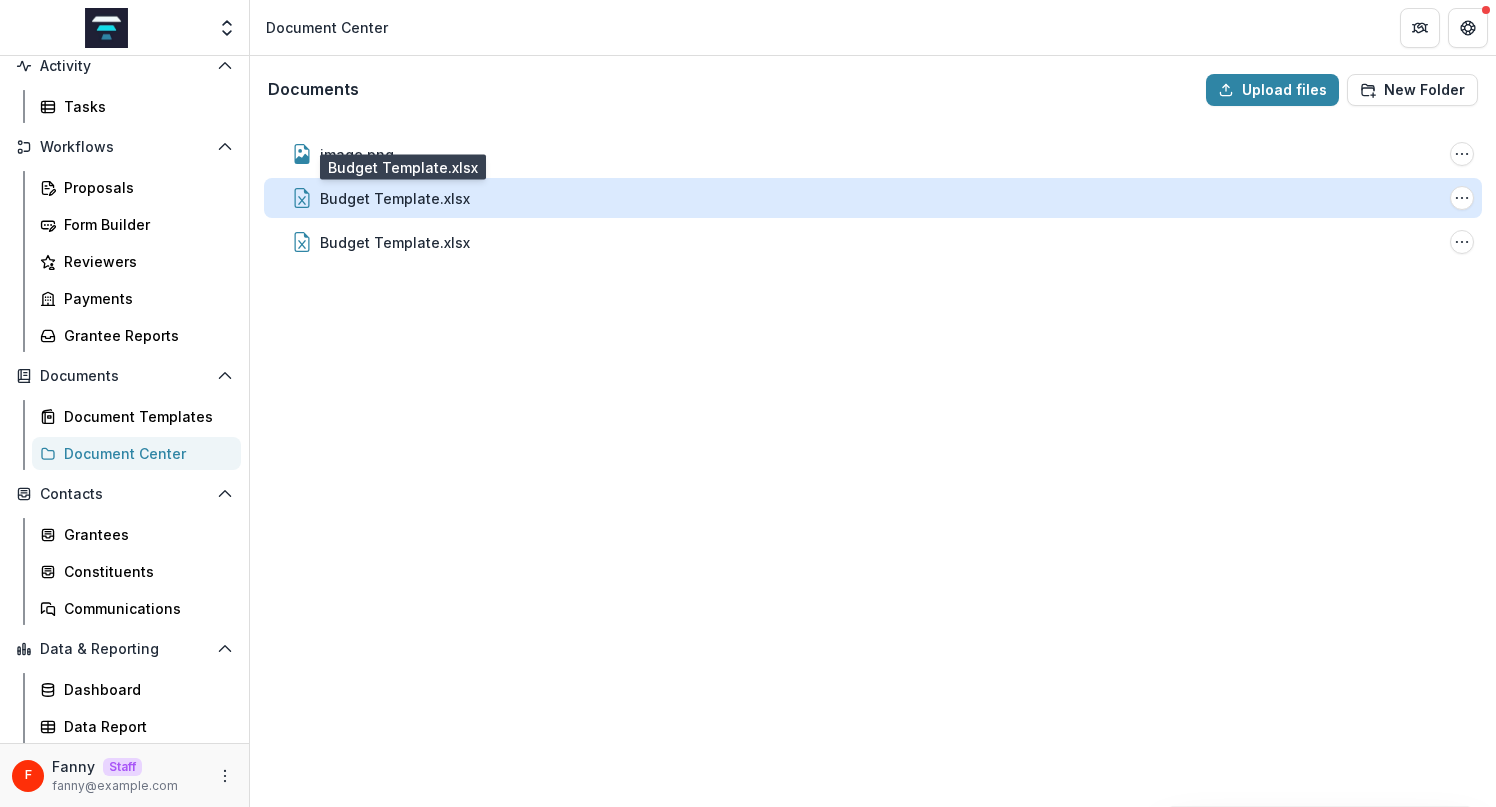 click on "Budget Template.xlsx" at bounding box center [395, 198] 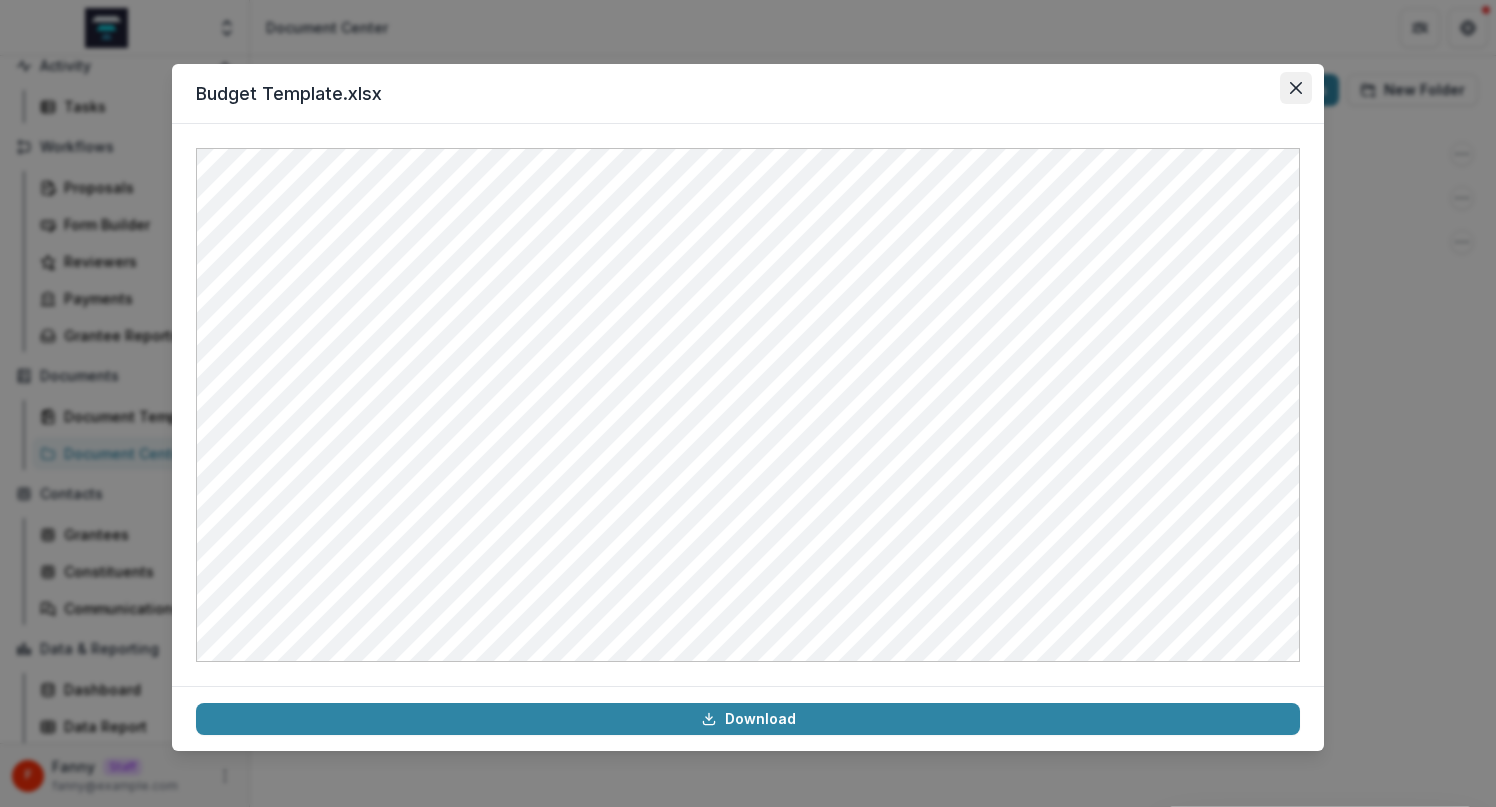 click 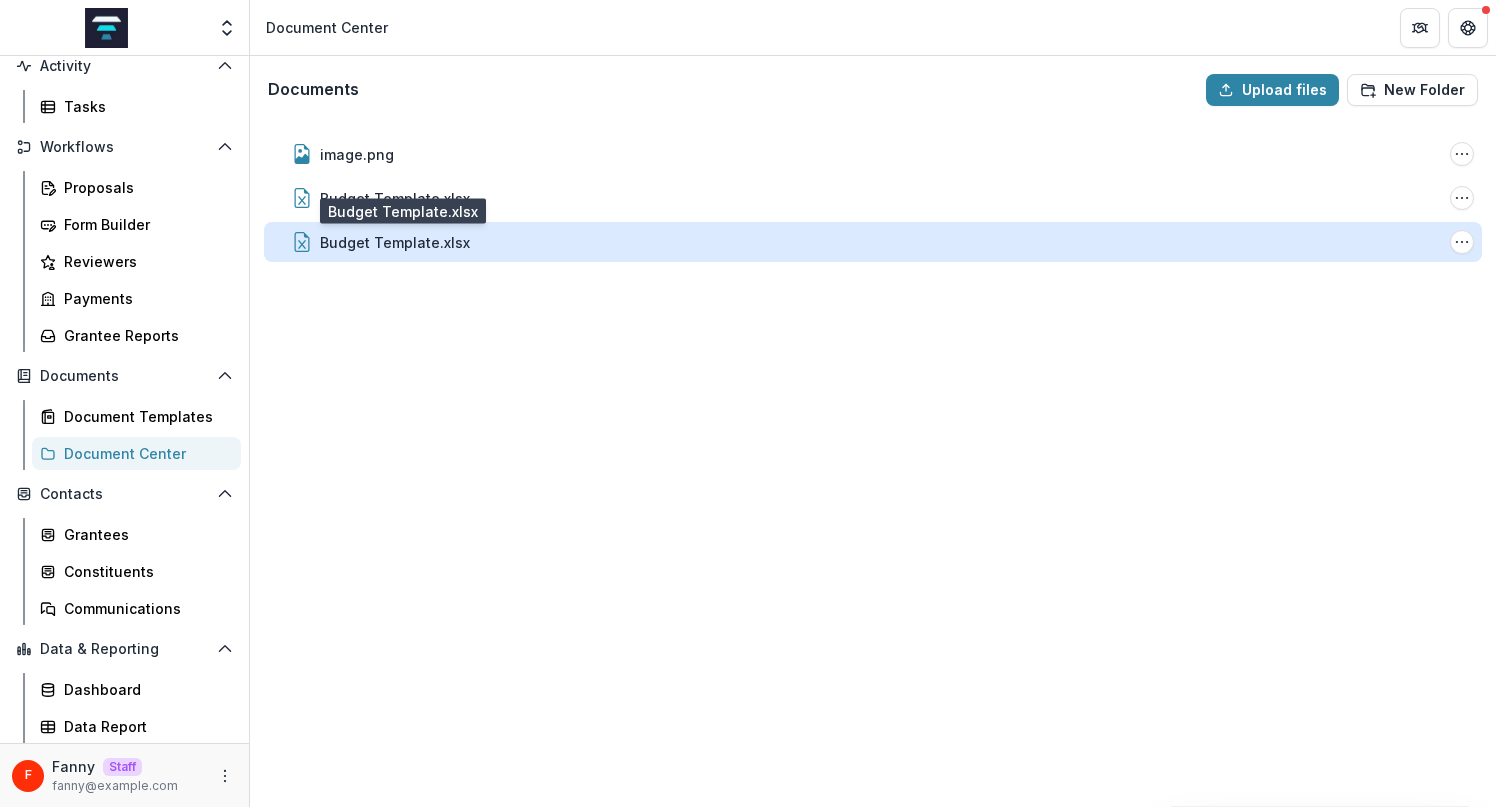click on "Budget Template.xlsx" at bounding box center (395, 242) 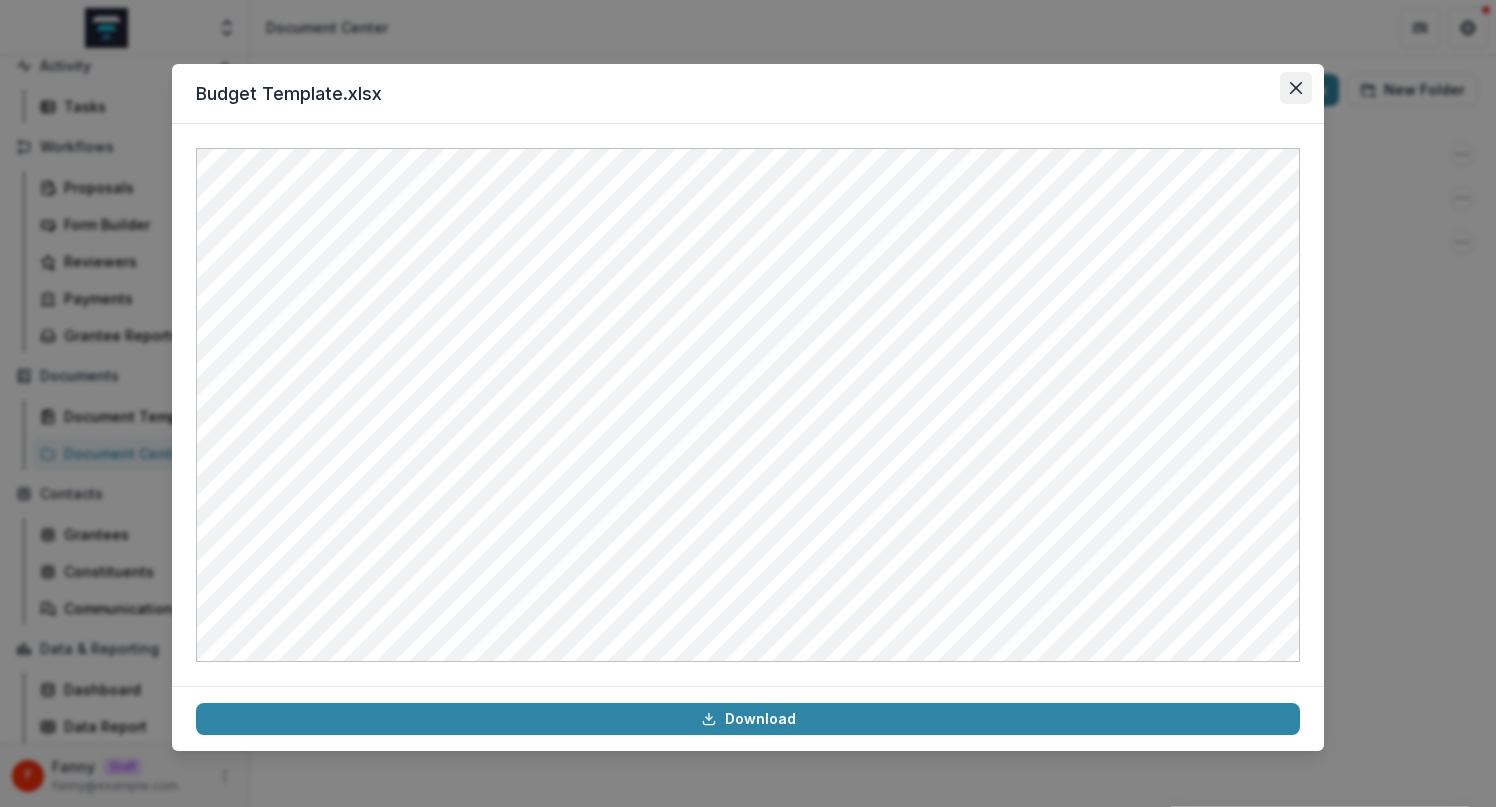 click at bounding box center (1296, 88) 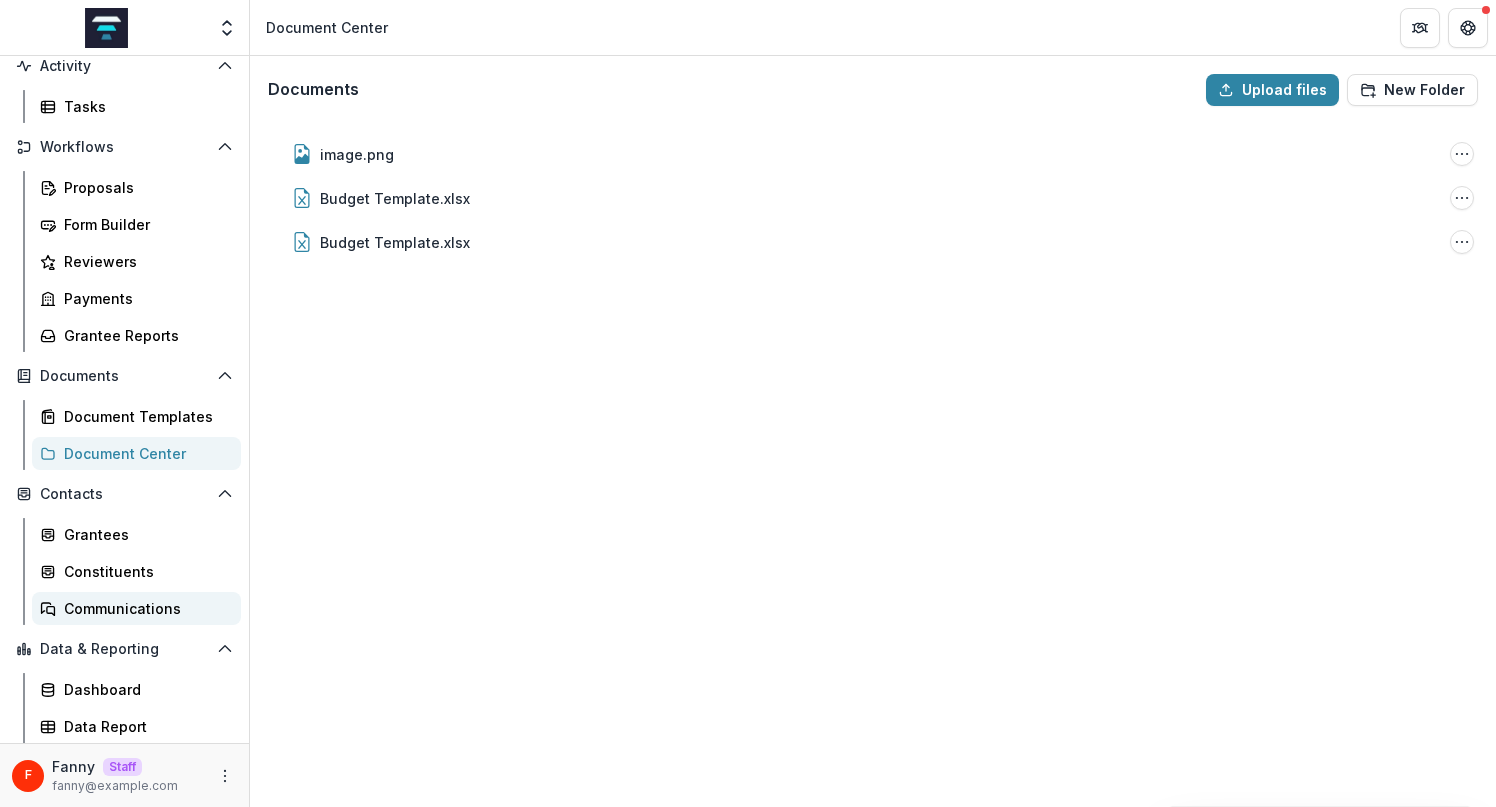 click on "Communications" at bounding box center [144, 608] 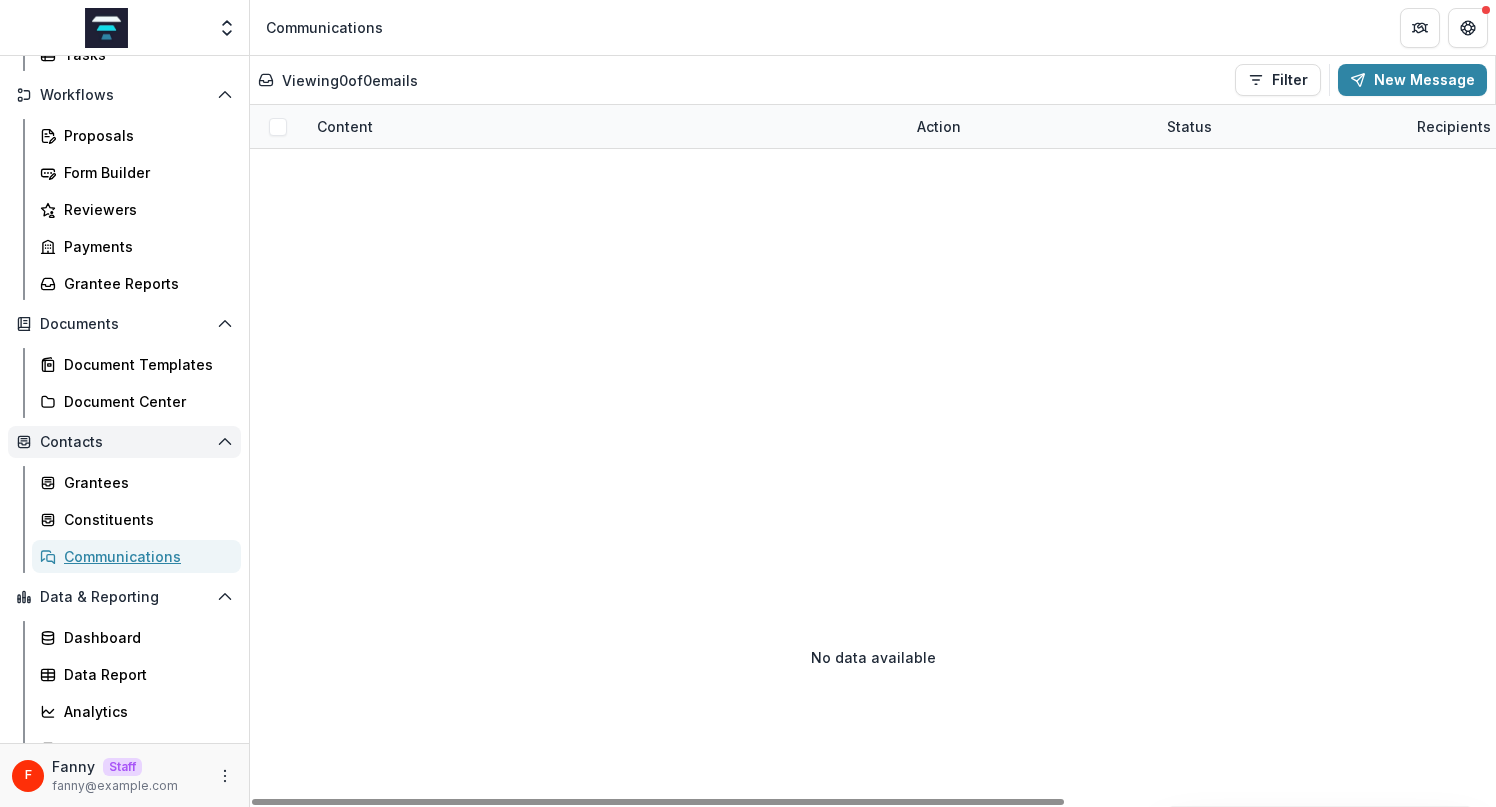 scroll, scrollTop: 233, scrollLeft: 0, axis: vertical 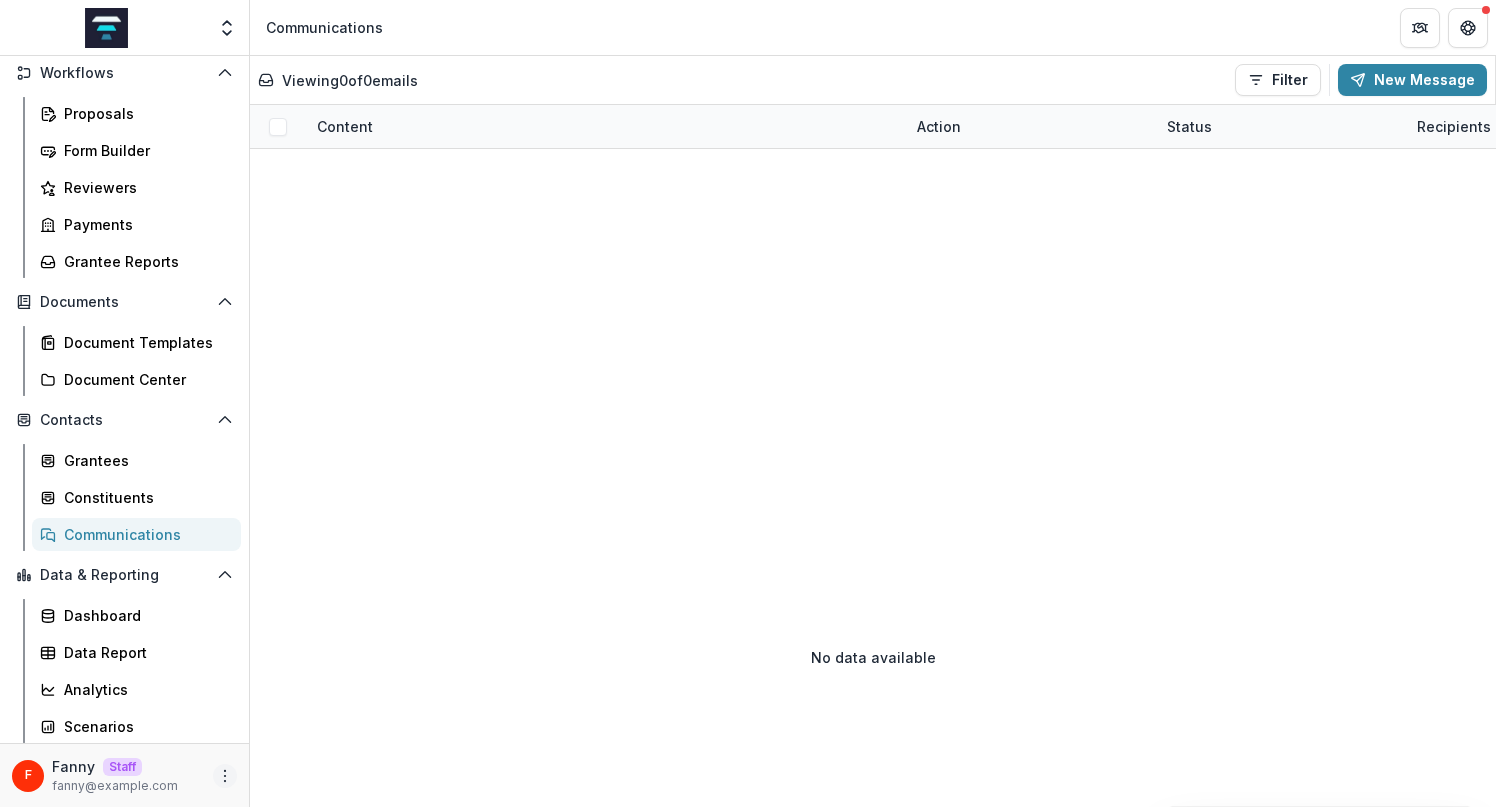 click 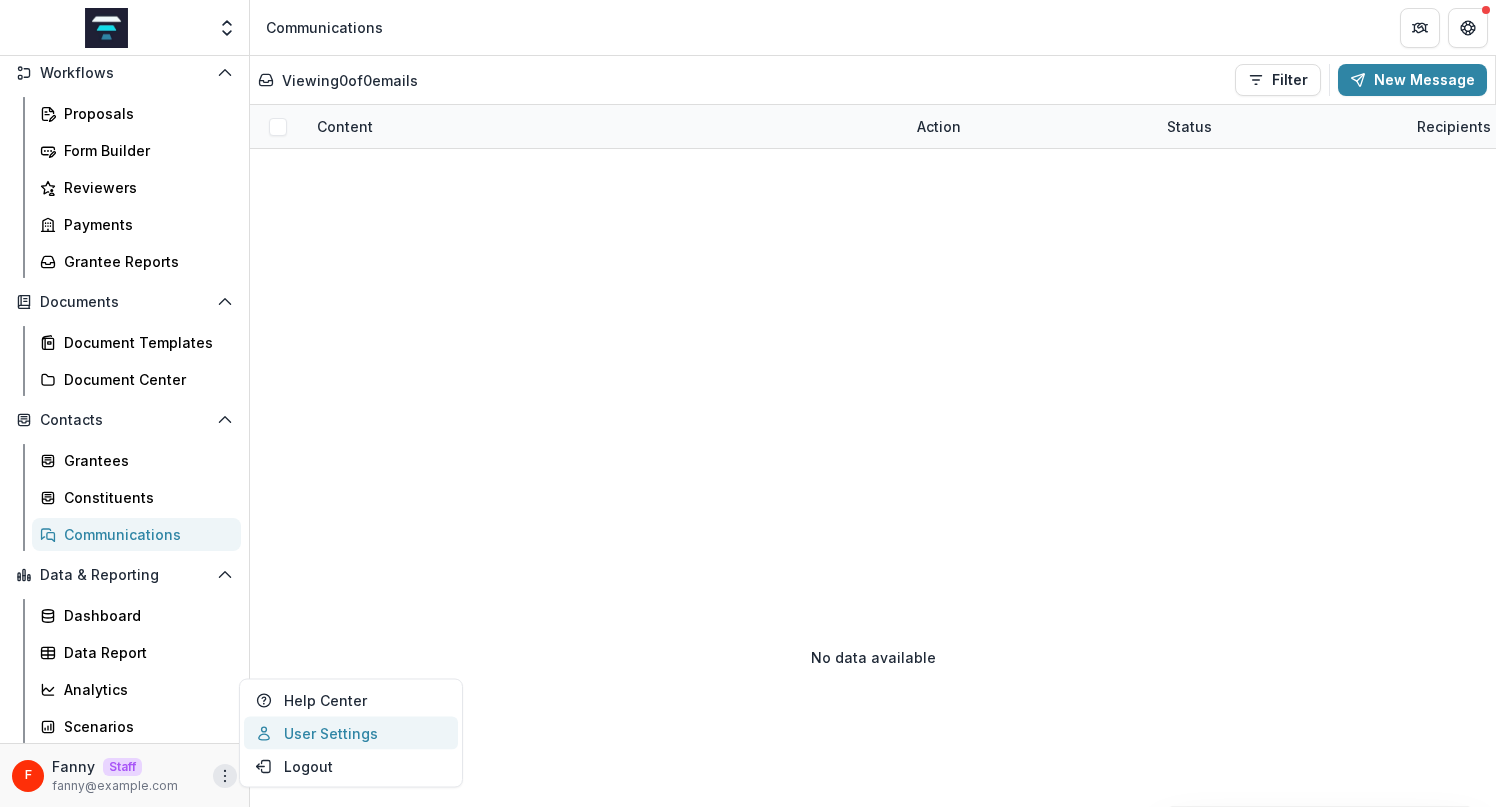 click on "User Settings" at bounding box center (351, 733) 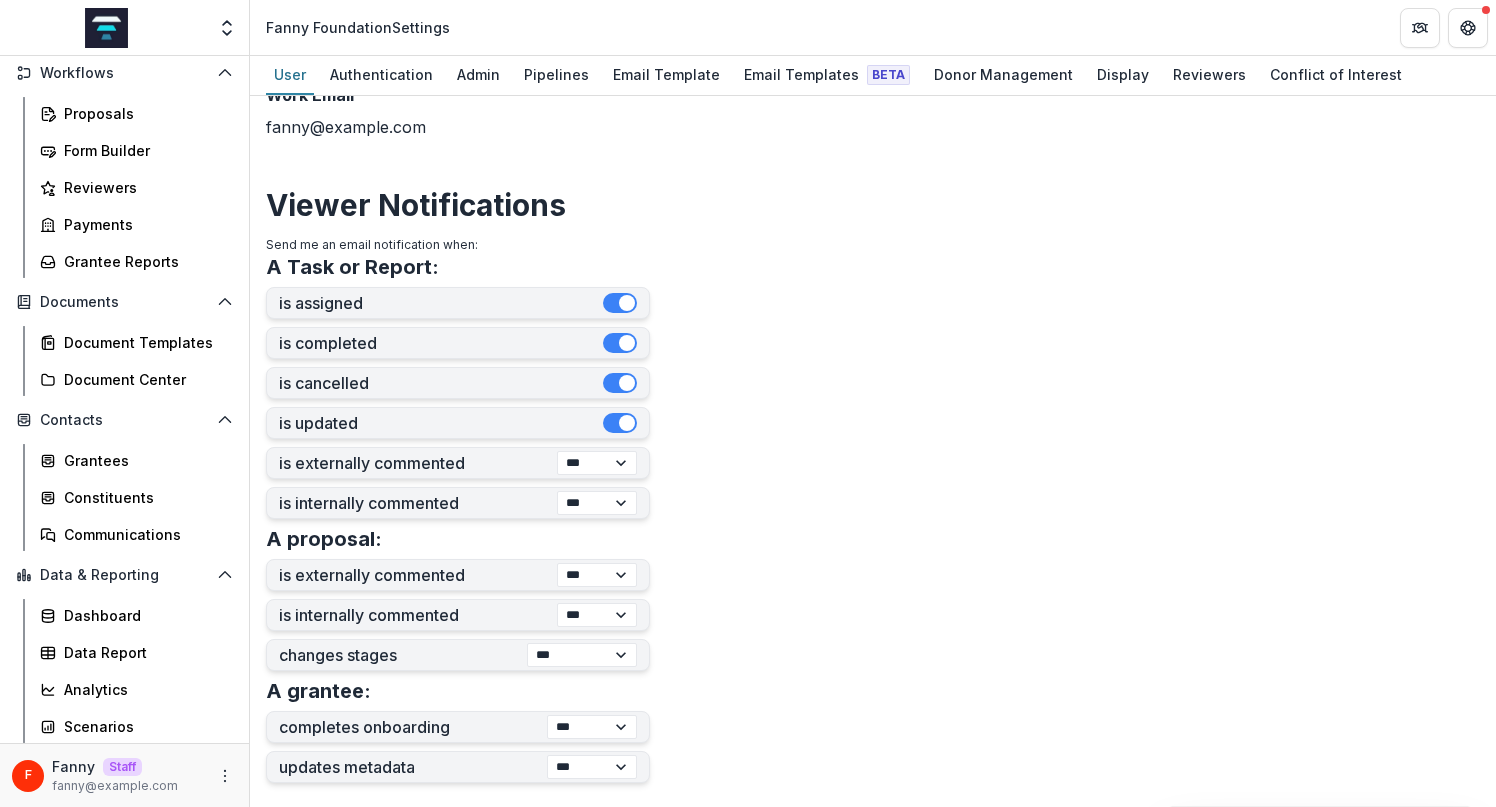 scroll, scrollTop: 715, scrollLeft: 0, axis: vertical 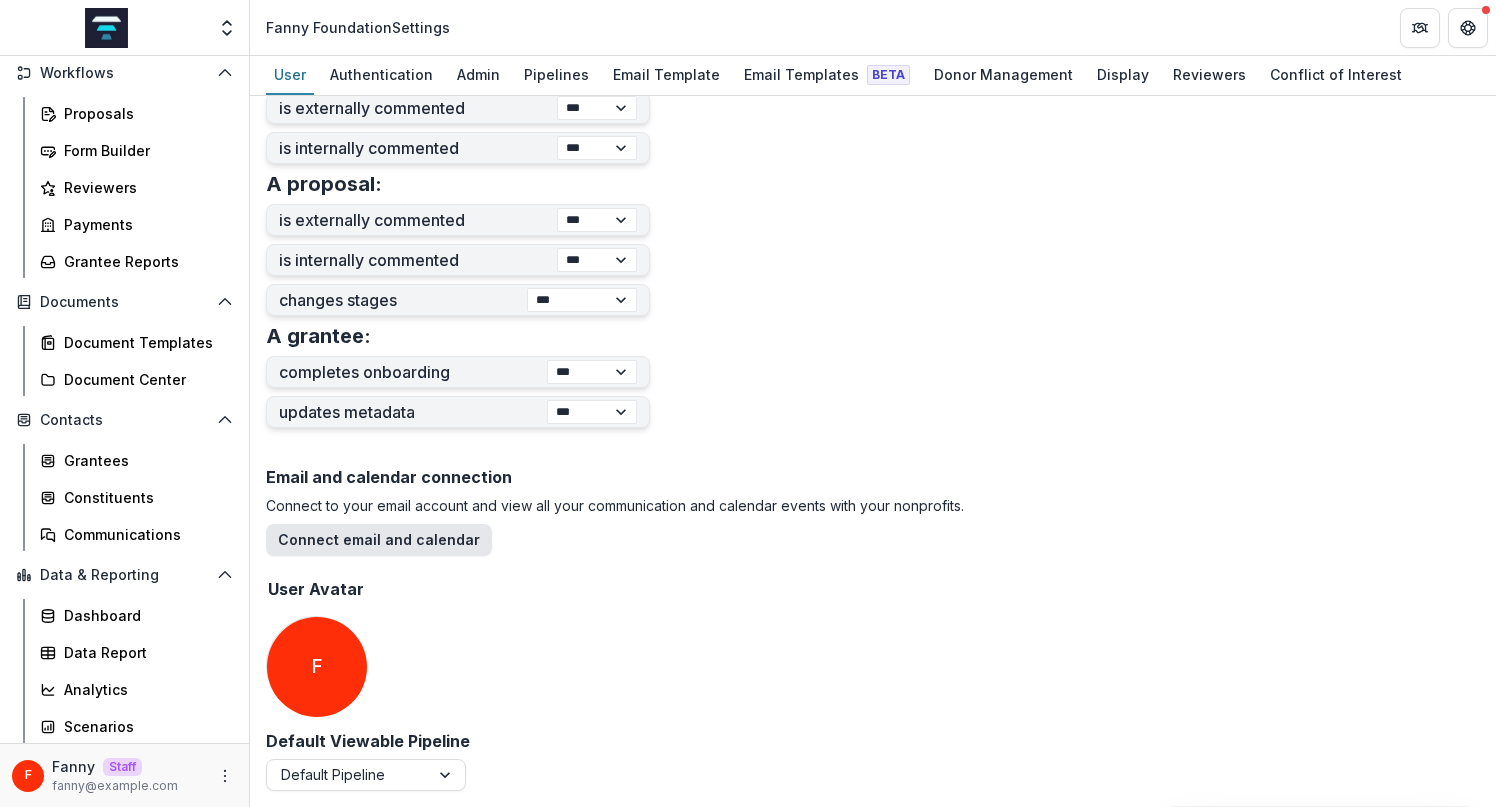 click on "Connect email and calendar" at bounding box center [379, 540] 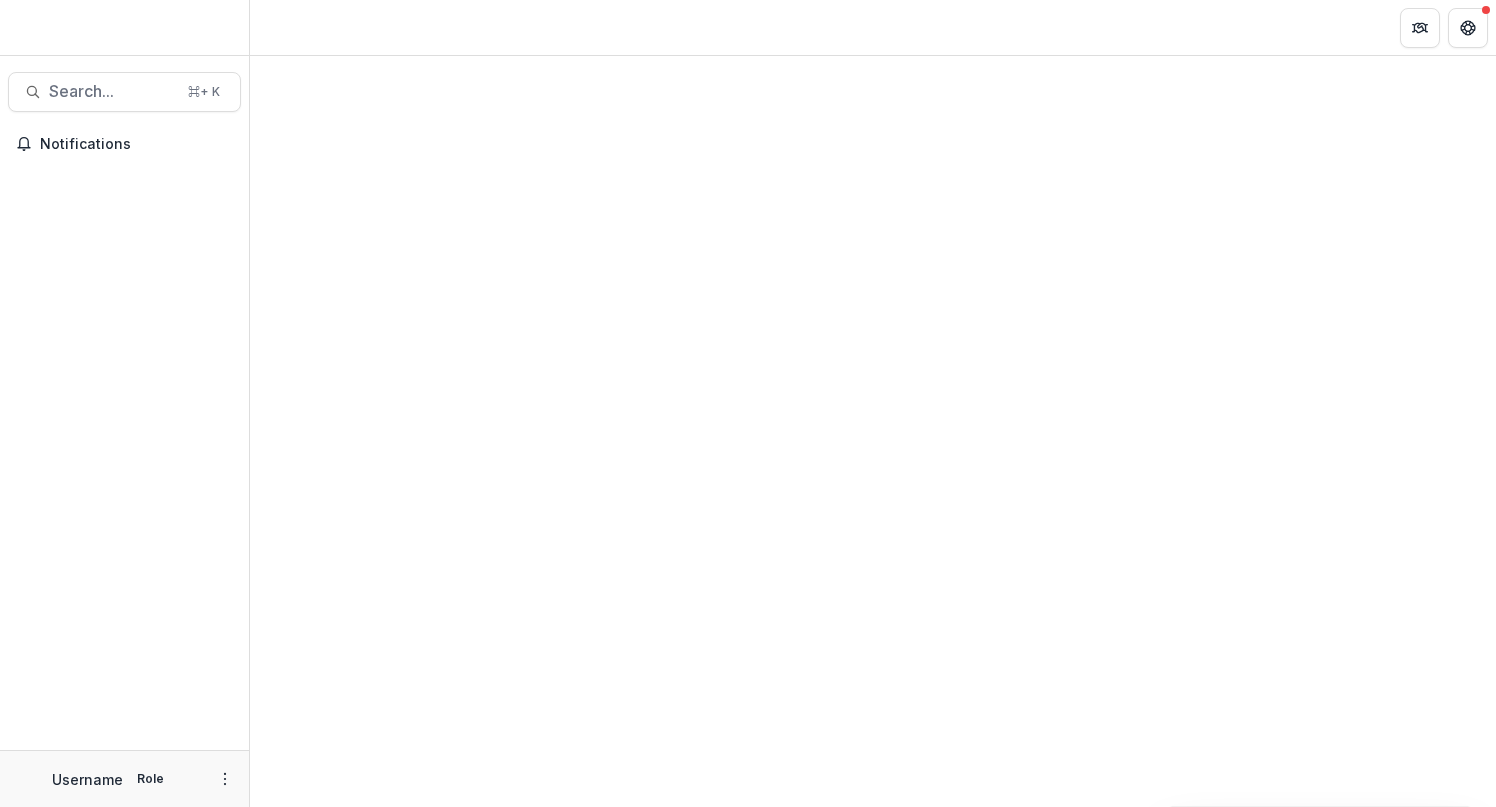 scroll, scrollTop: 0, scrollLeft: 0, axis: both 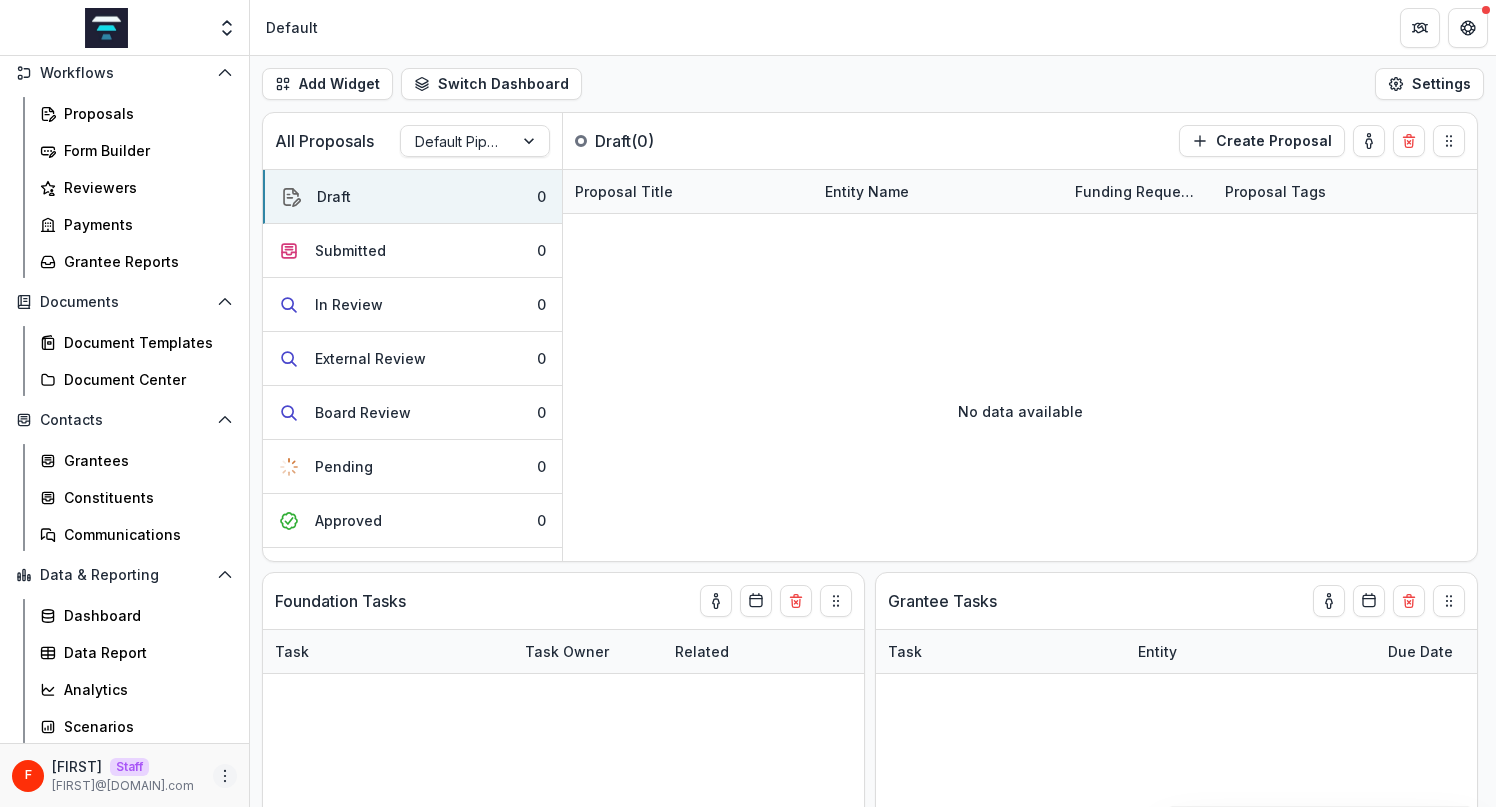 click 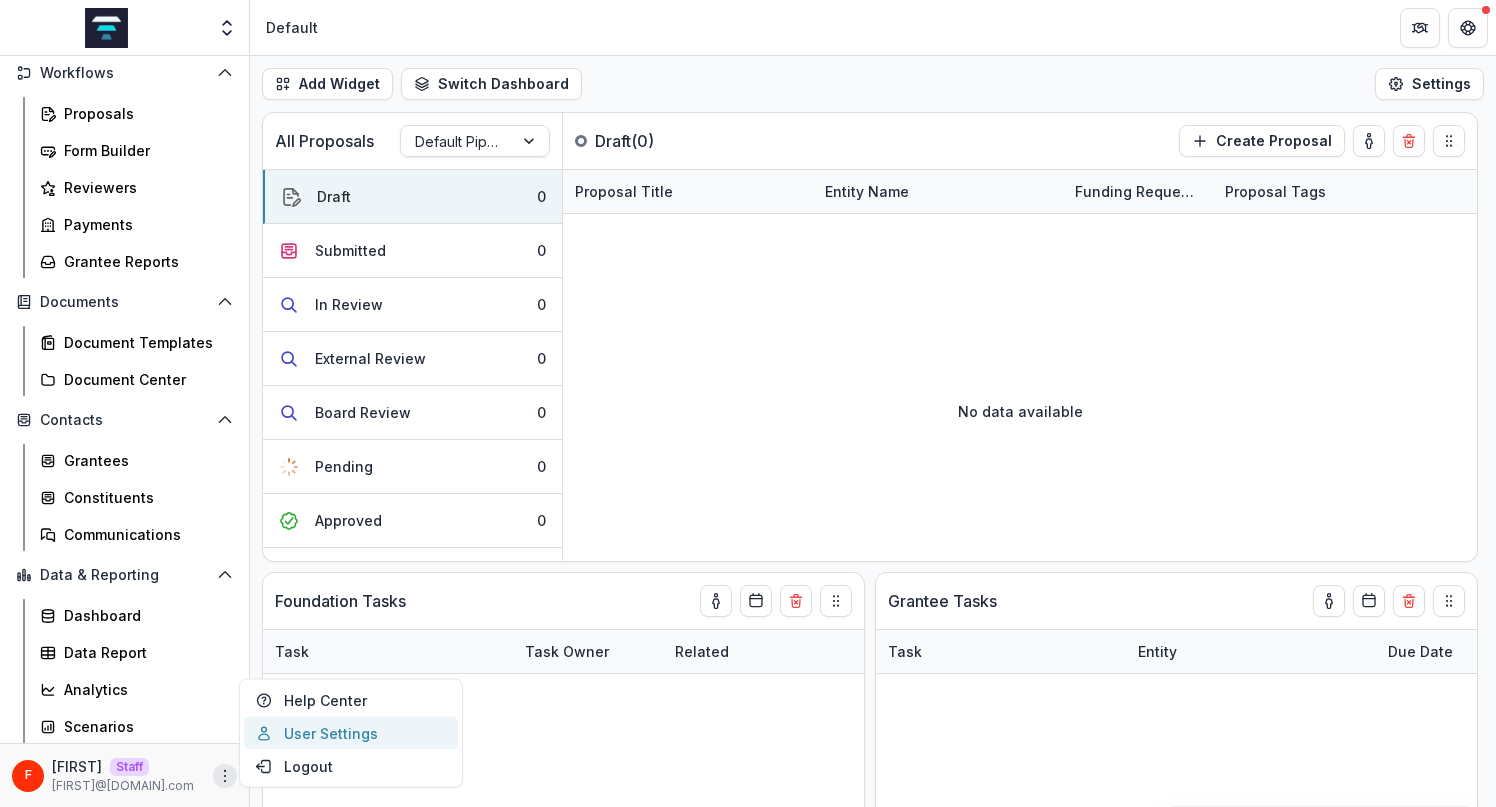 click on "User Settings" at bounding box center (351, 733) 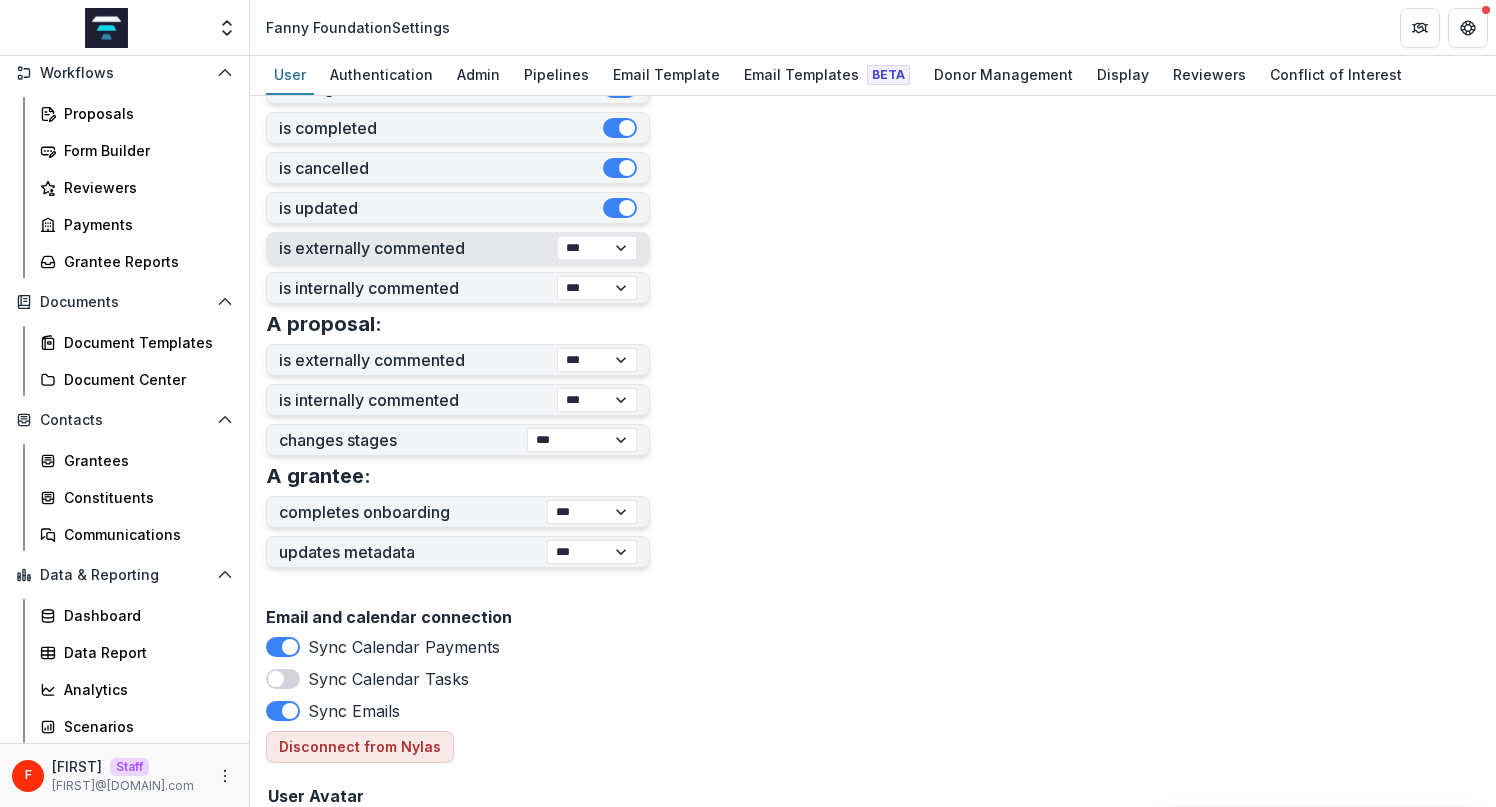 scroll, scrollTop: 782, scrollLeft: 0, axis: vertical 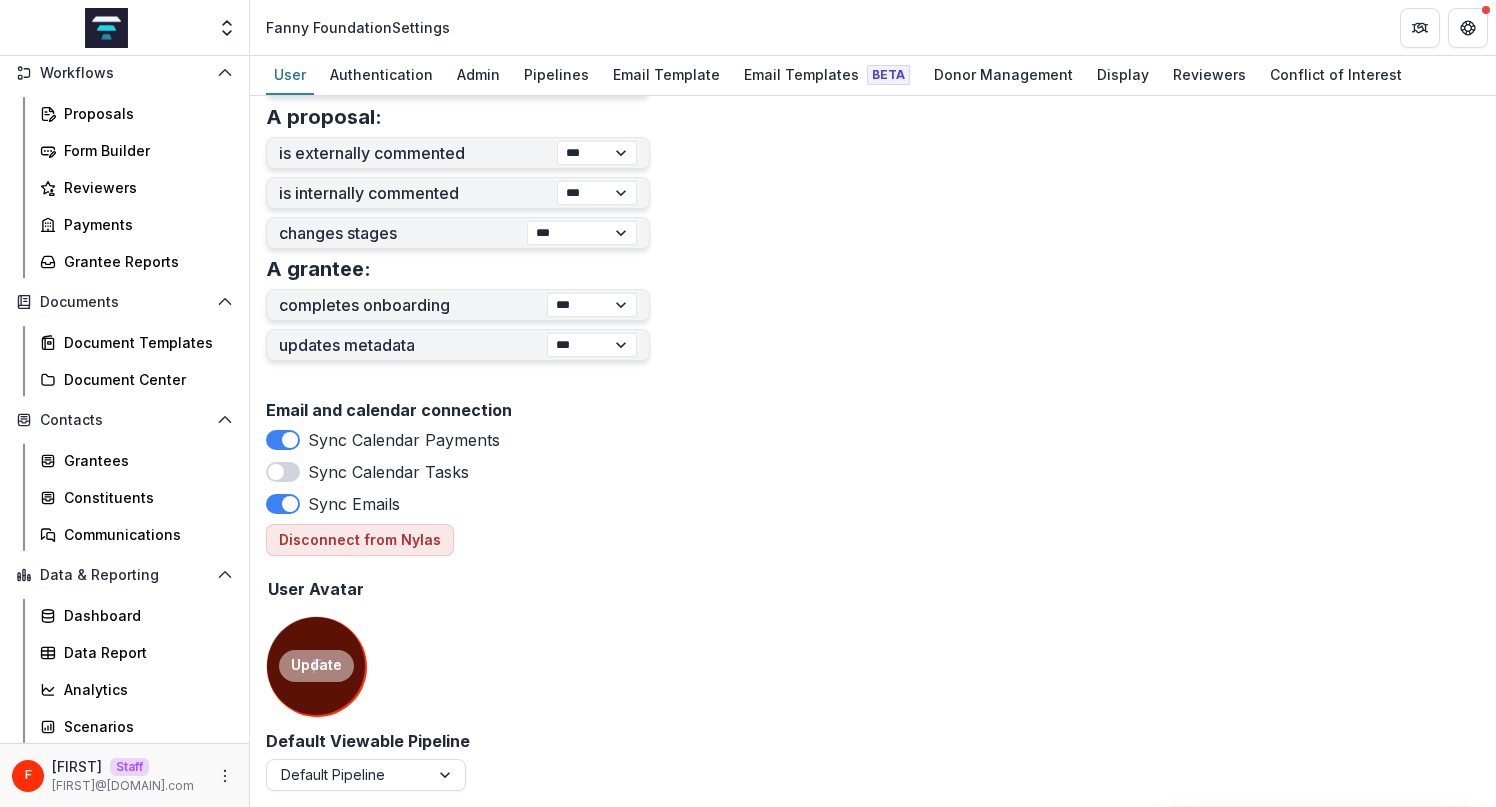 click on "Update" at bounding box center (316, 666) 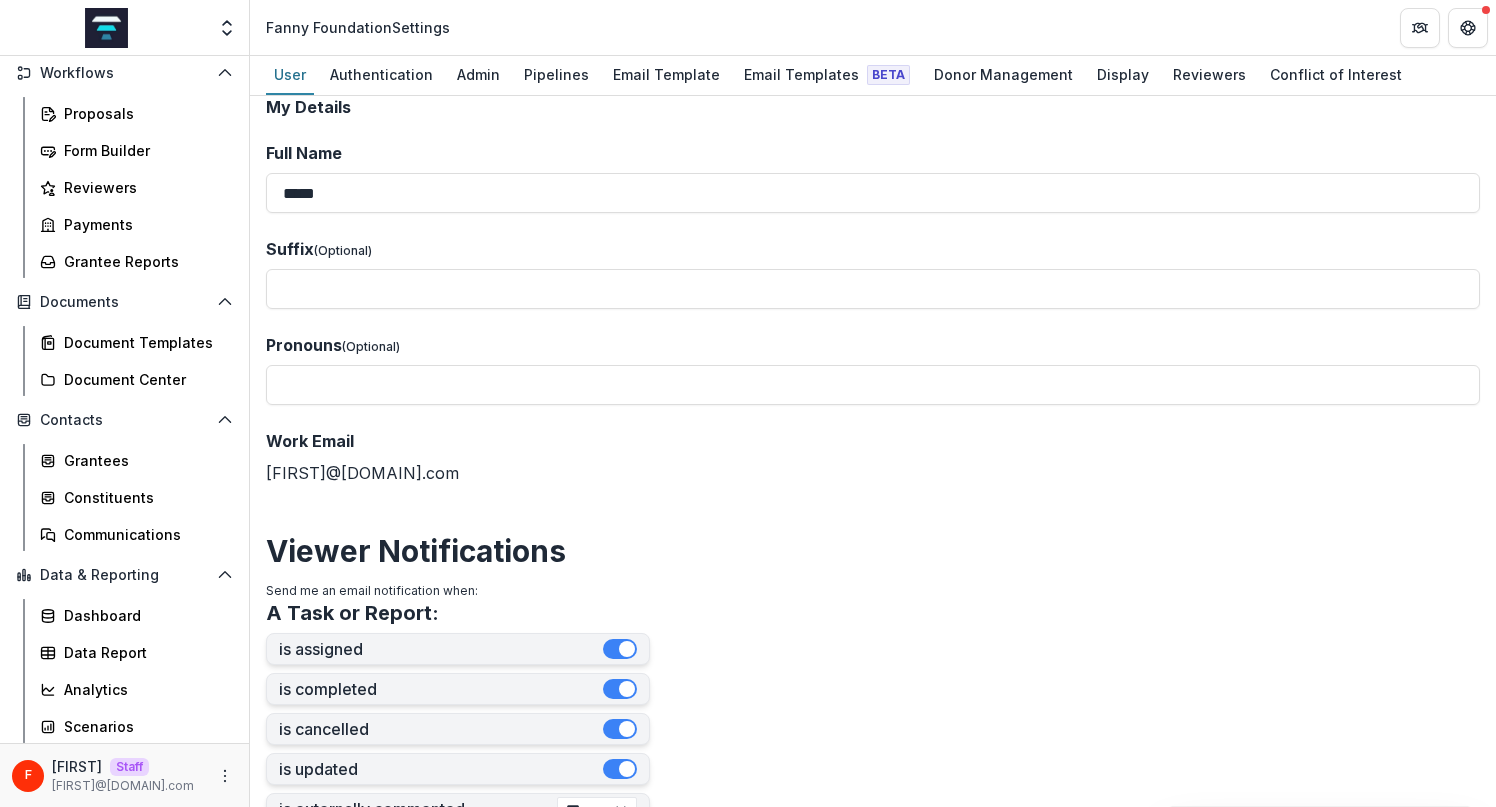 scroll, scrollTop: 0, scrollLeft: 0, axis: both 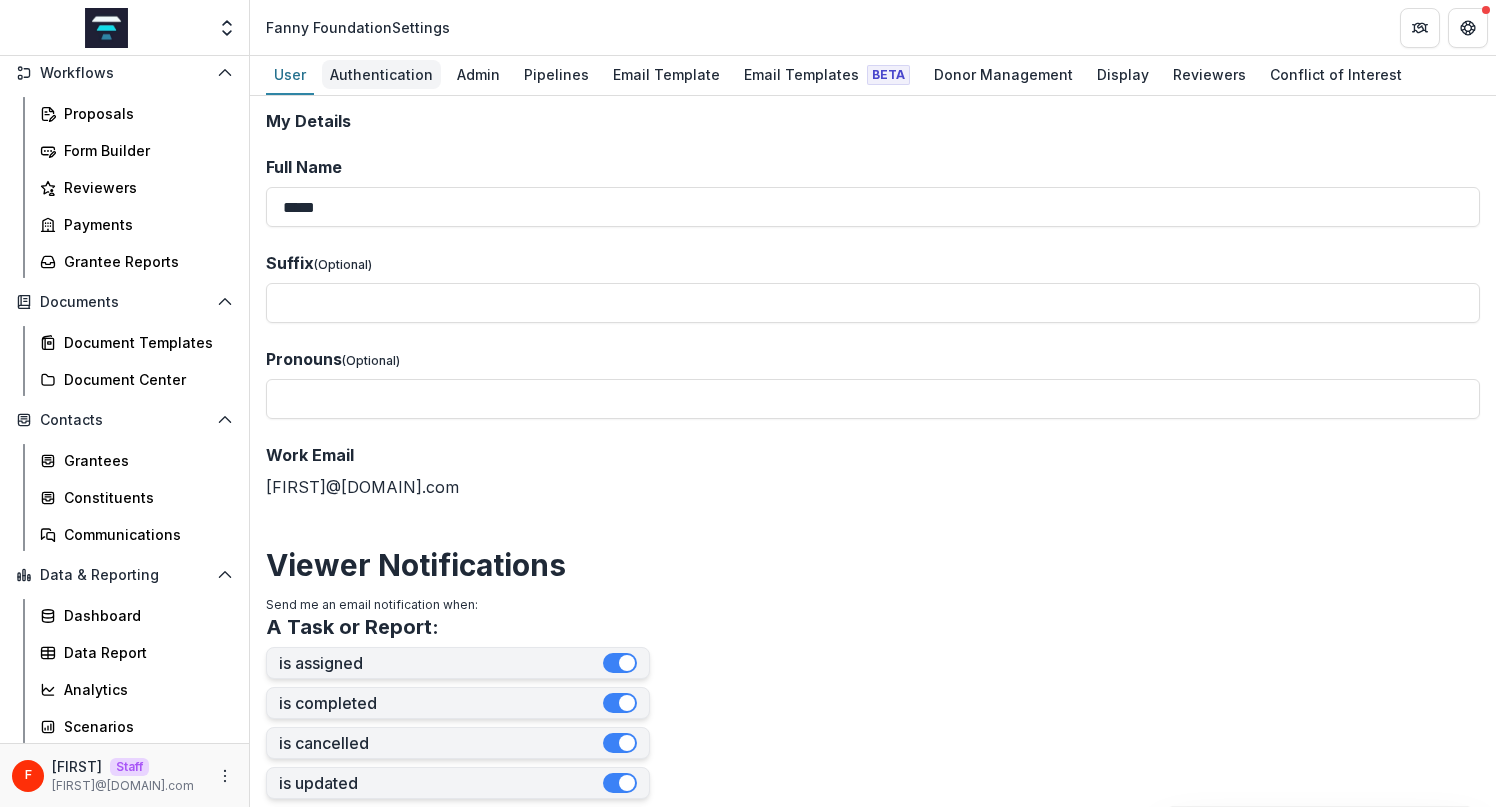 click on "Authentication" at bounding box center (381, 74) 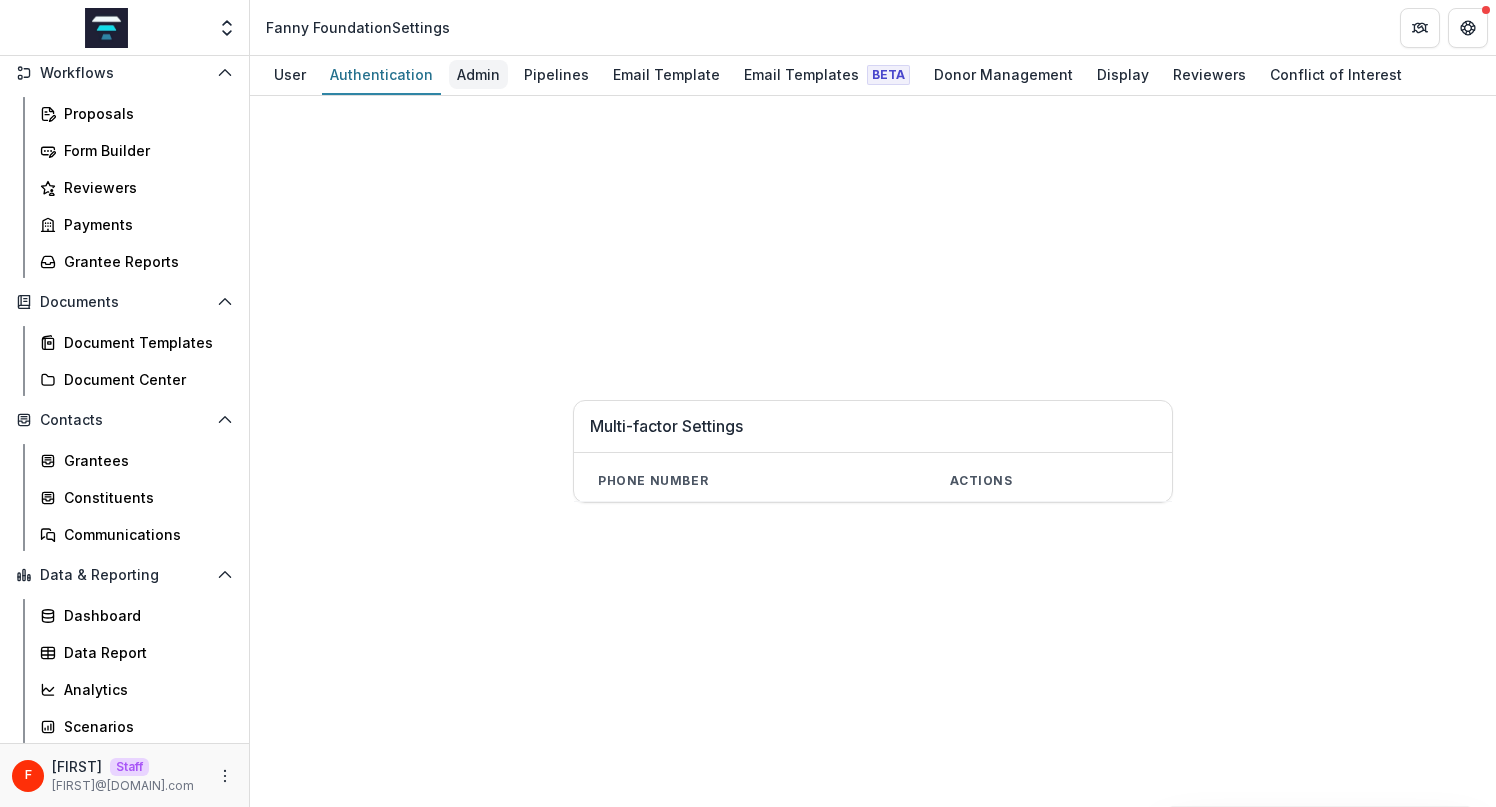 click on "Admin" at bounding box center (478, 74) 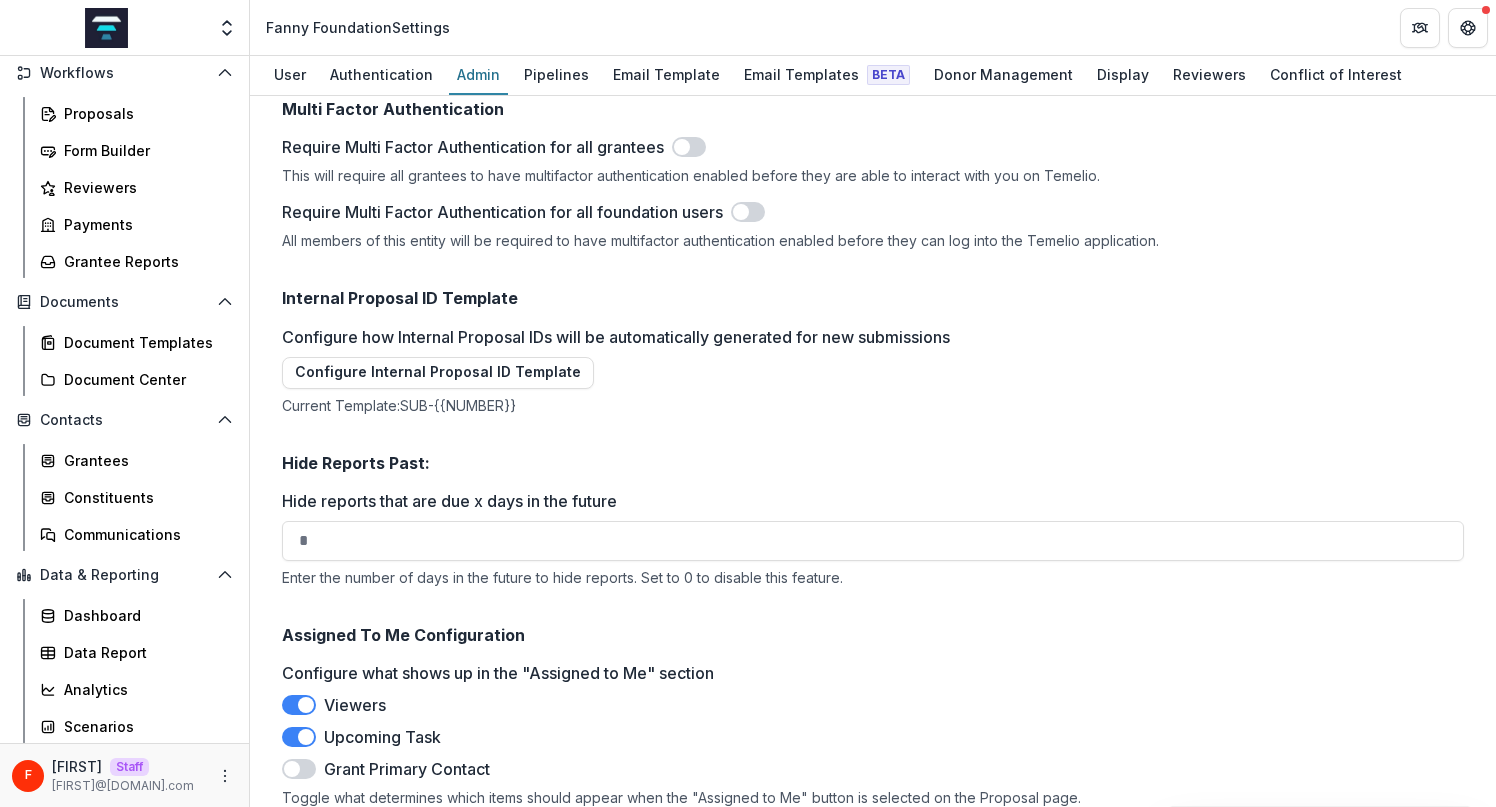 scroll, scrollTop: 2778, scrollLeft: 0, axis: vertical 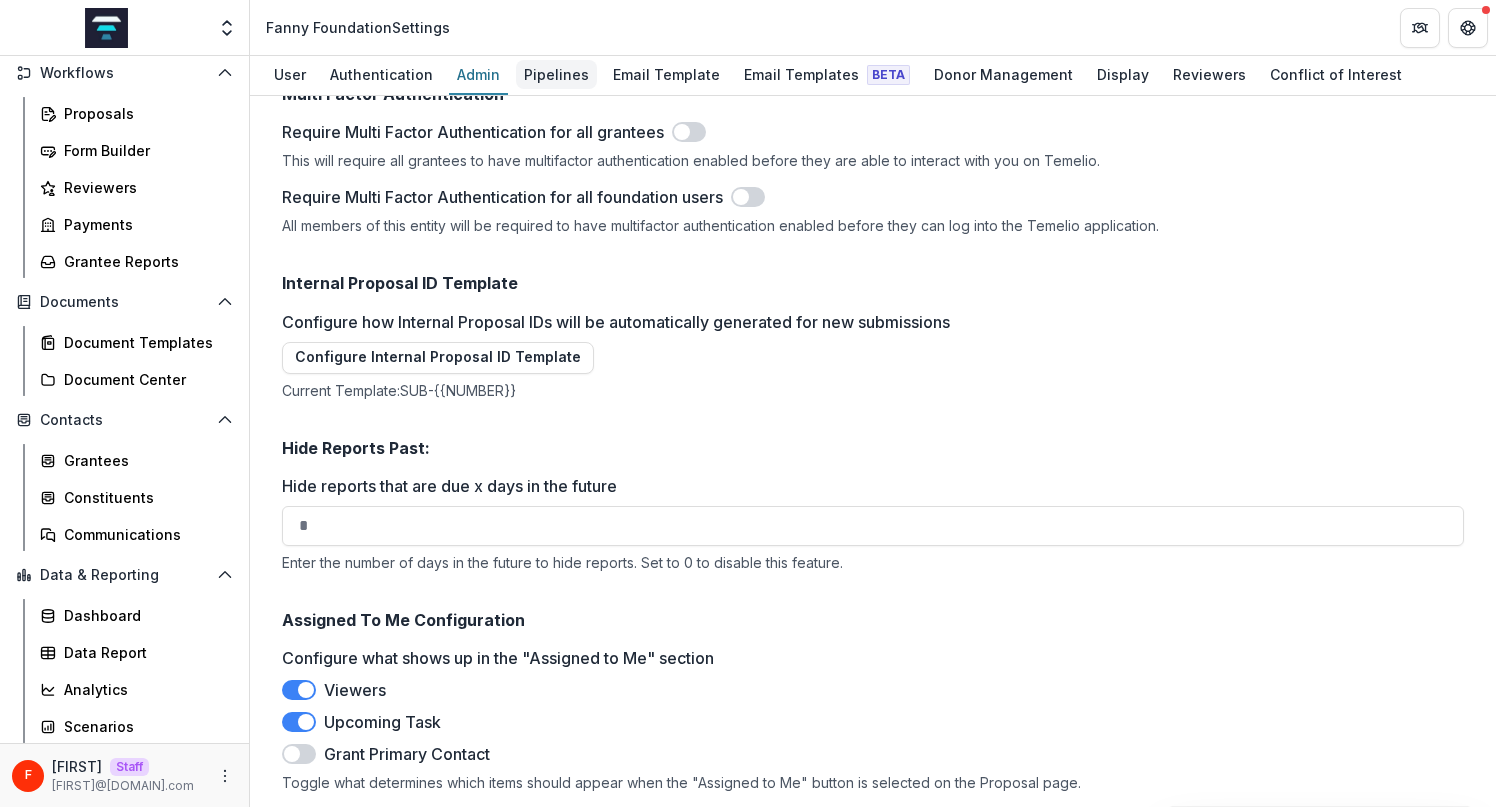 click on "Pipelines" at bounding box center [556, 74] 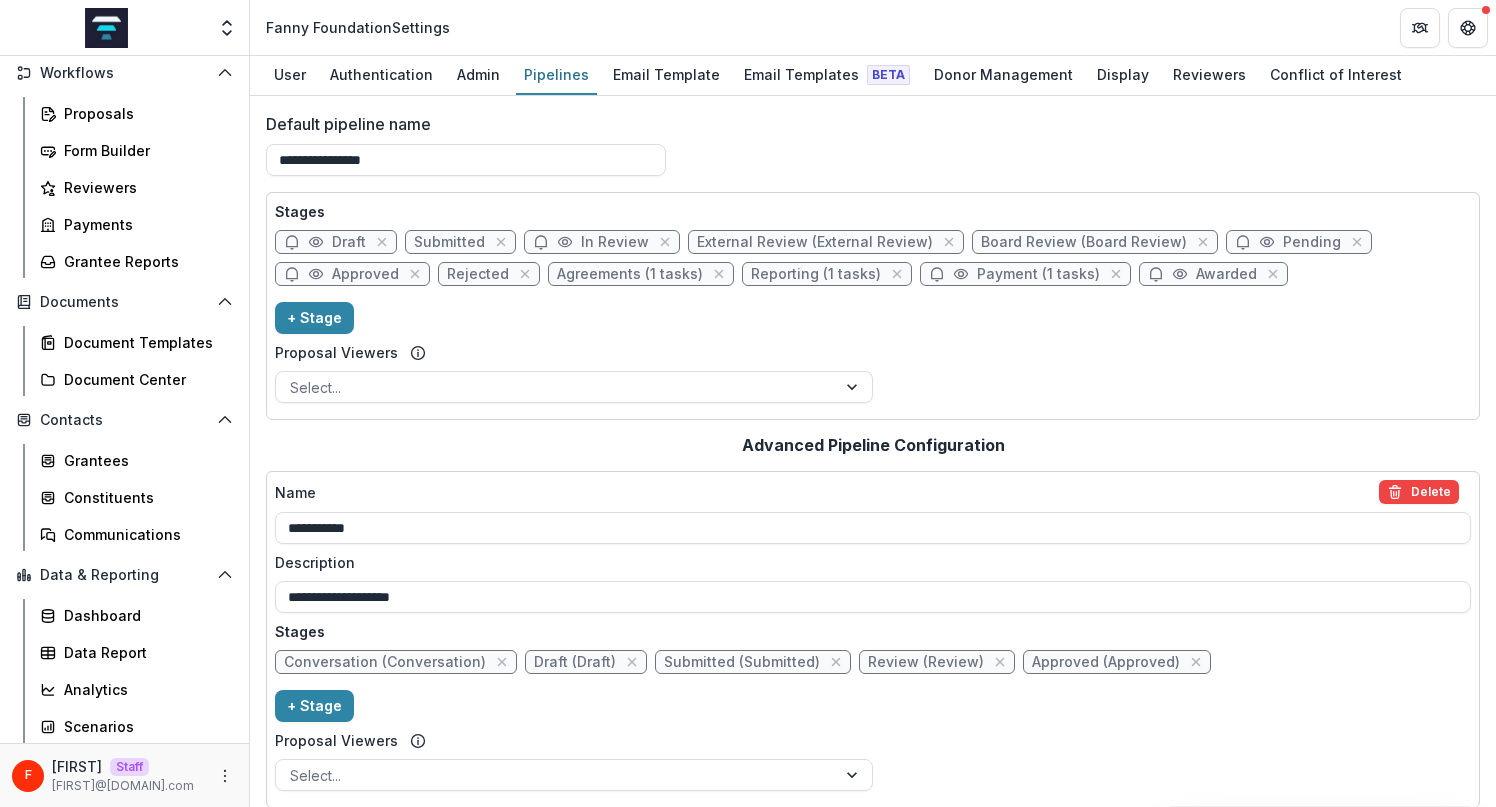 scroll, scrollTop: 9, scrollLeft: 0, axis: vertical 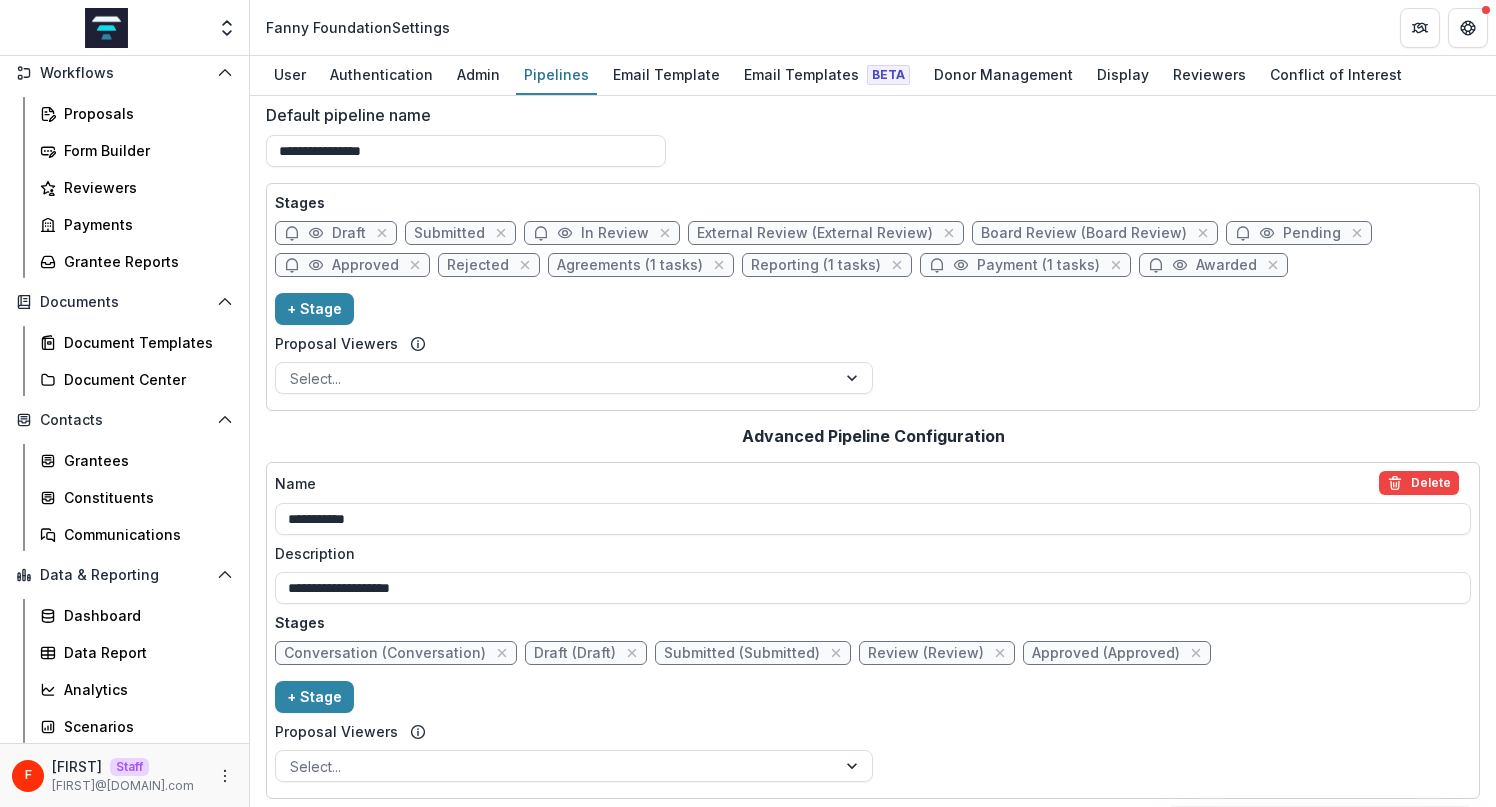 click 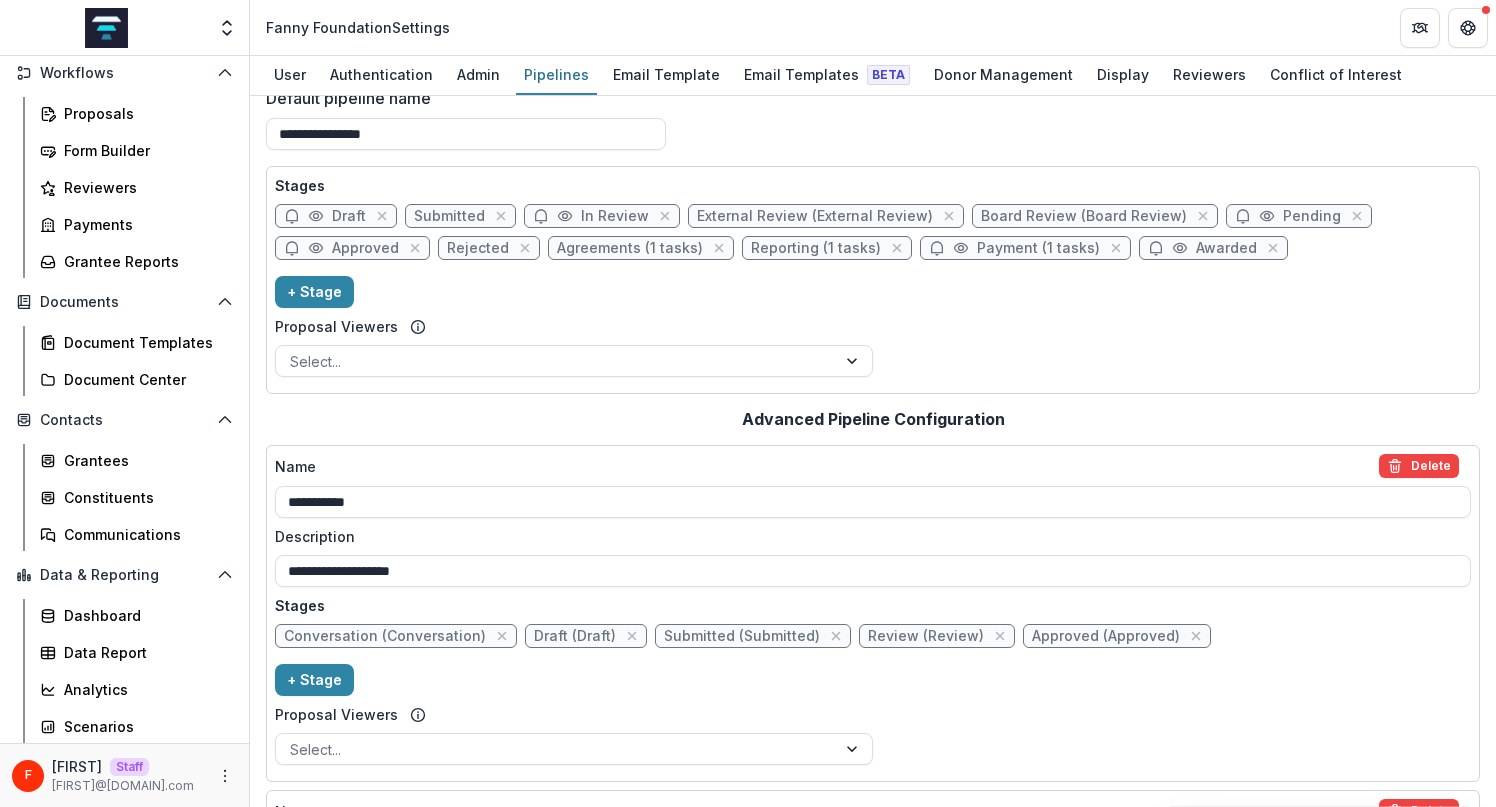 scroll, scrollTop: 0, scrollLeft: 0, axis: both 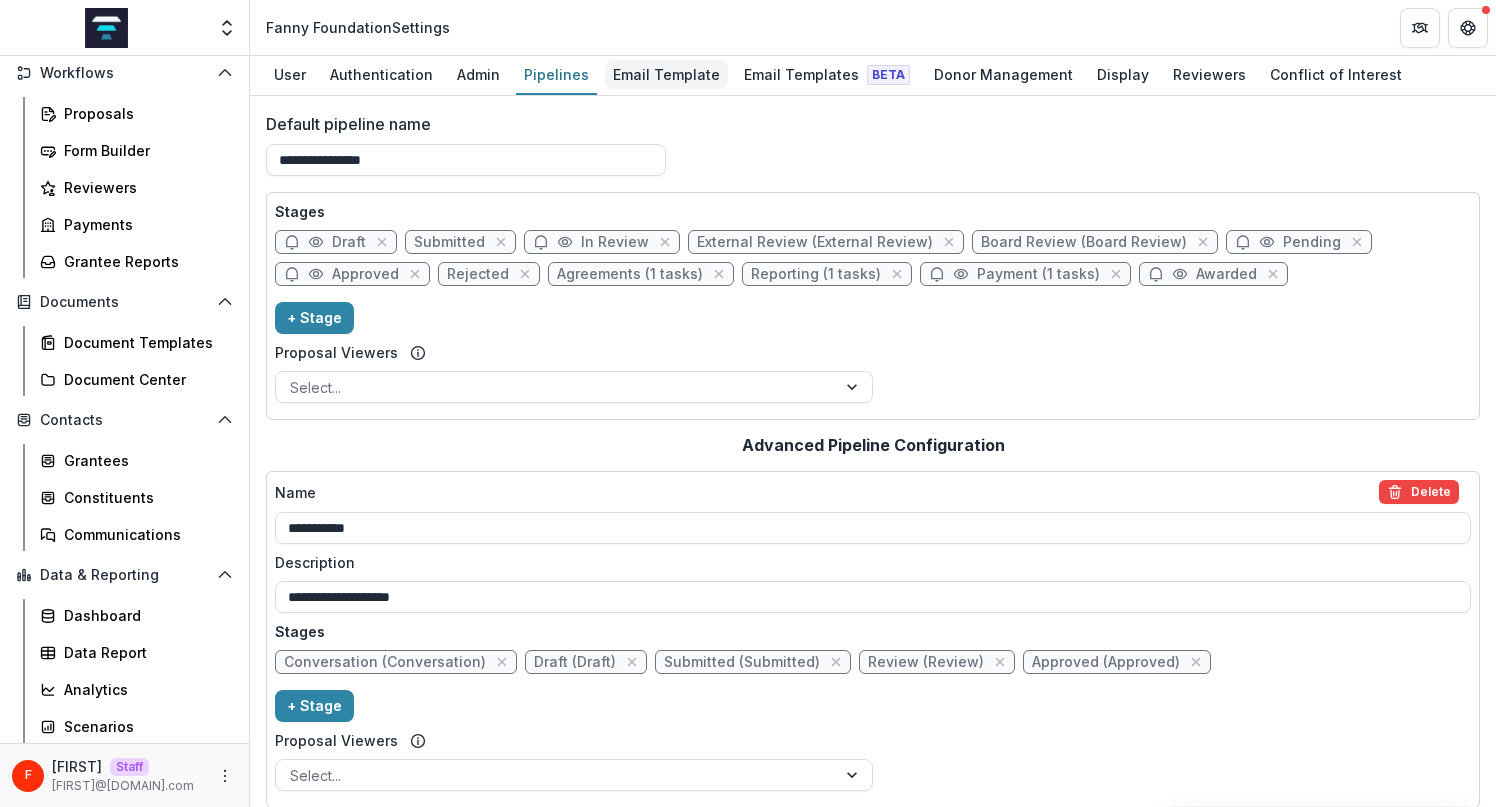 click on "Email Template" at bounding box center (666, 74) 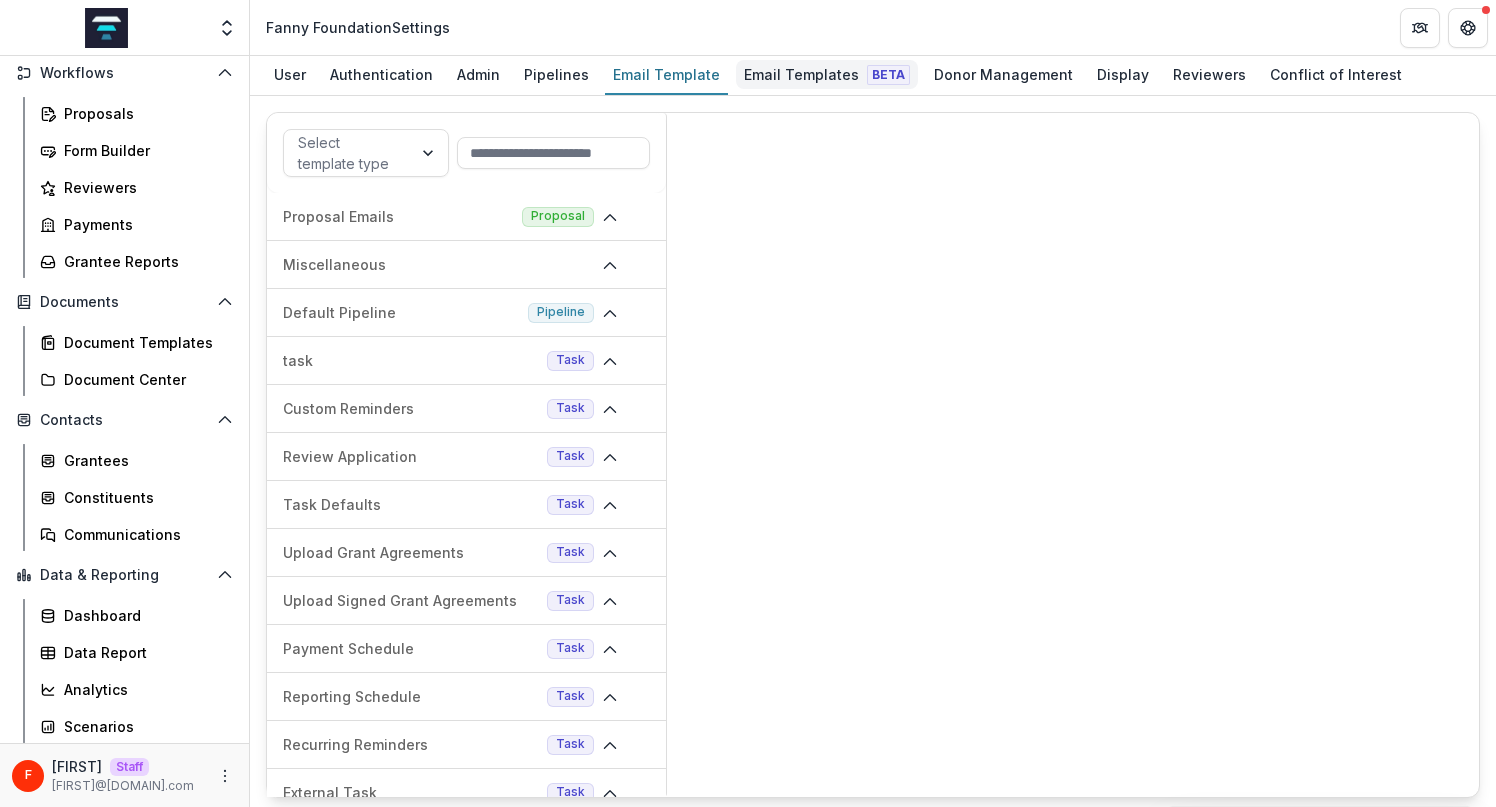 click on "Email Templates   Beta" at bounding box center [827, 74] 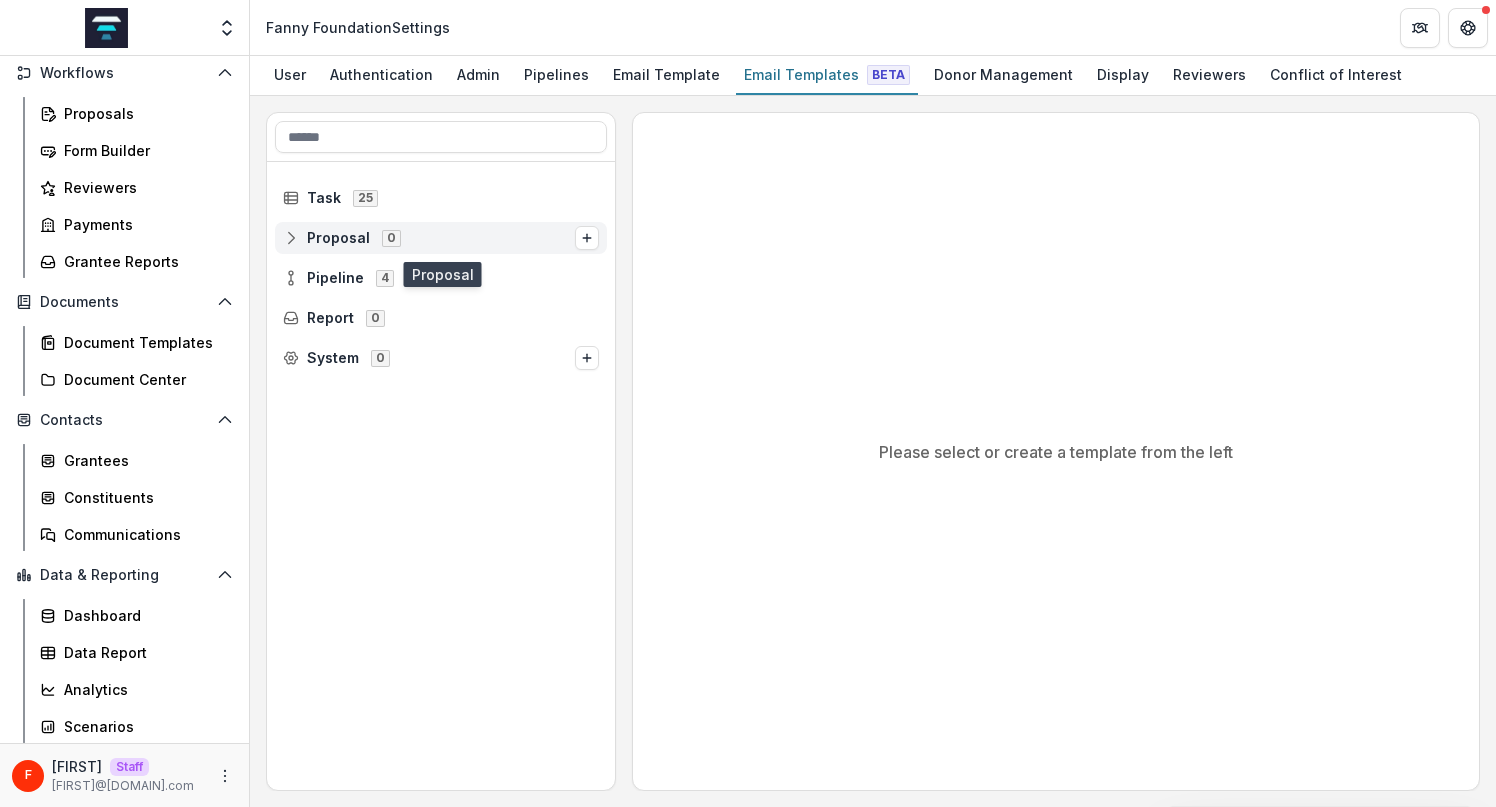 click 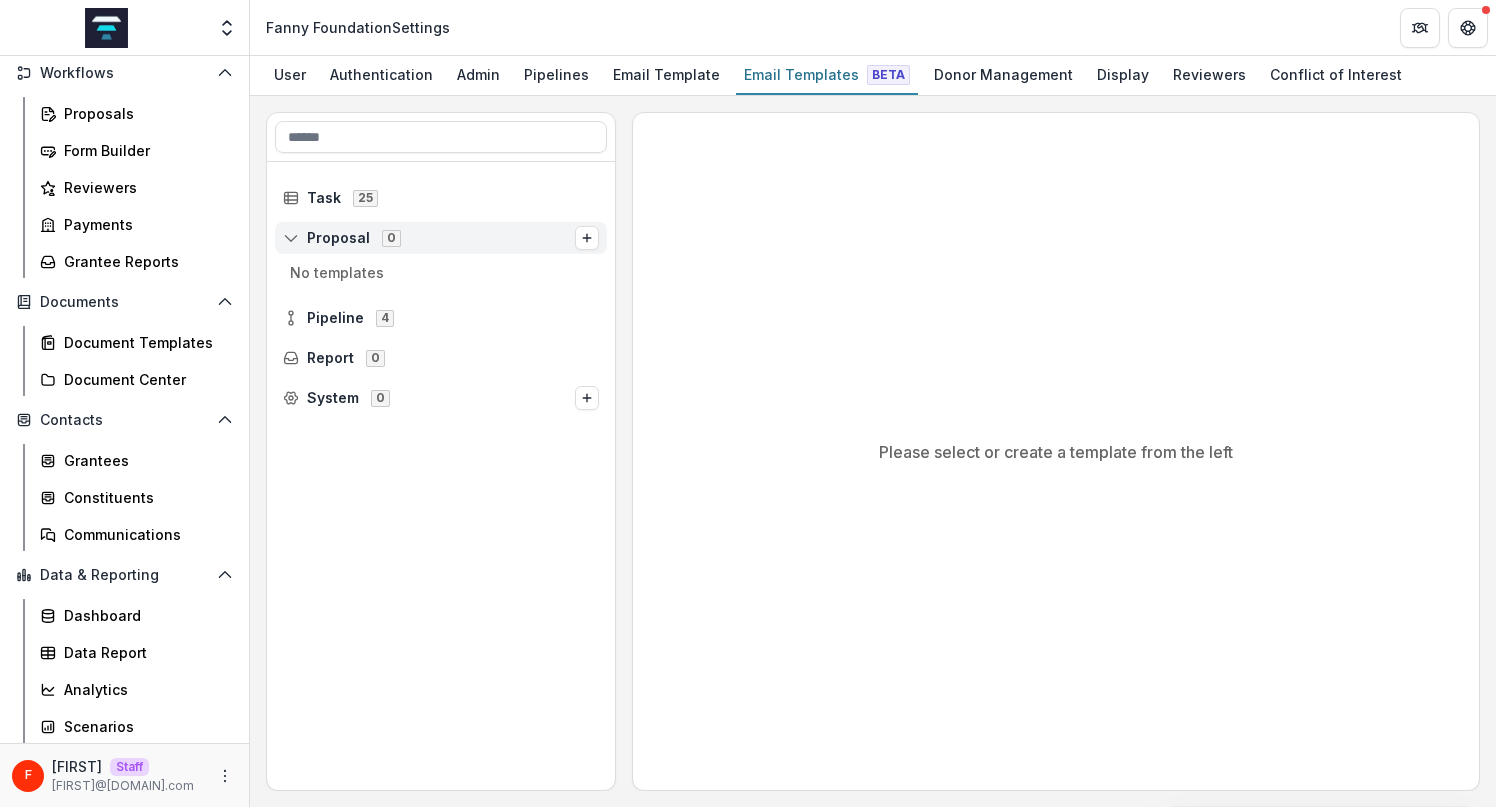 click 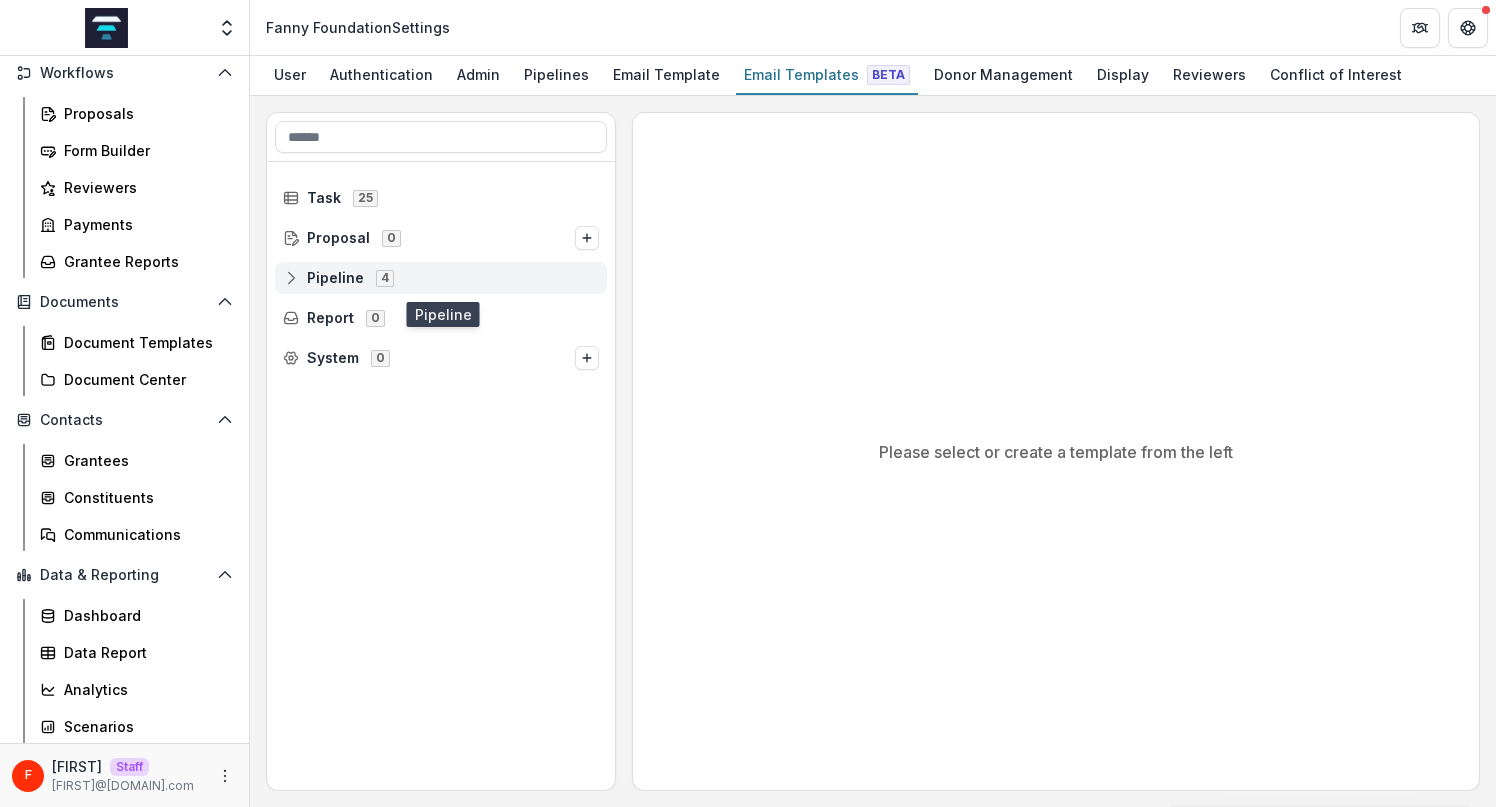 click 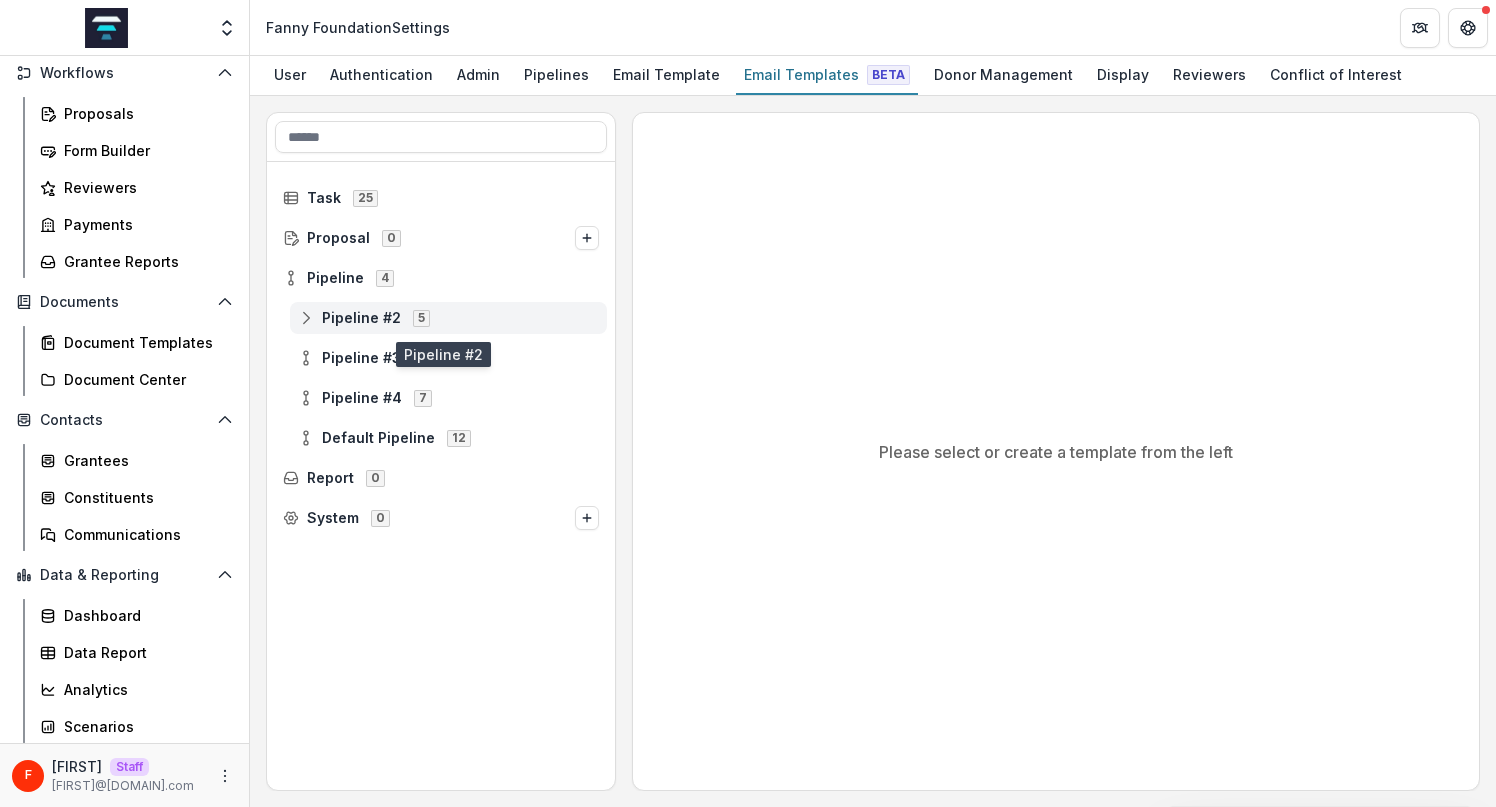 click on "Pipeline #2" at bounding box center [361, 318] 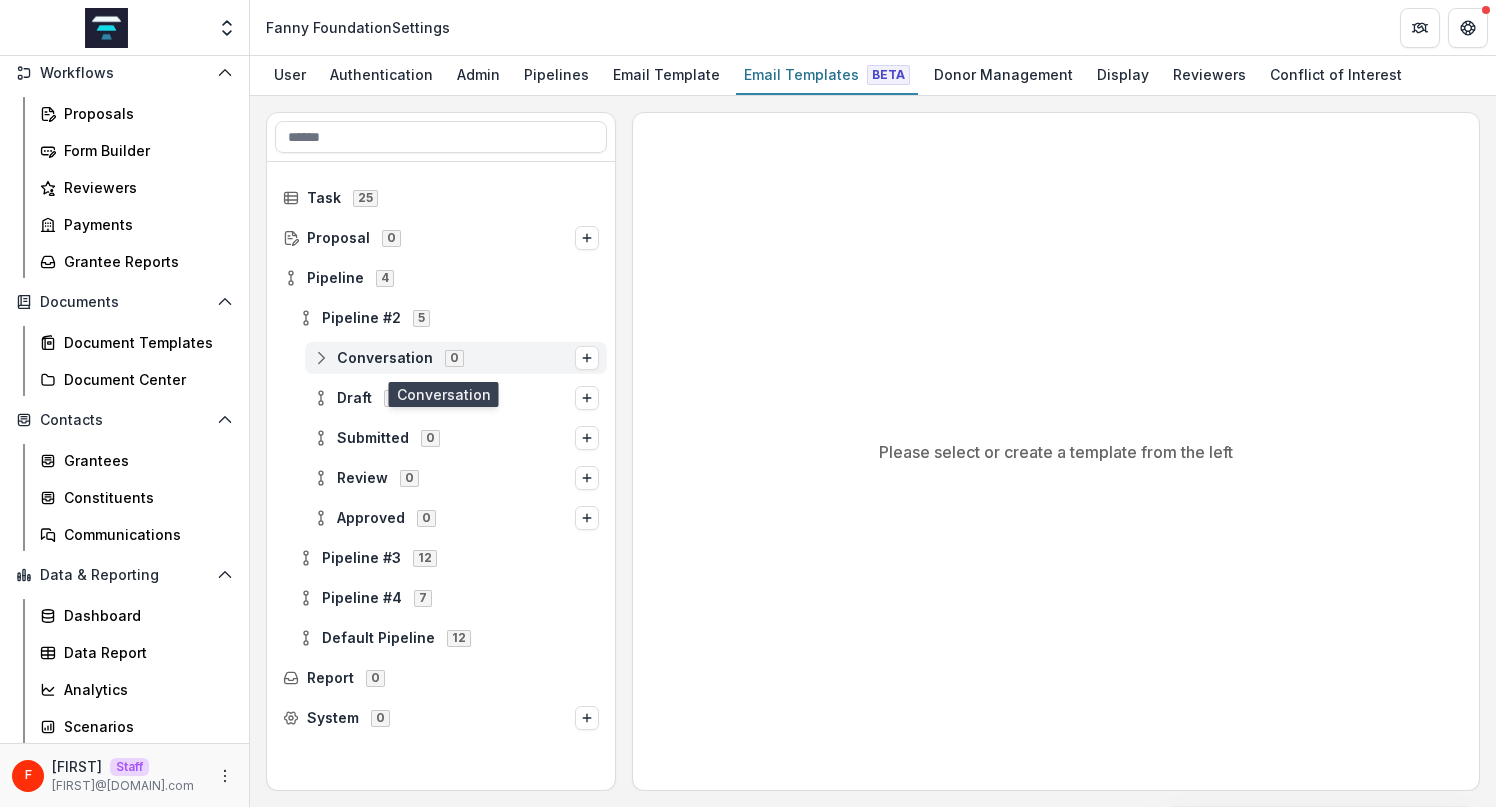 click on "Conversation" at bounding box center [385, 358] 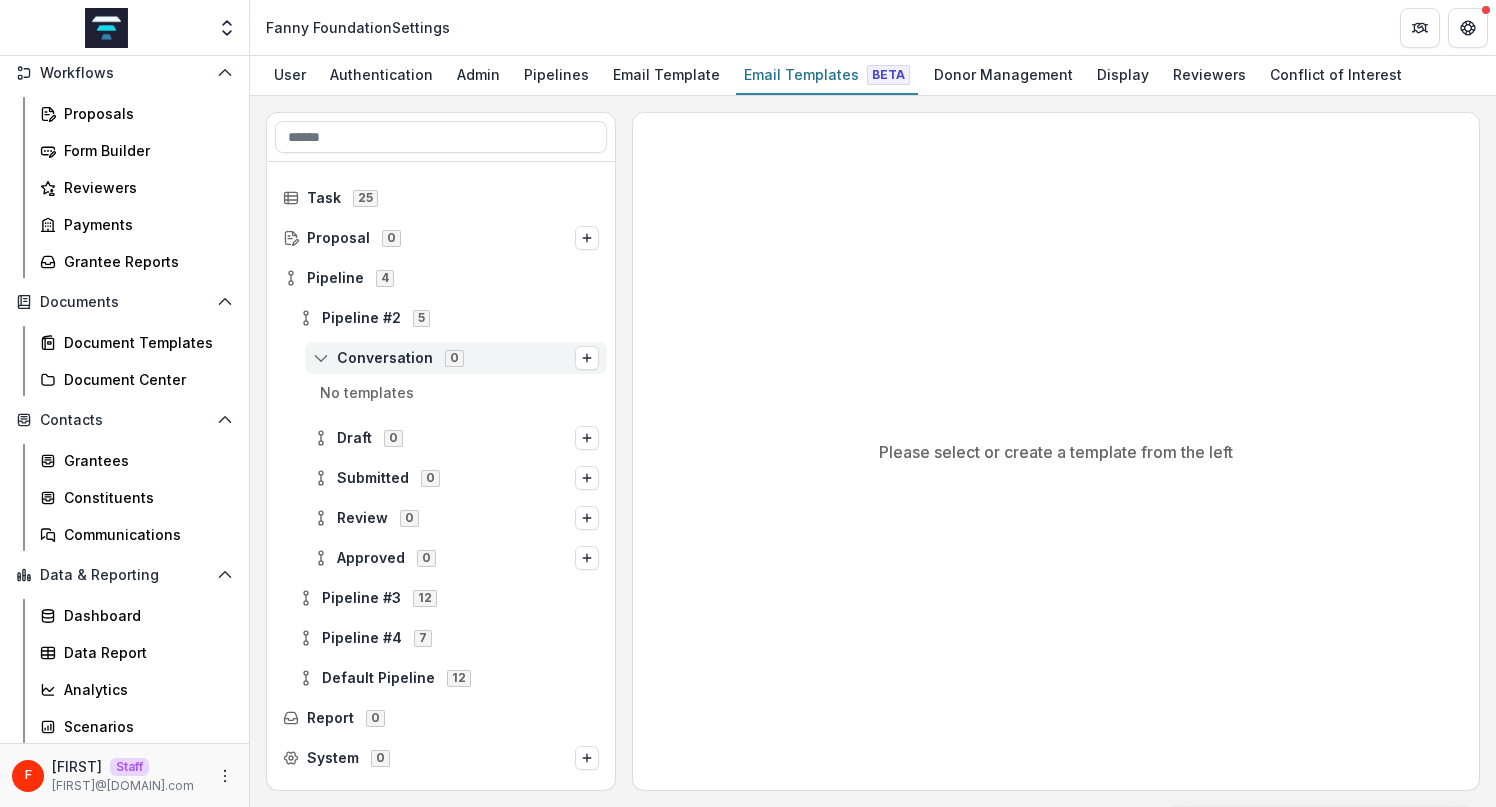 click 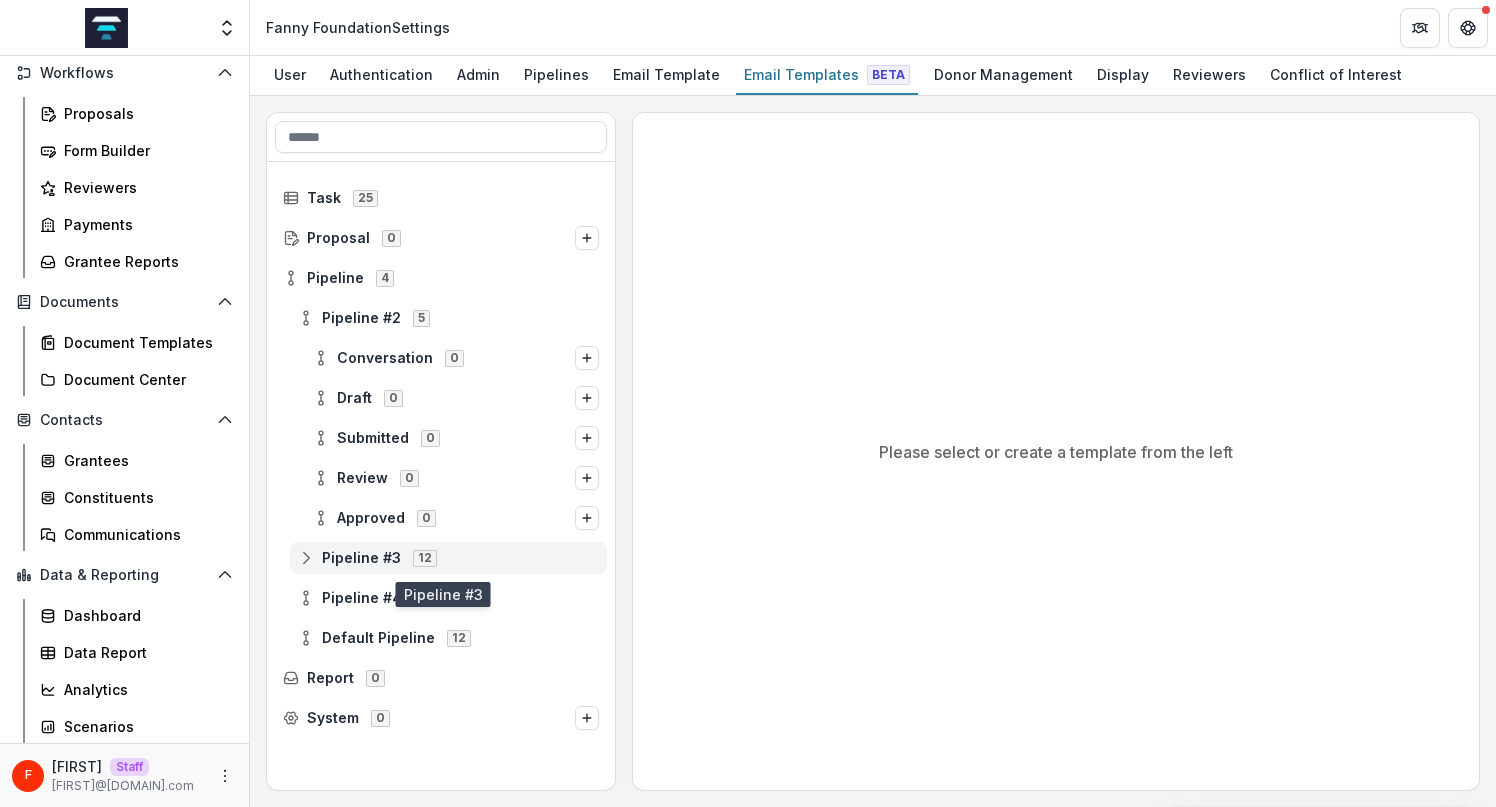 click 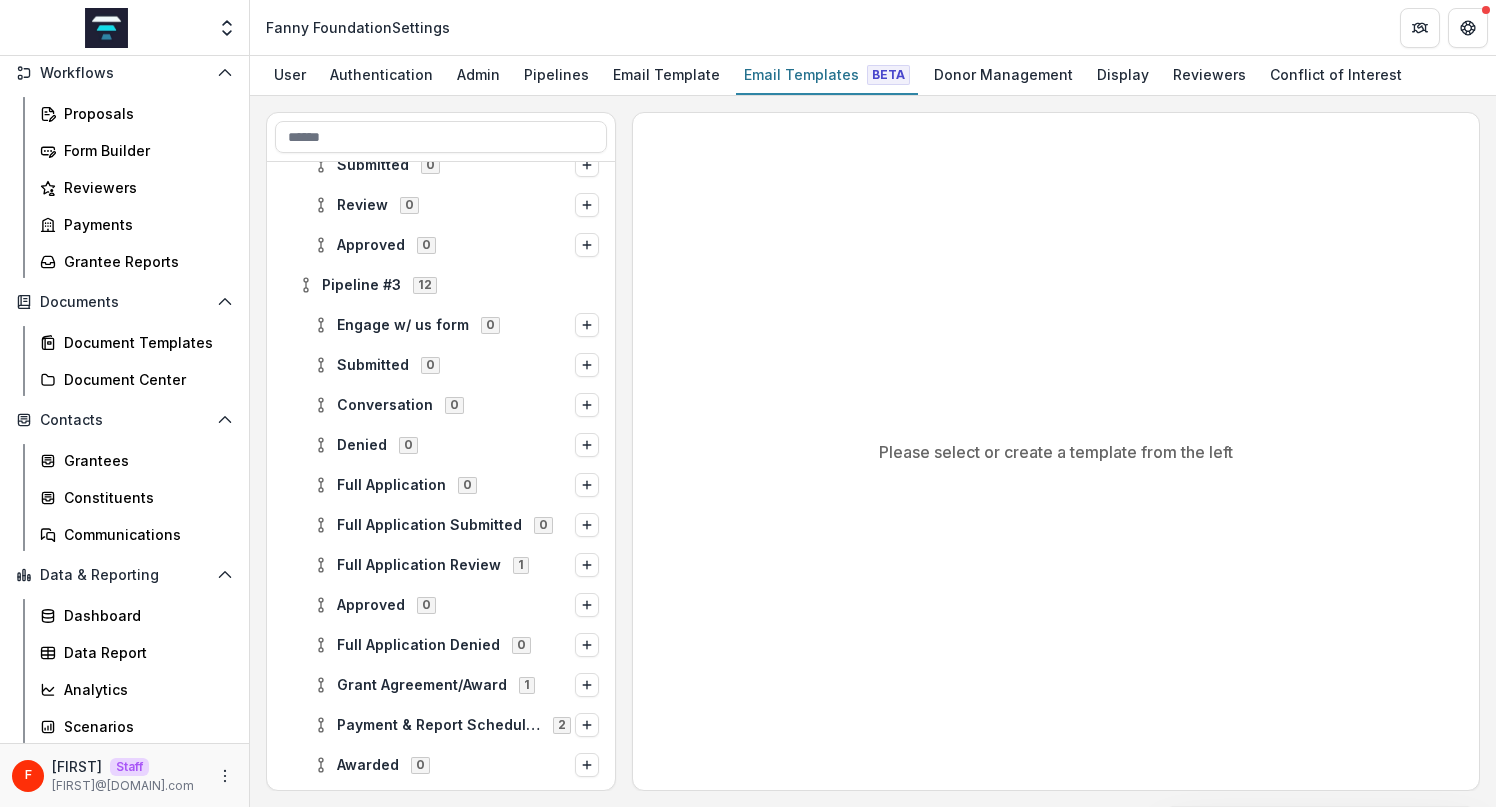 scroll, scrollTop: 274, scrollLeft: 0, axis: vertical 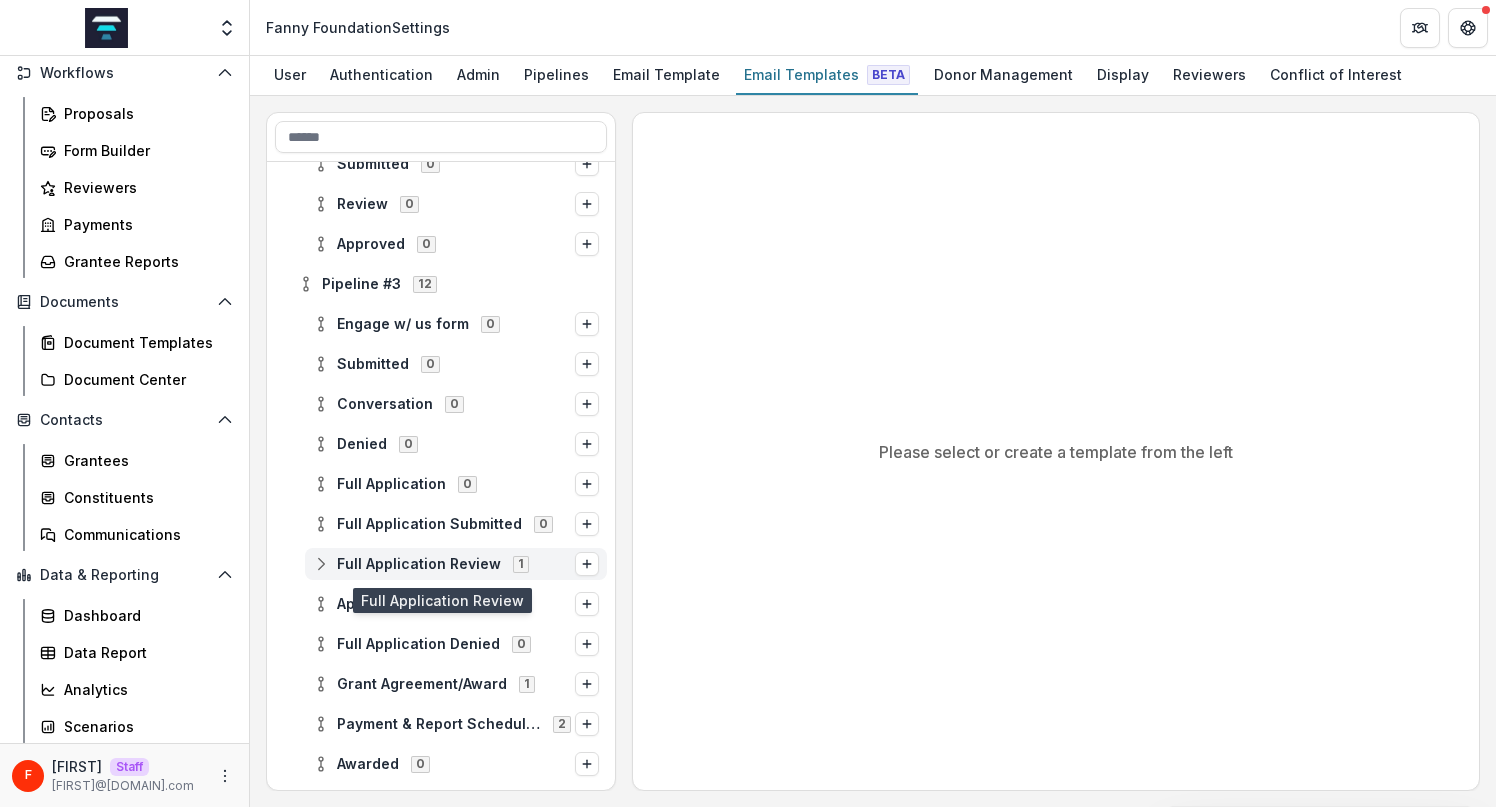 click on "Full Application Review" at bounding box center (419, 564) 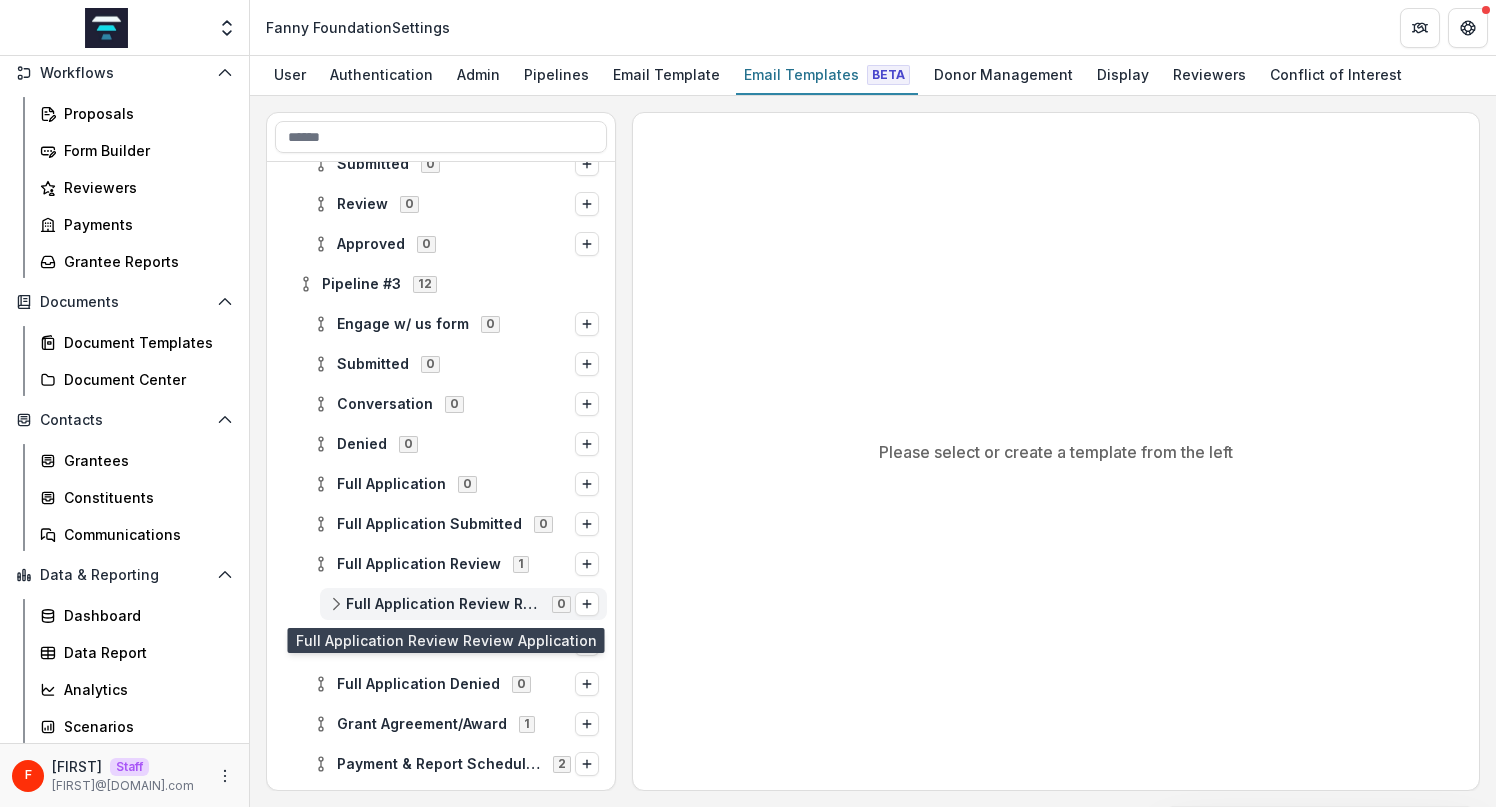 click on "Full Application Review  Review Application" at bounding box center [443, 604] 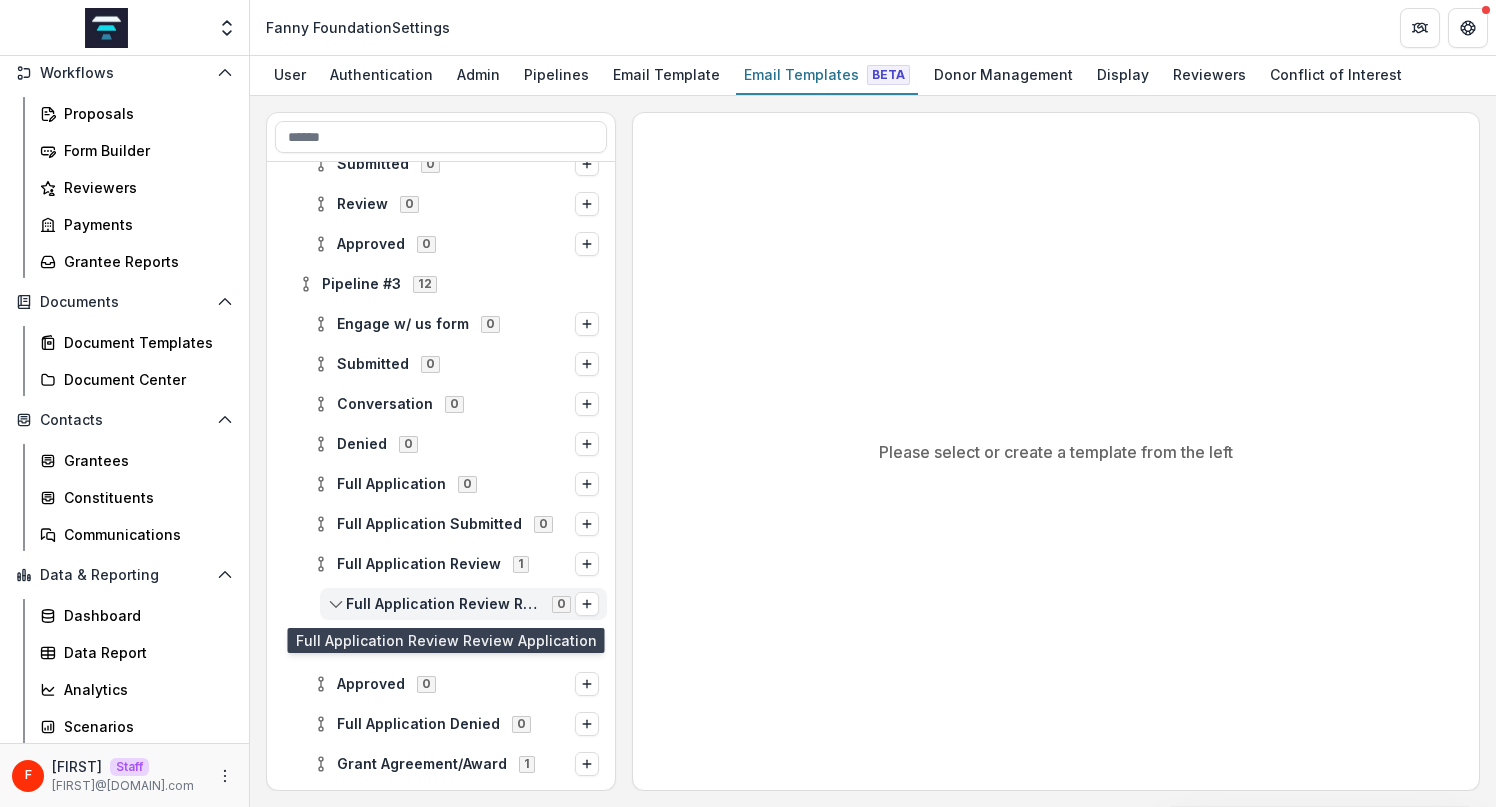 click 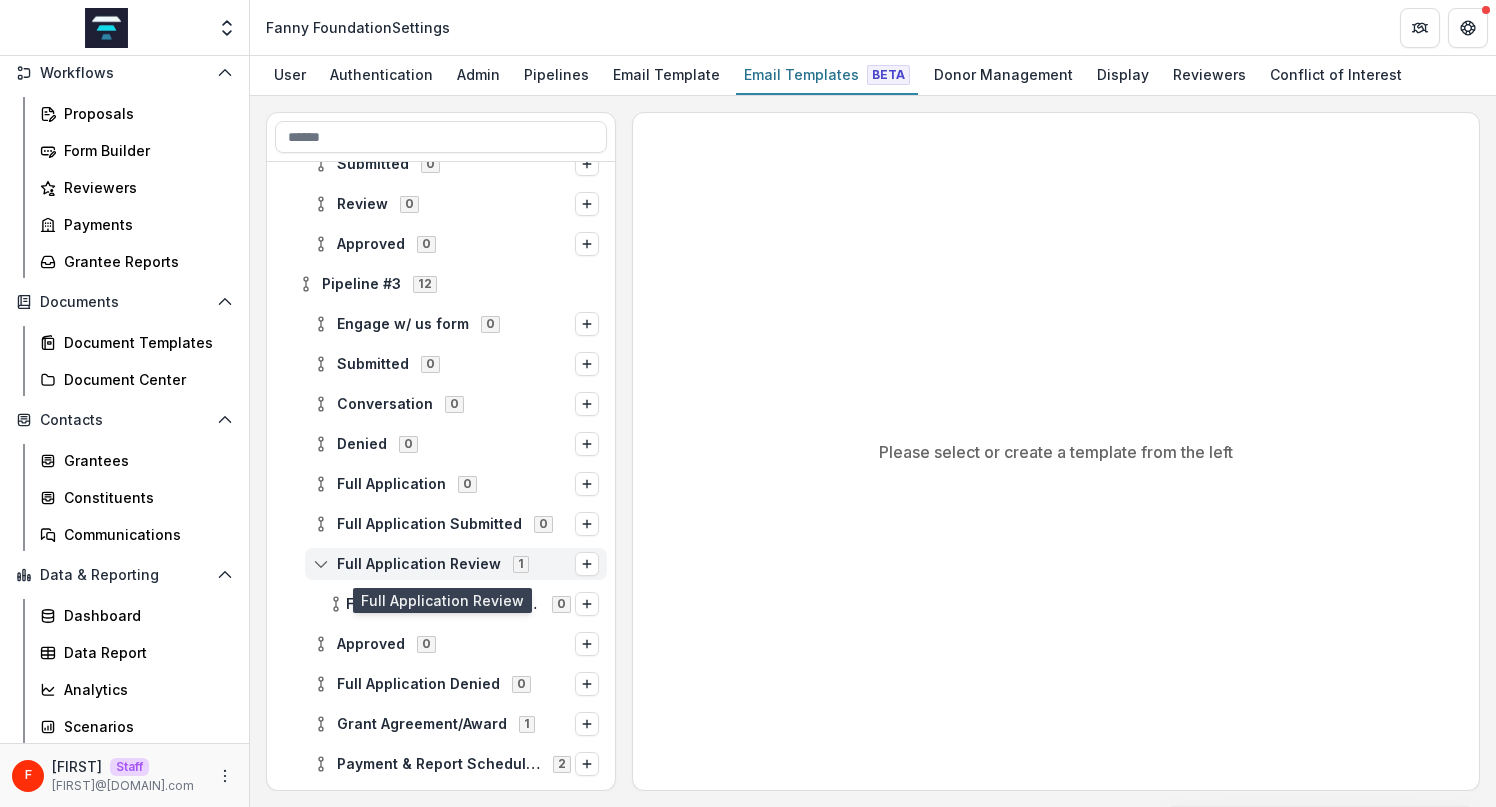 click 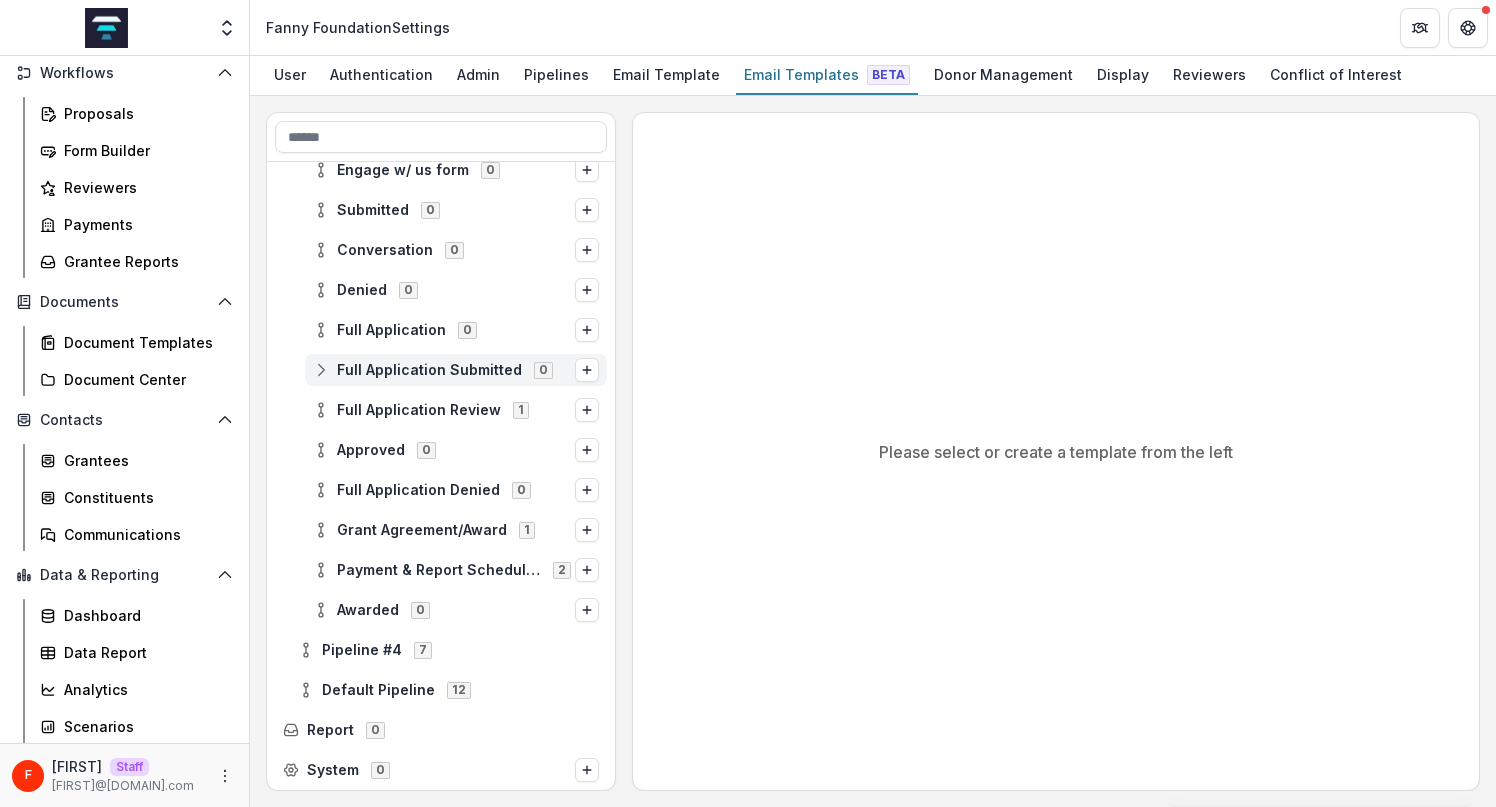 scroll, scrollTop: 0, scrollLeft: 0, axis: both 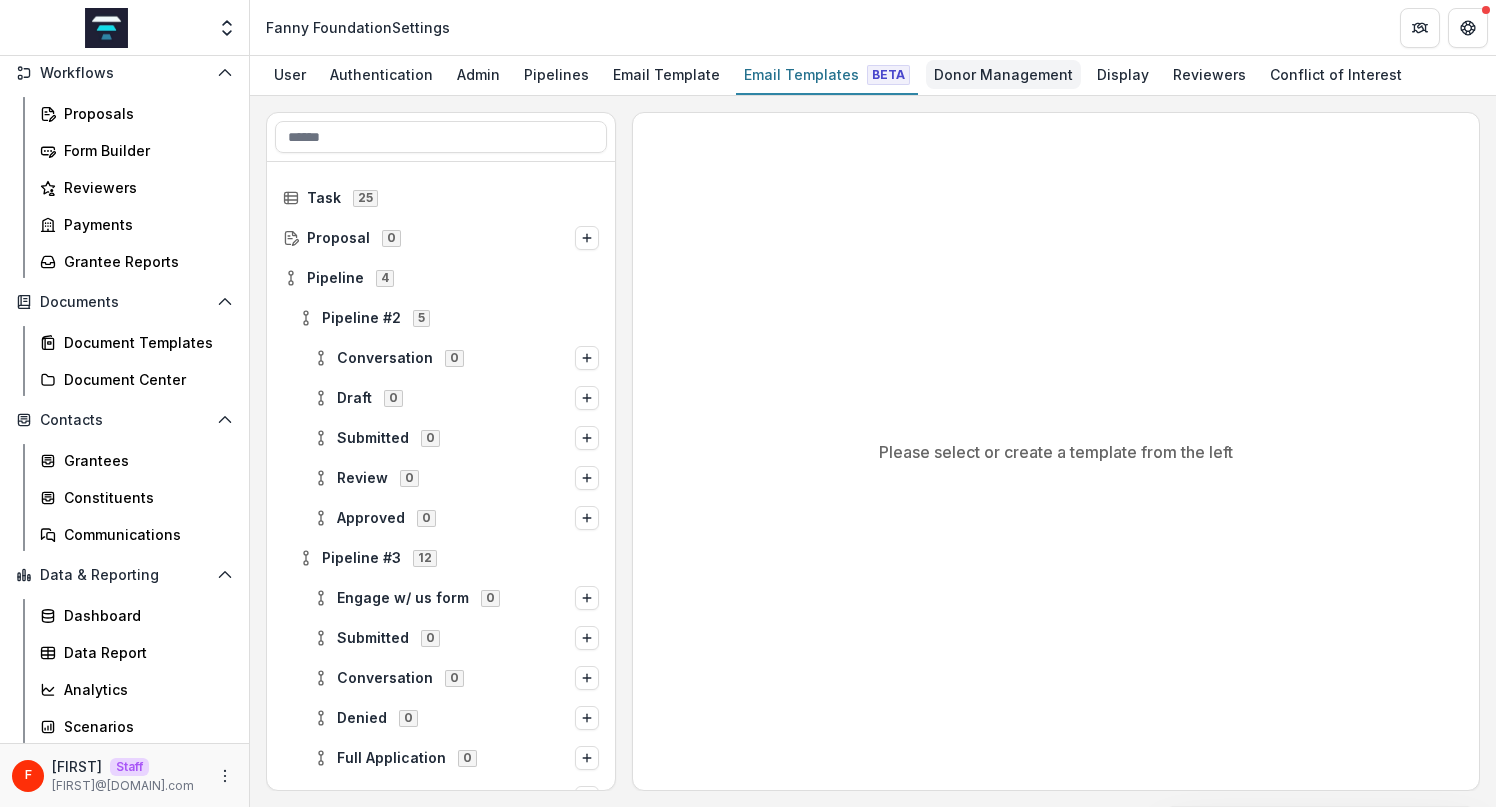 click on "Donor Management" at bounding box center [1003, 74] 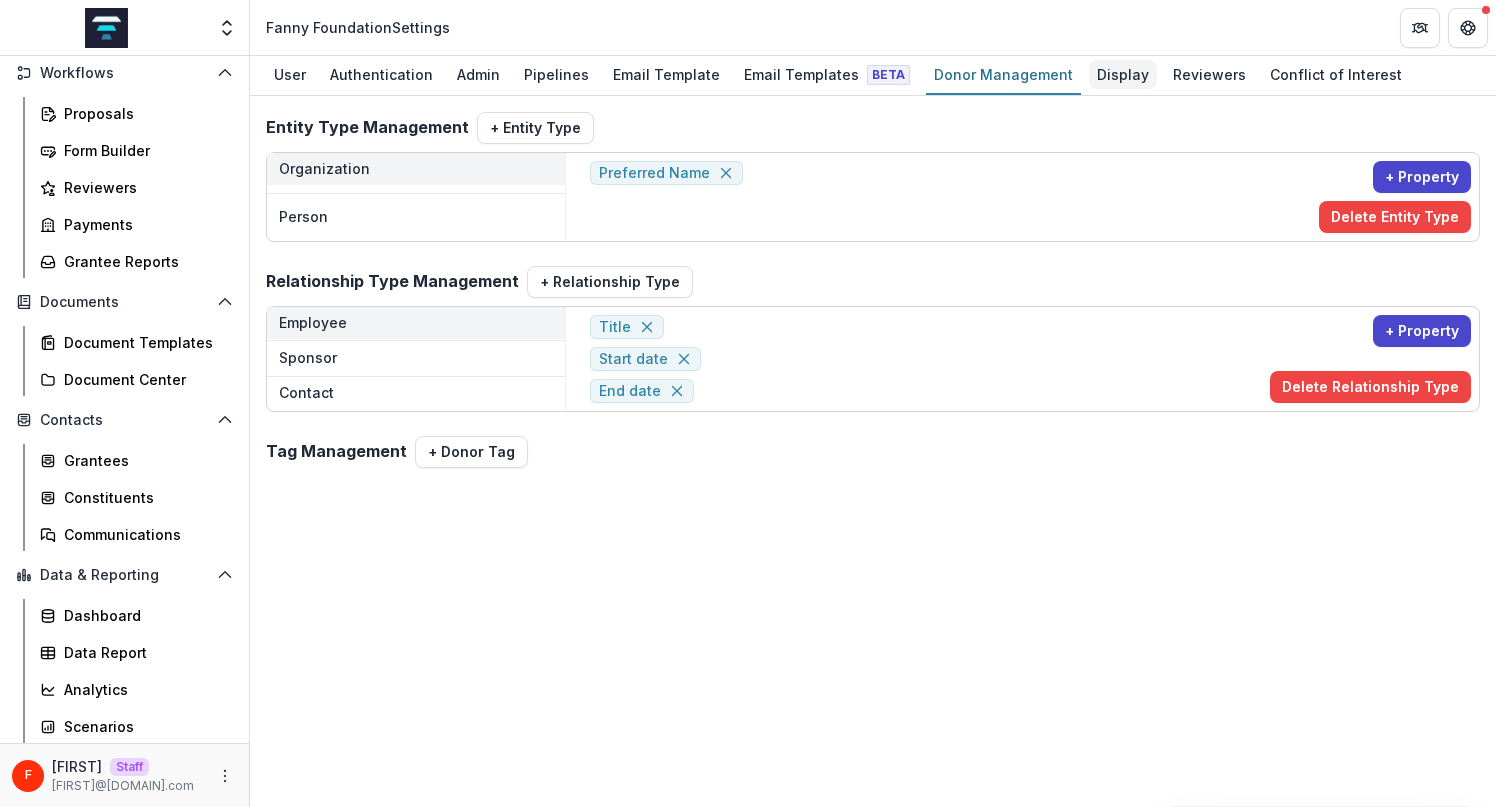 click on "Display" at bounding box center (1123, 74) 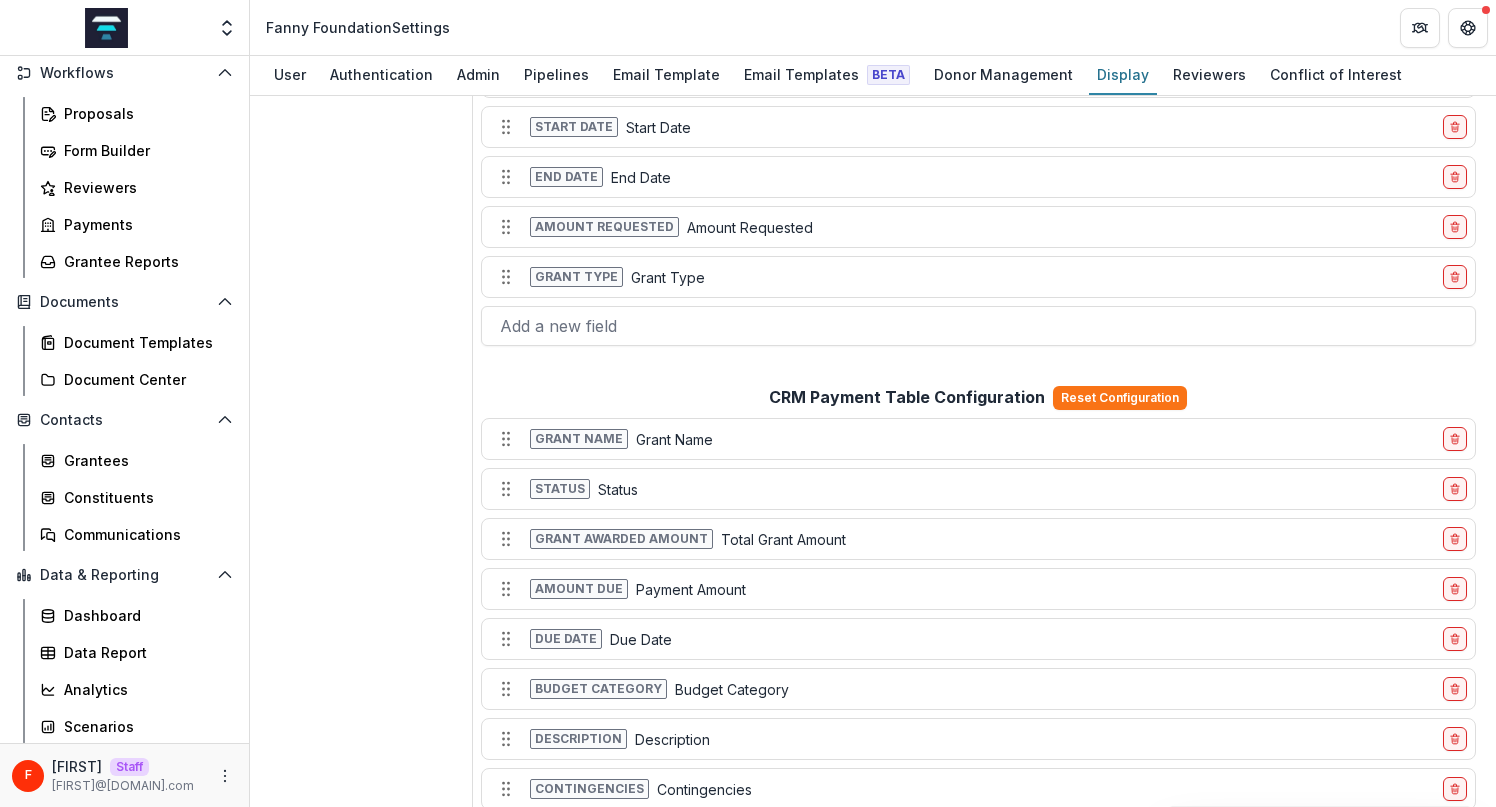 scroll, scrollTop: 0, scrollLeft: 0, axis: both 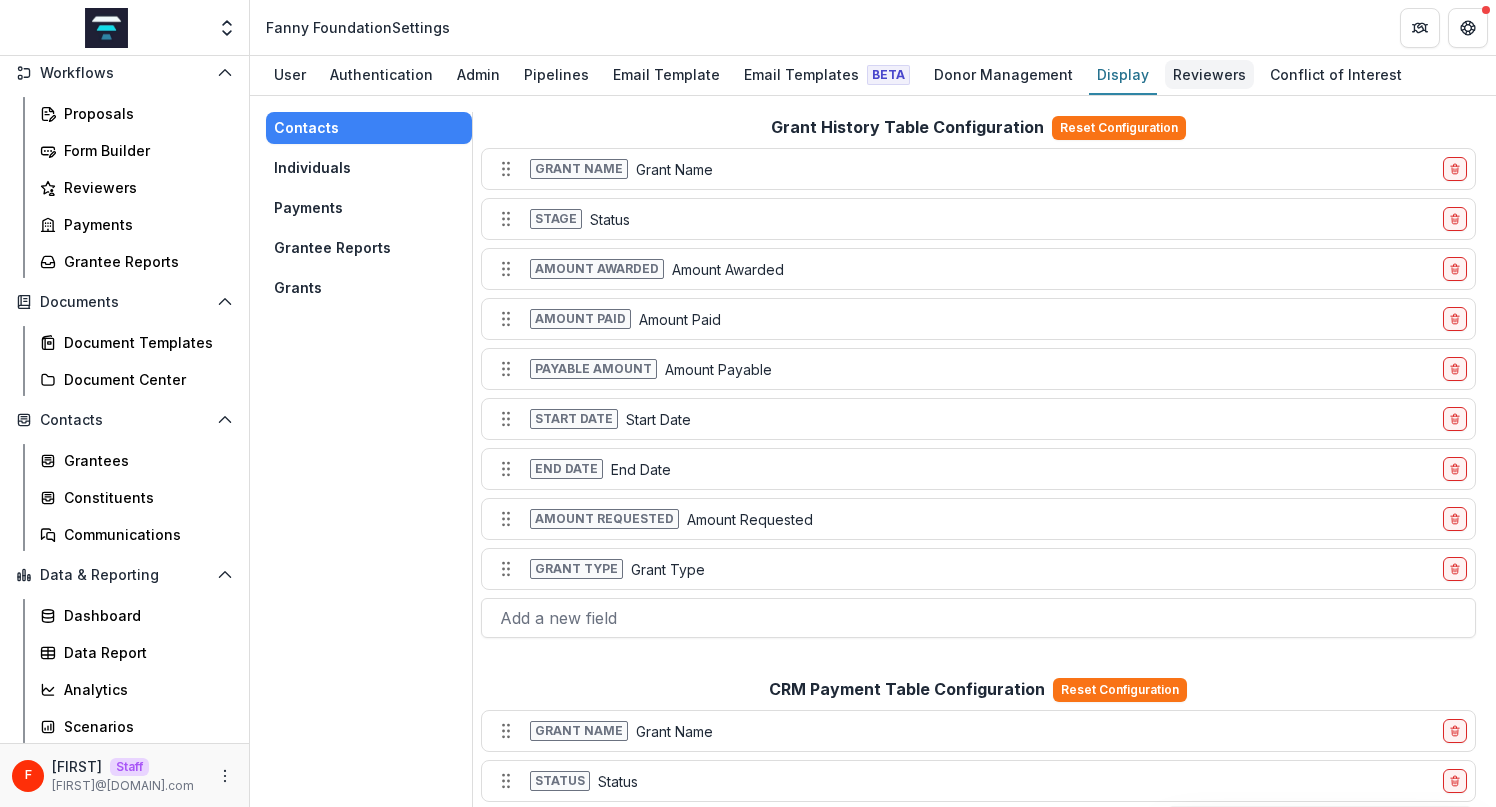 click on "Reviewers" at bounding box center [1209, 74] 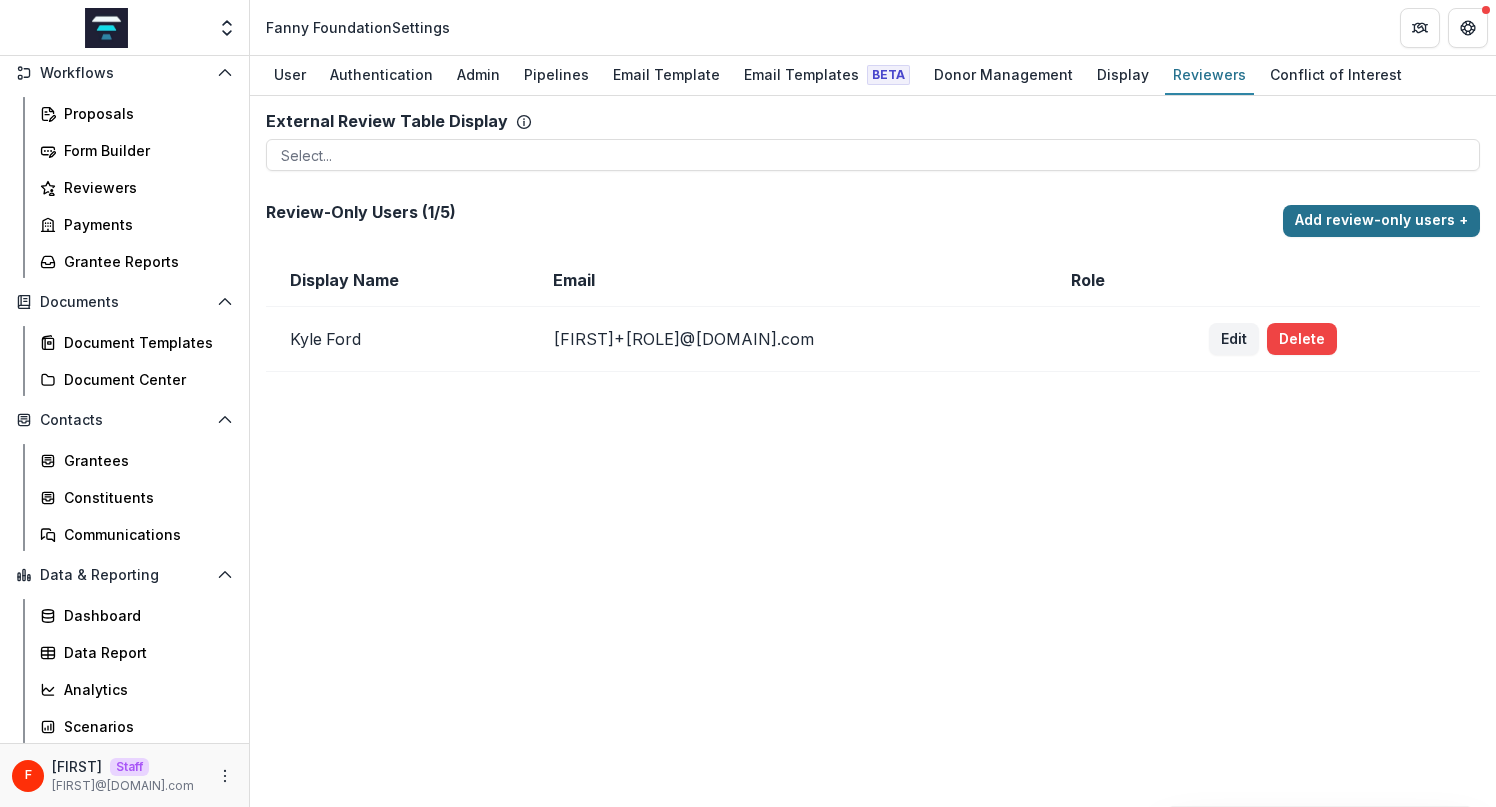 click on "Add review-only users +" at bounding box center (1381, 221) 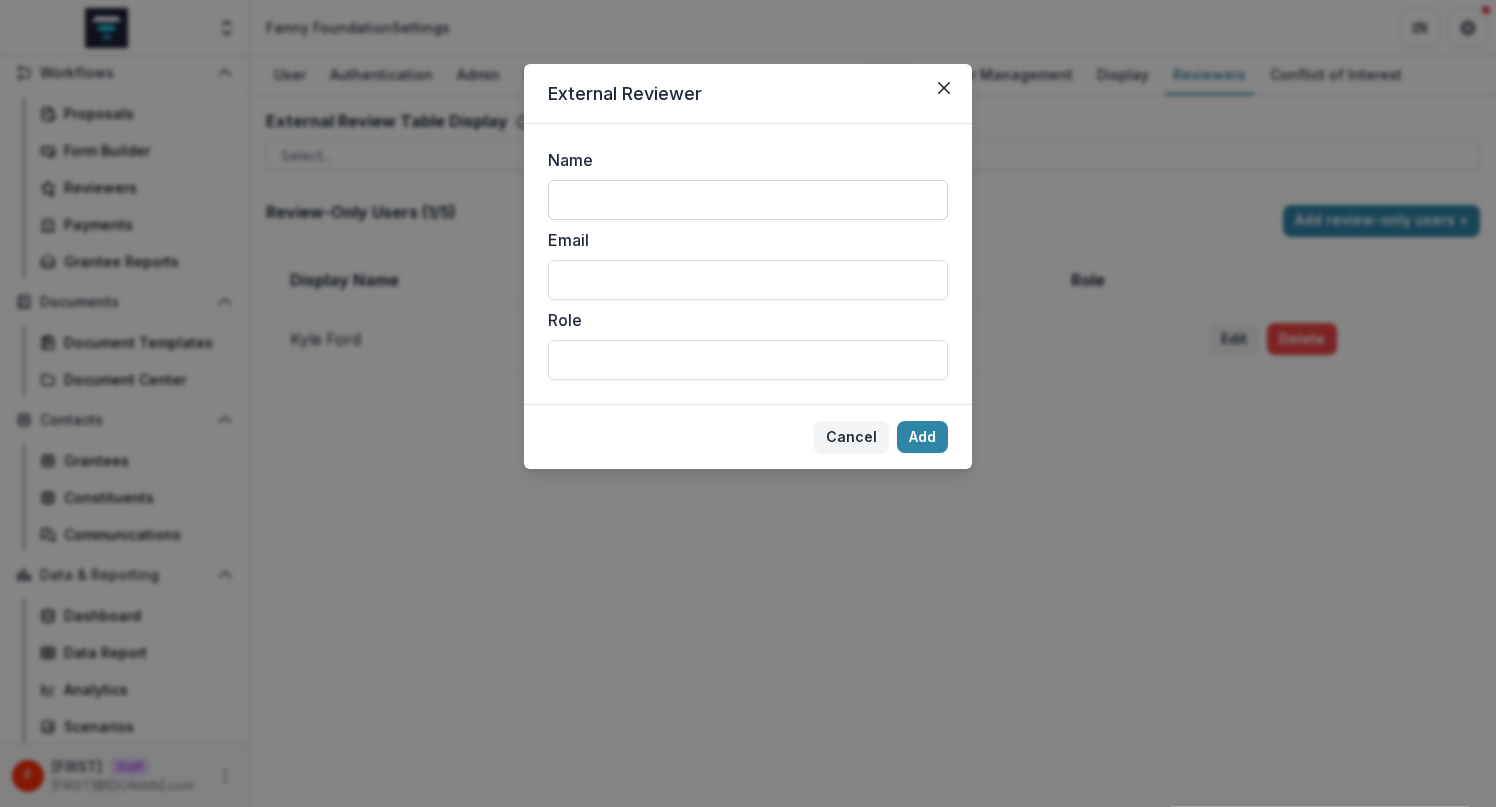 click on "Name" at bounding box center (748, 200) 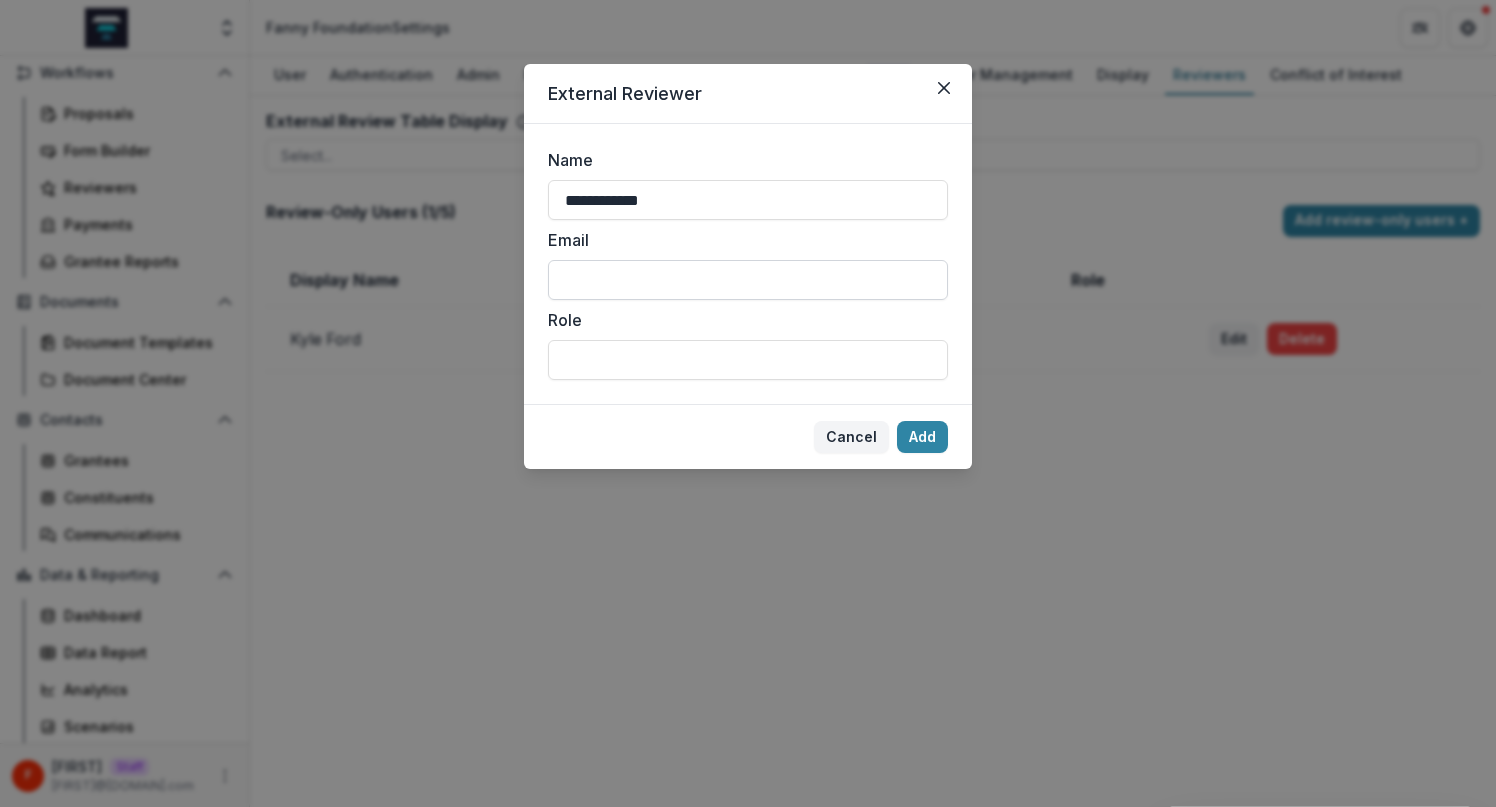 click on "Email" at bounding box center (748, 280) 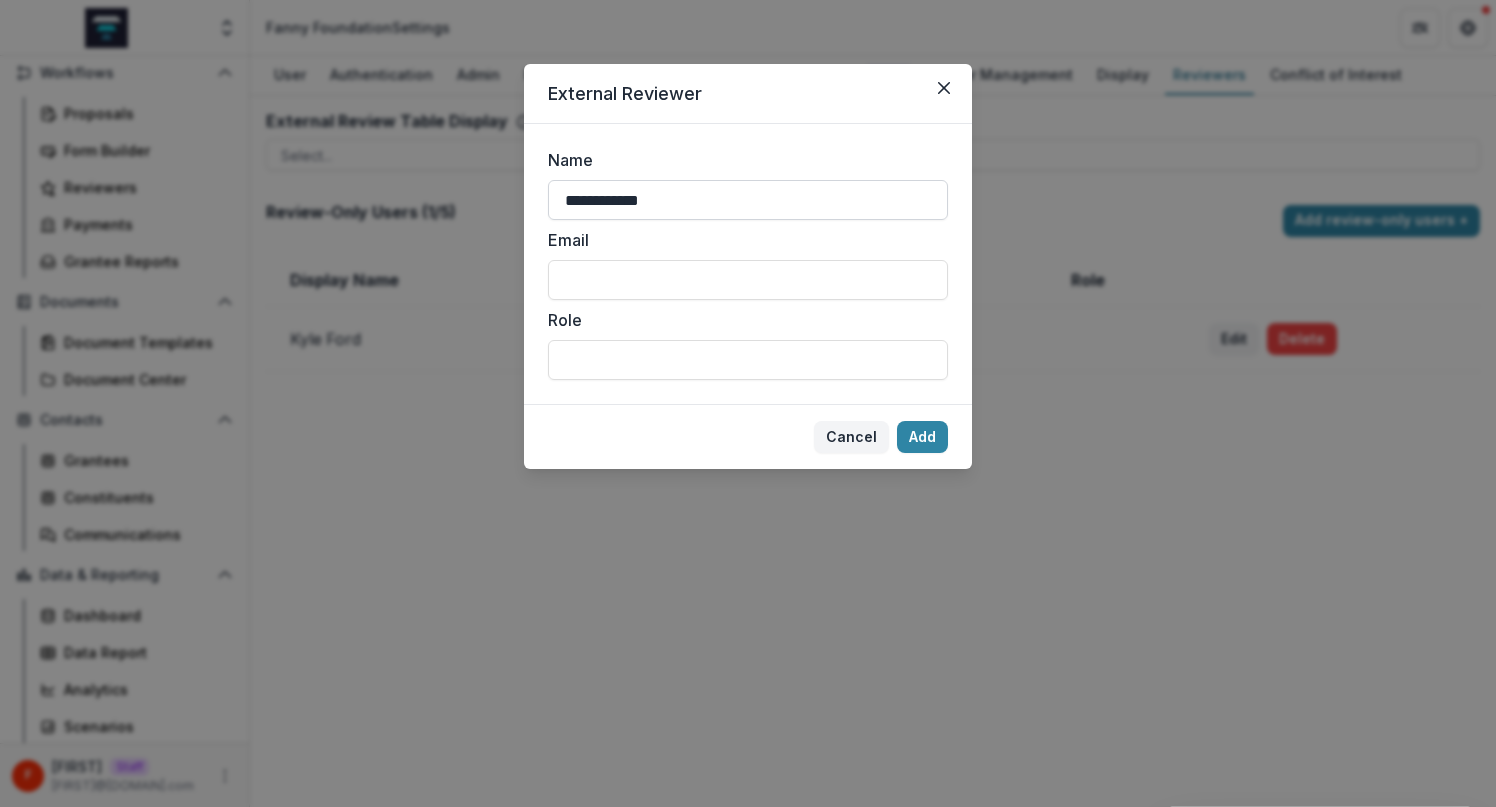 click on "**********" at bounding box center [748, 200] 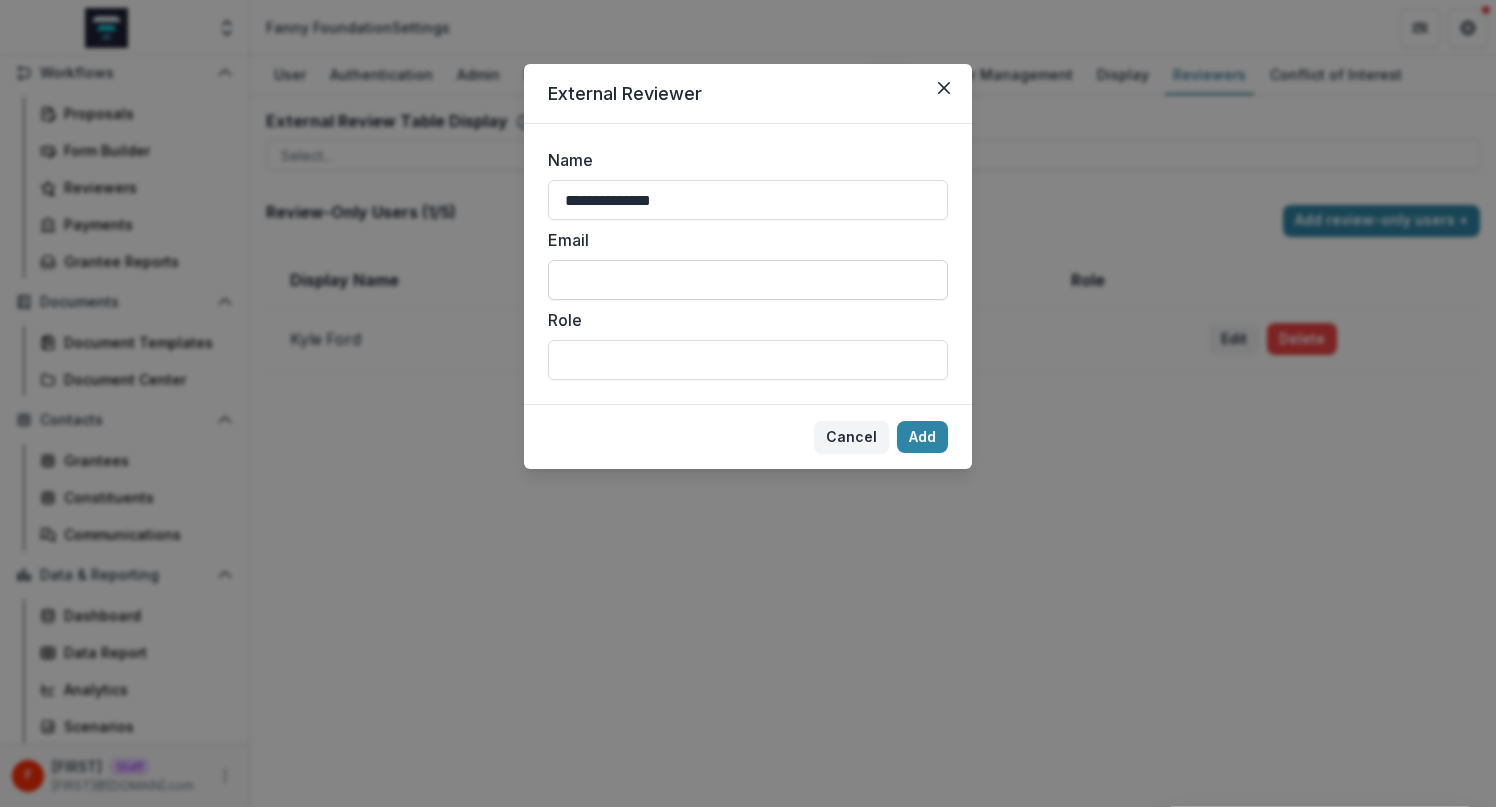 type on "**********" 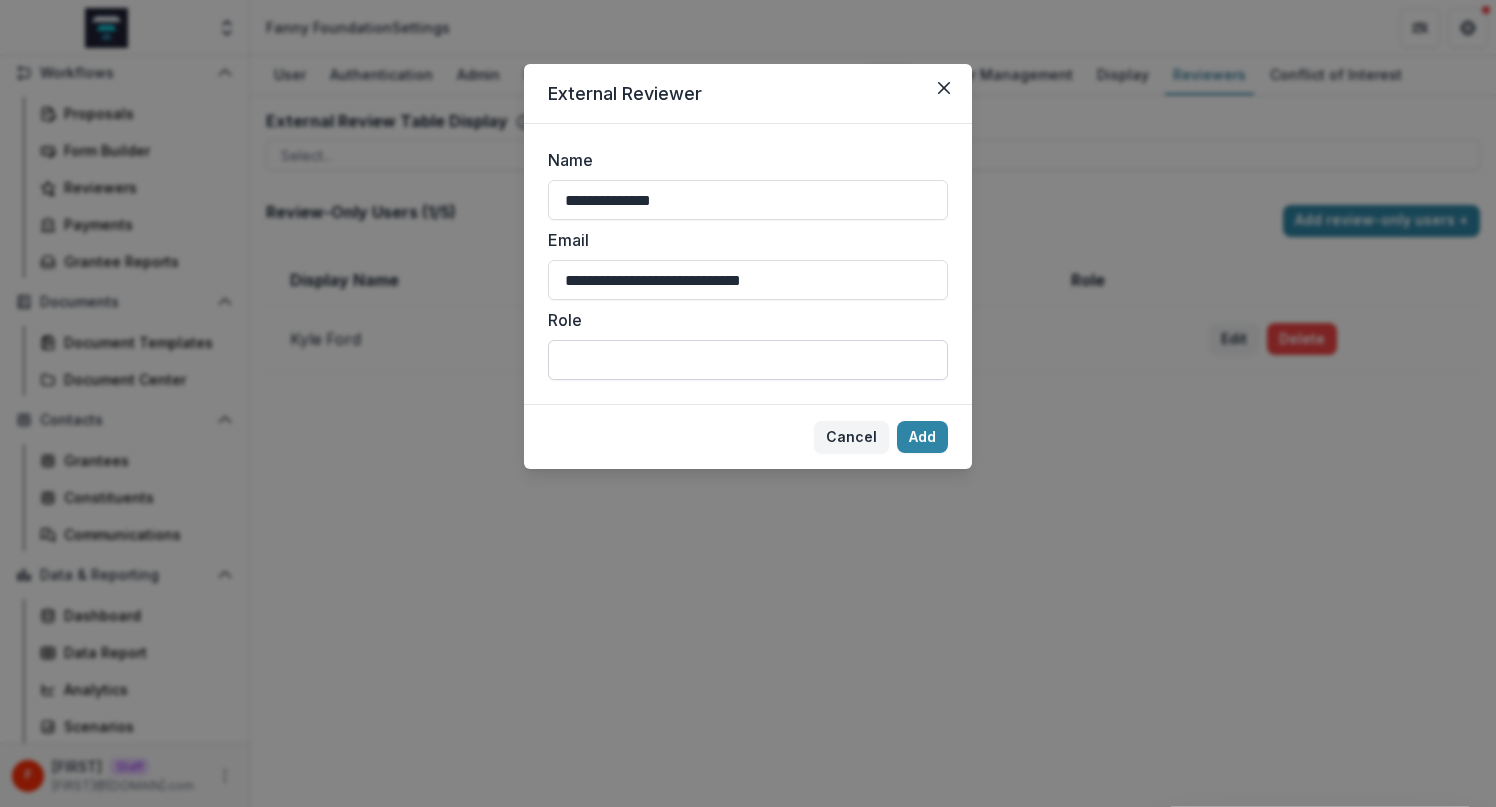 type on "**********" 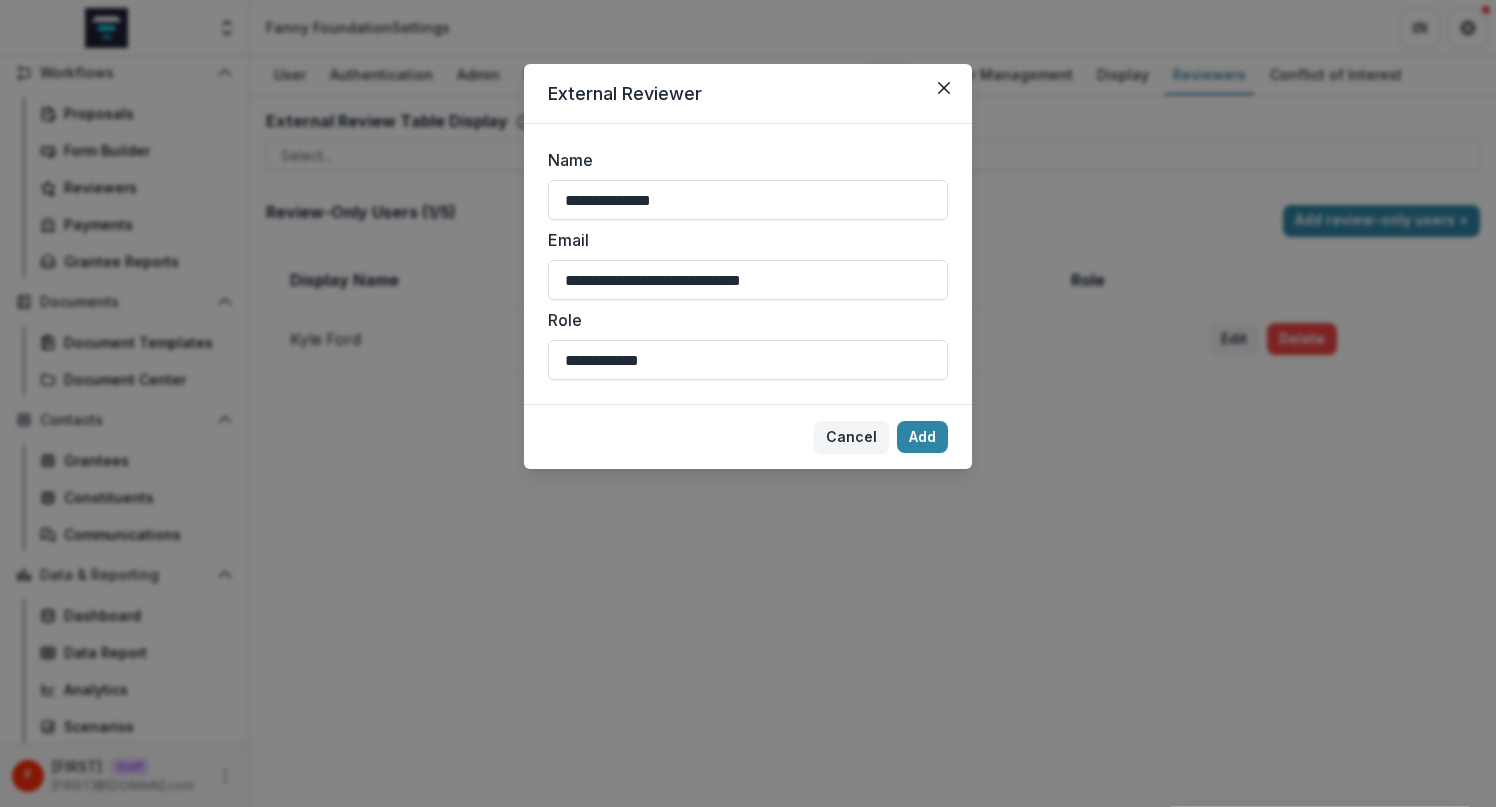 drag, startPoint x: 683, startPoint y: 357, endPoint x: 518, endPoint y: 359, distance: 165.01212 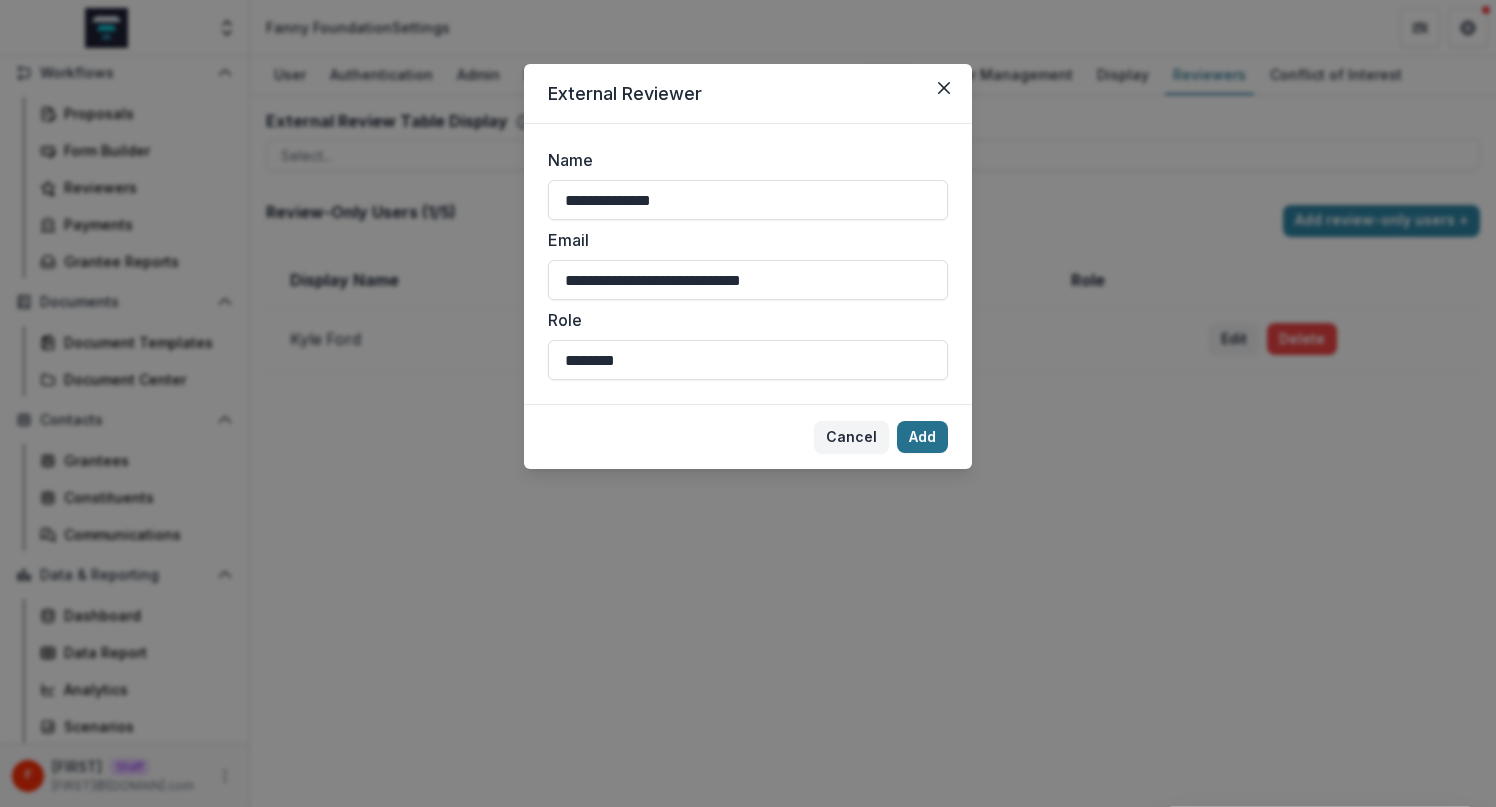 type on "********" 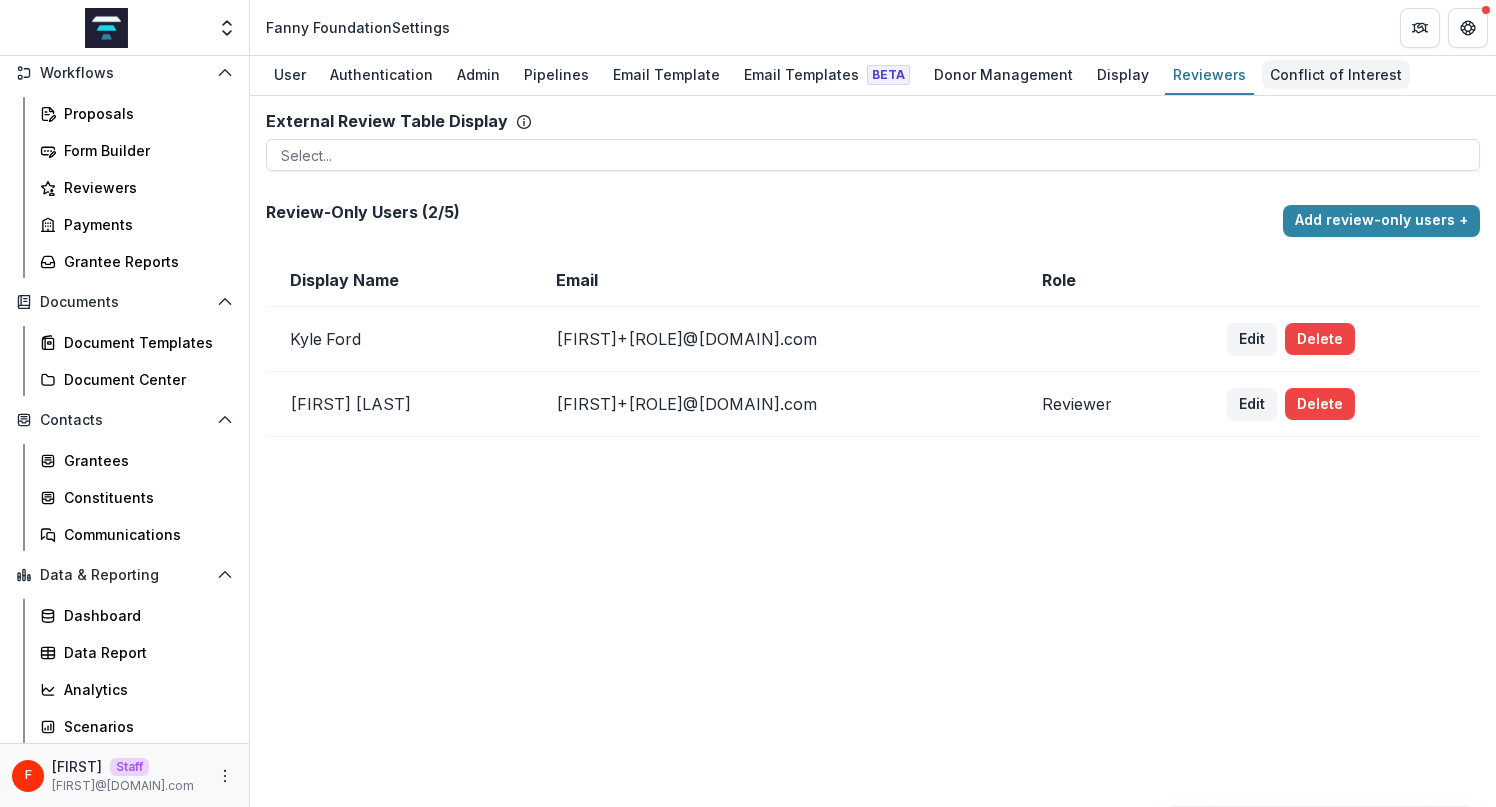 click on "Conflict of Interest" at bounding box center [1336, 74] 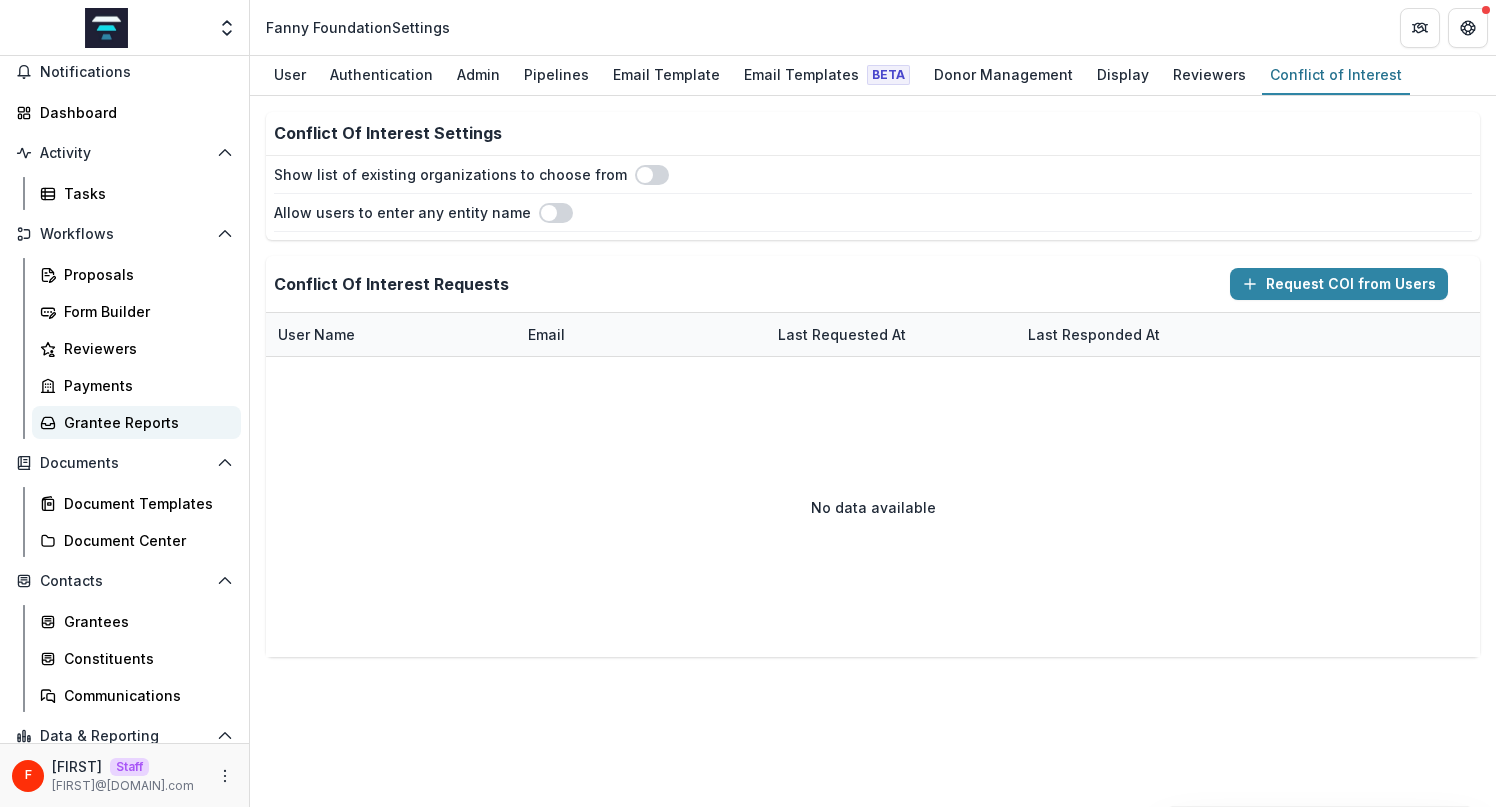 scroll, scrollTop: 85, scrollLeft: 0, axis: vertical 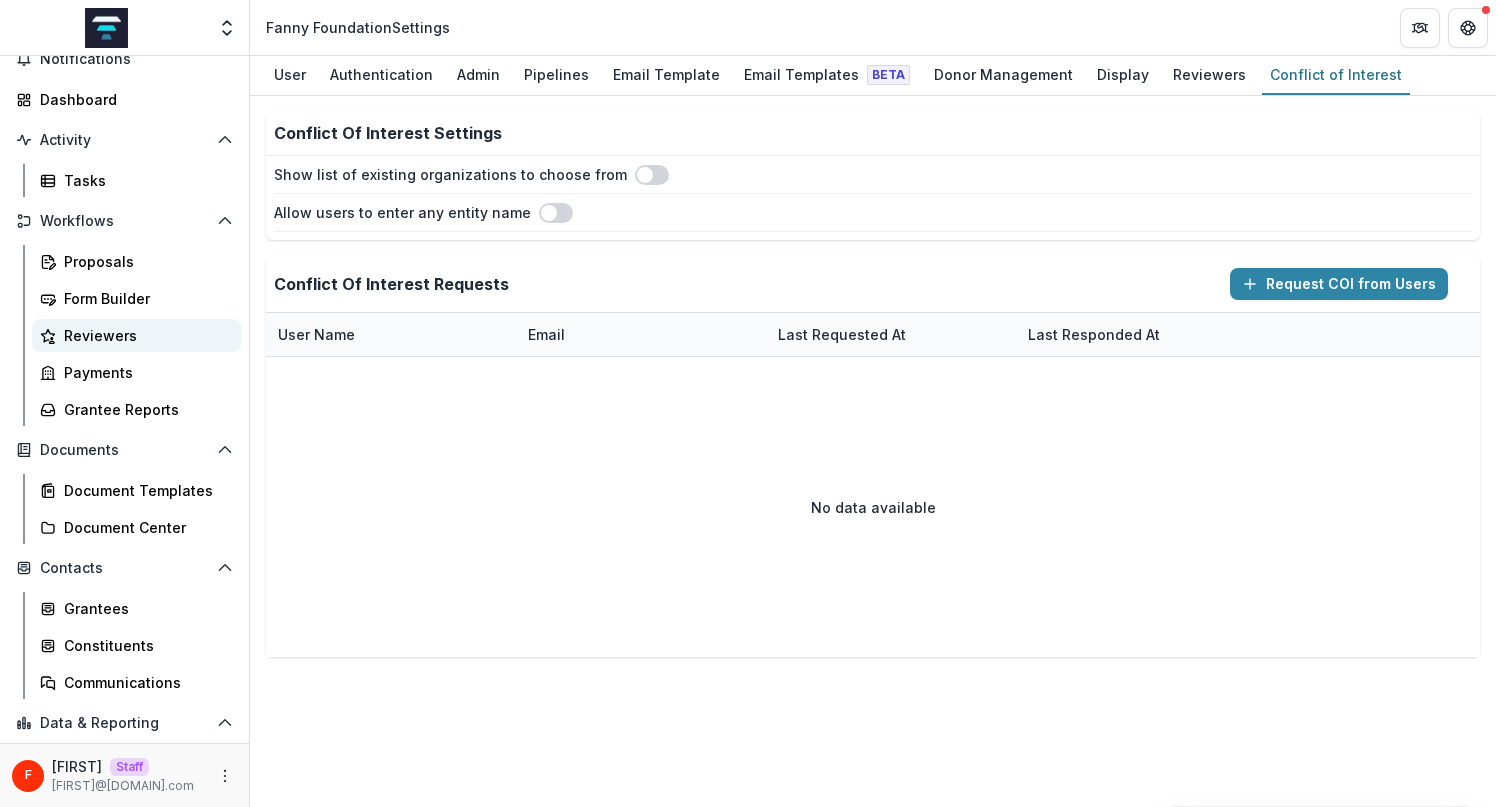 click on "Reviewers" at bounding box center (144, 335) 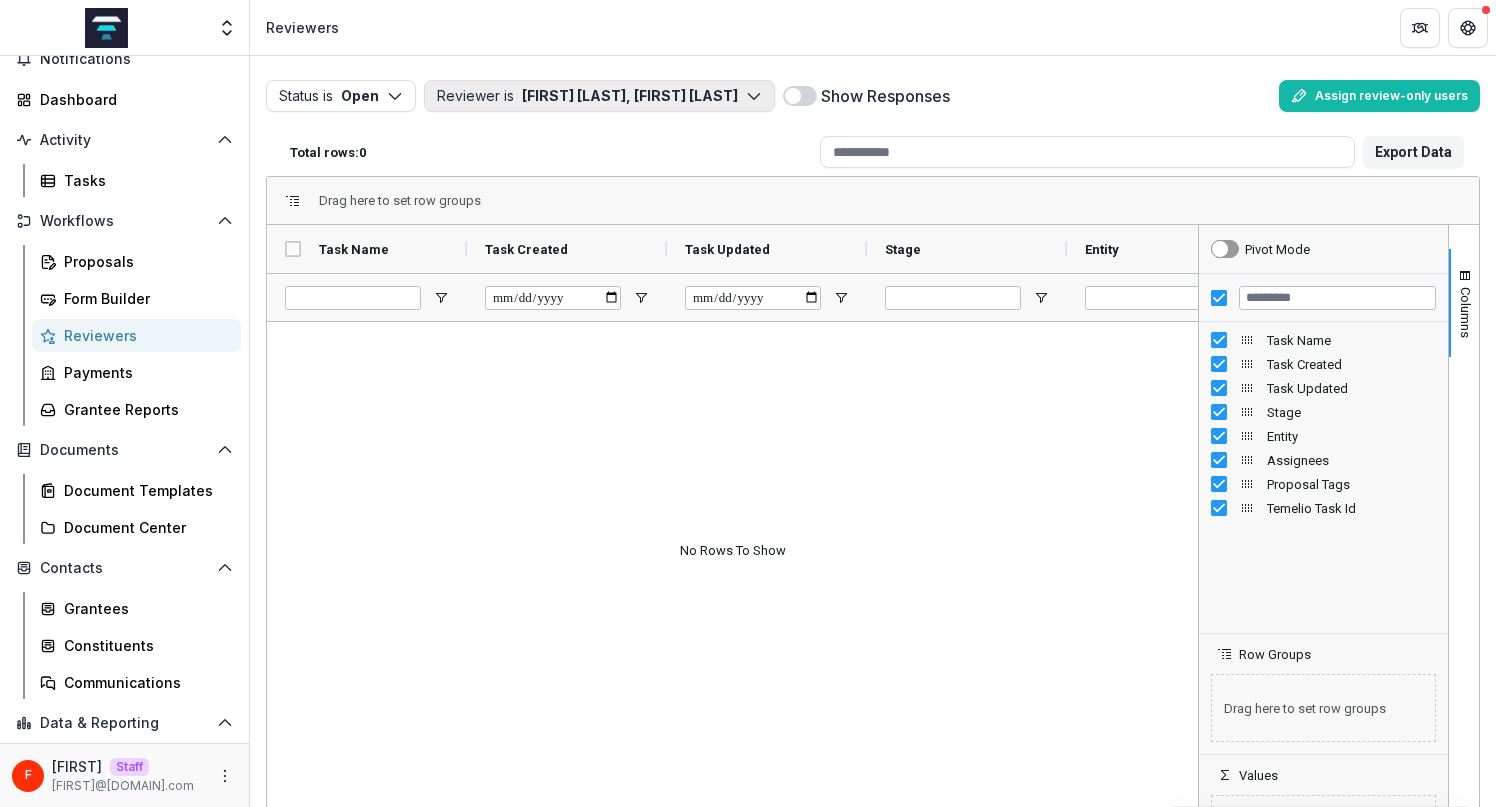 click on "Reviewer is Kyle Ford, Fanny Reviewer" at bounding box center [599, 96] 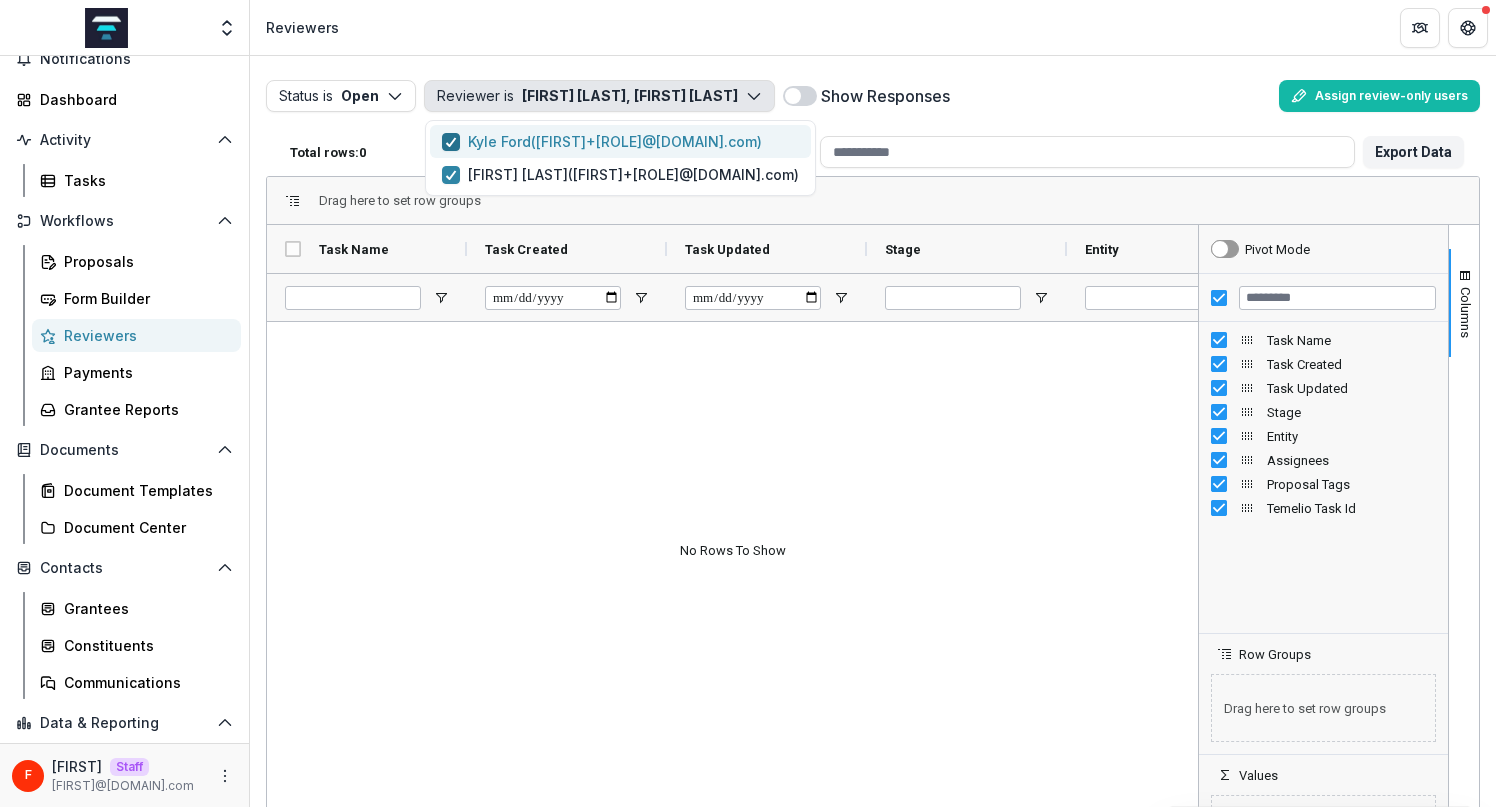 click at bounding box center [451, 142] 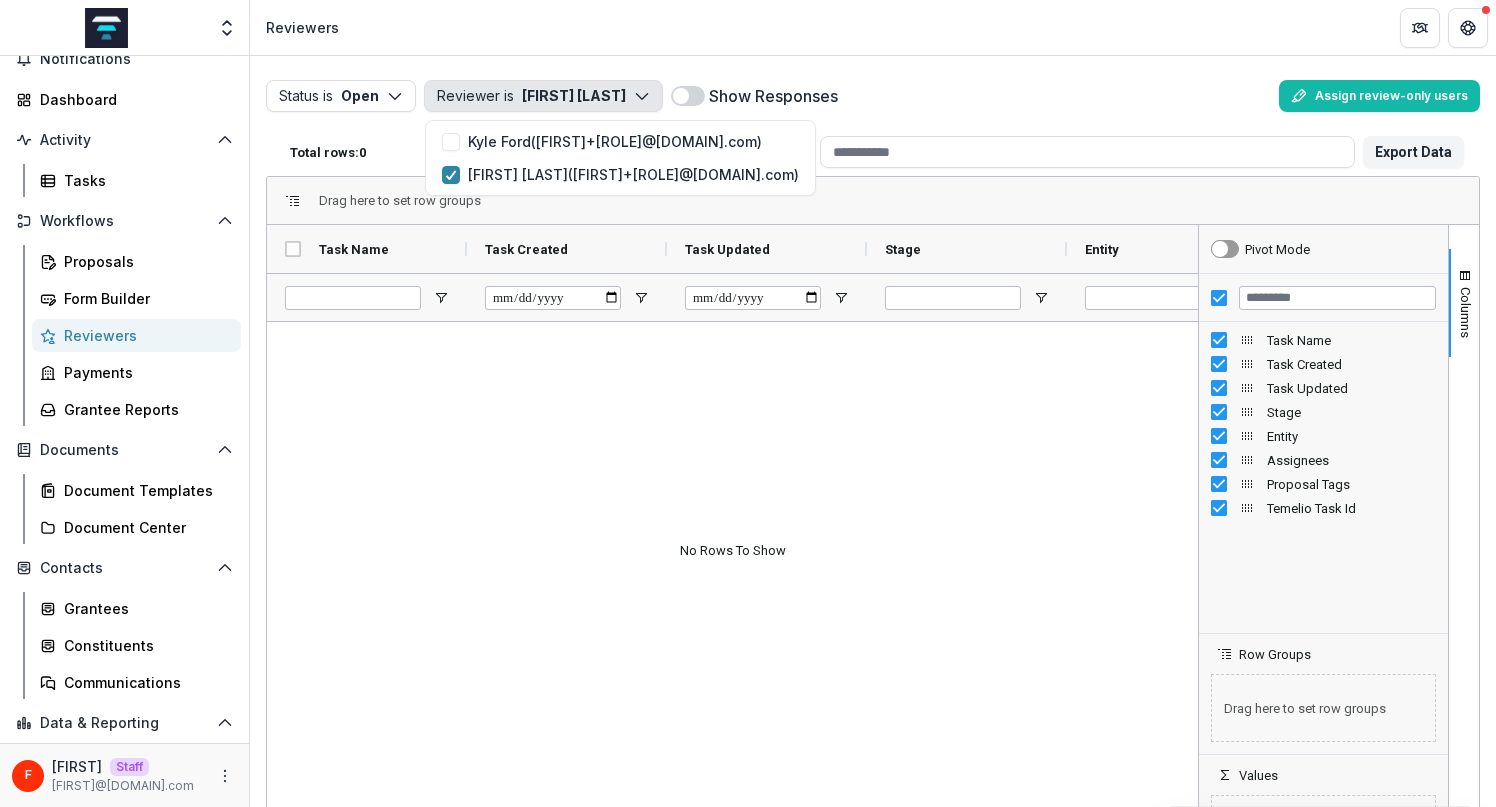 click at bounding box center [732, 595] 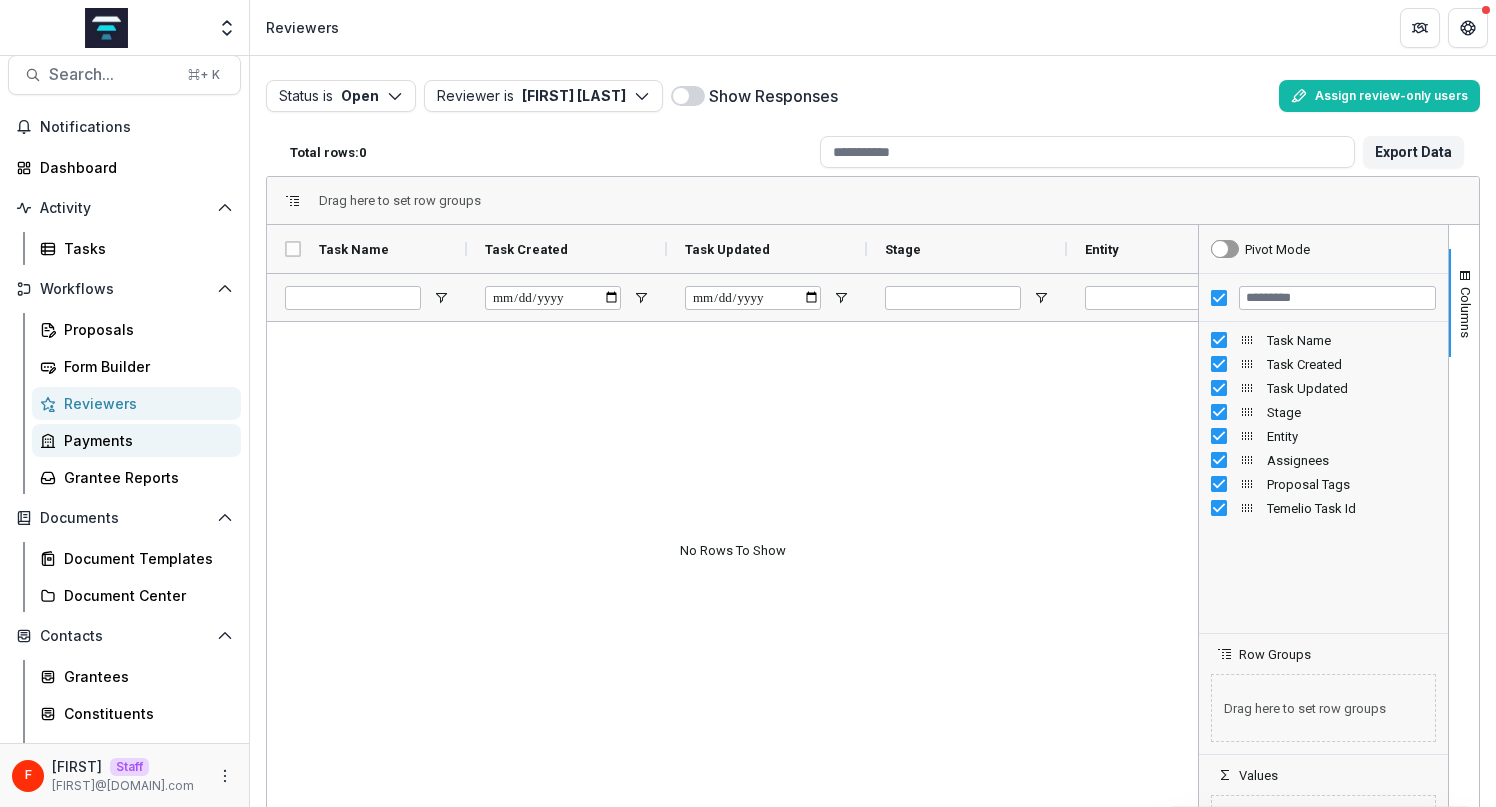 scroll, scrollTop: 0, scrollLeft: 0, axis: both 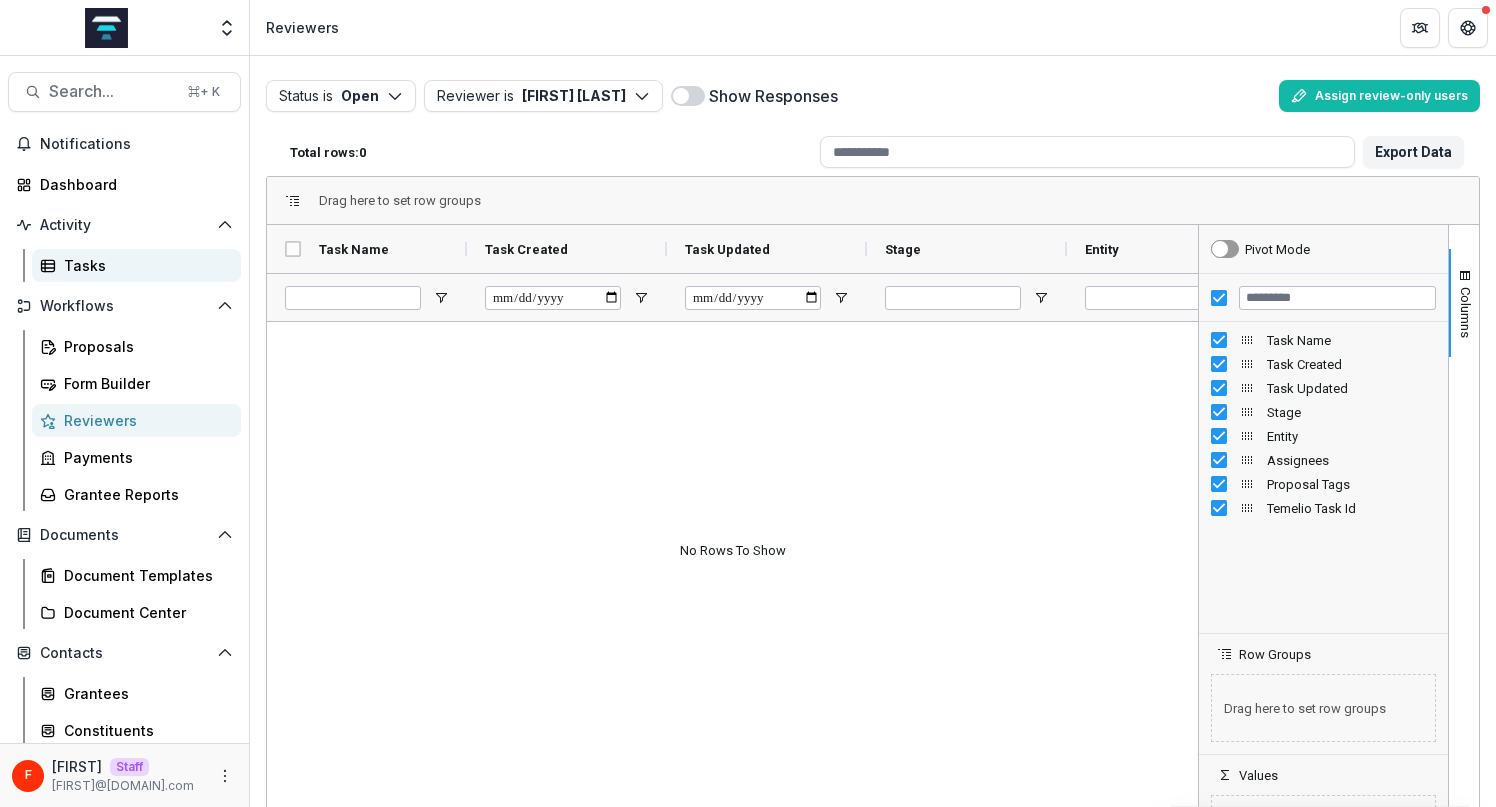 click on "Tasks" at bounding box center [144, 265] 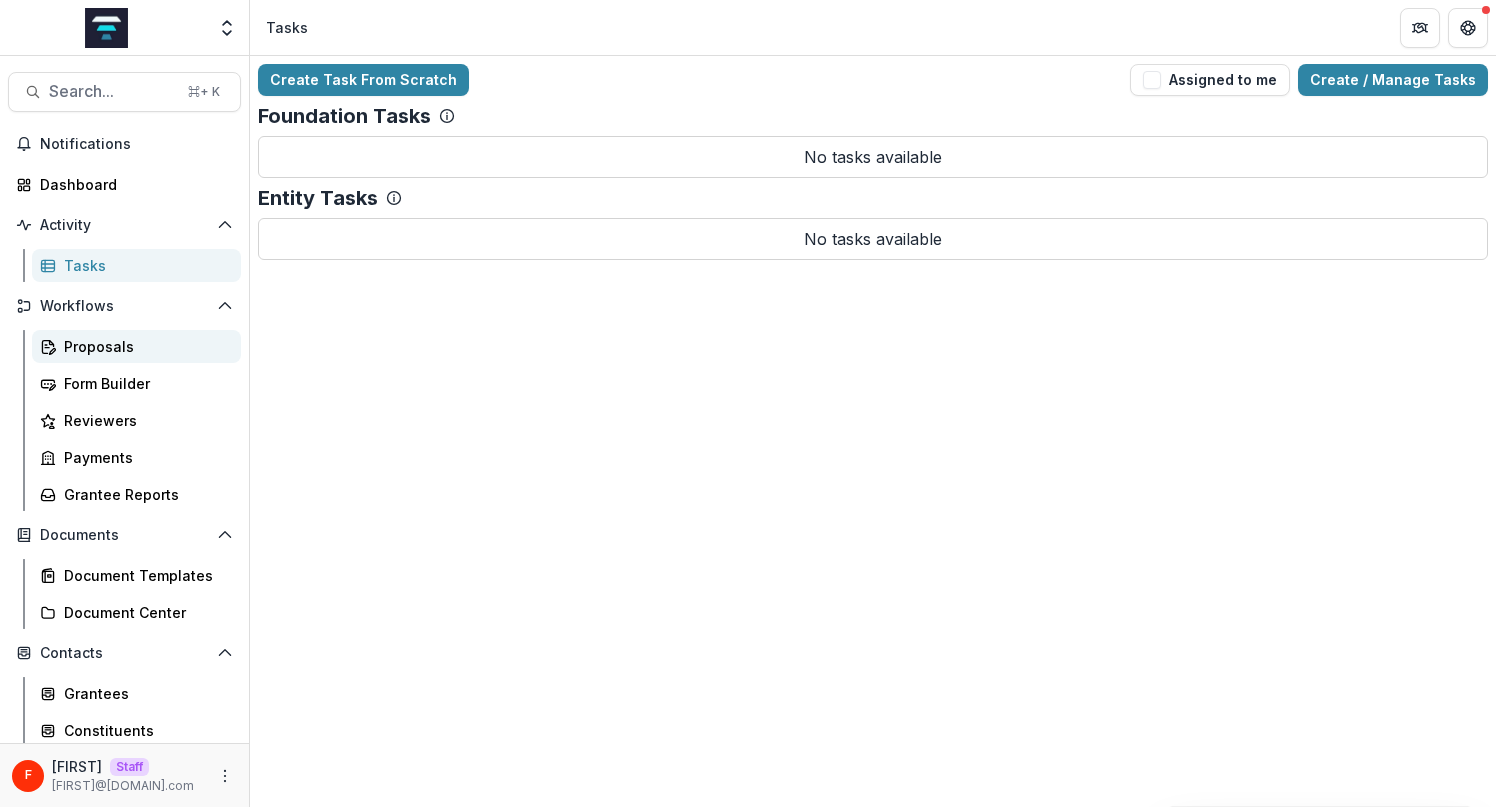 click on "Proposals" at bounding box center [144, 346] 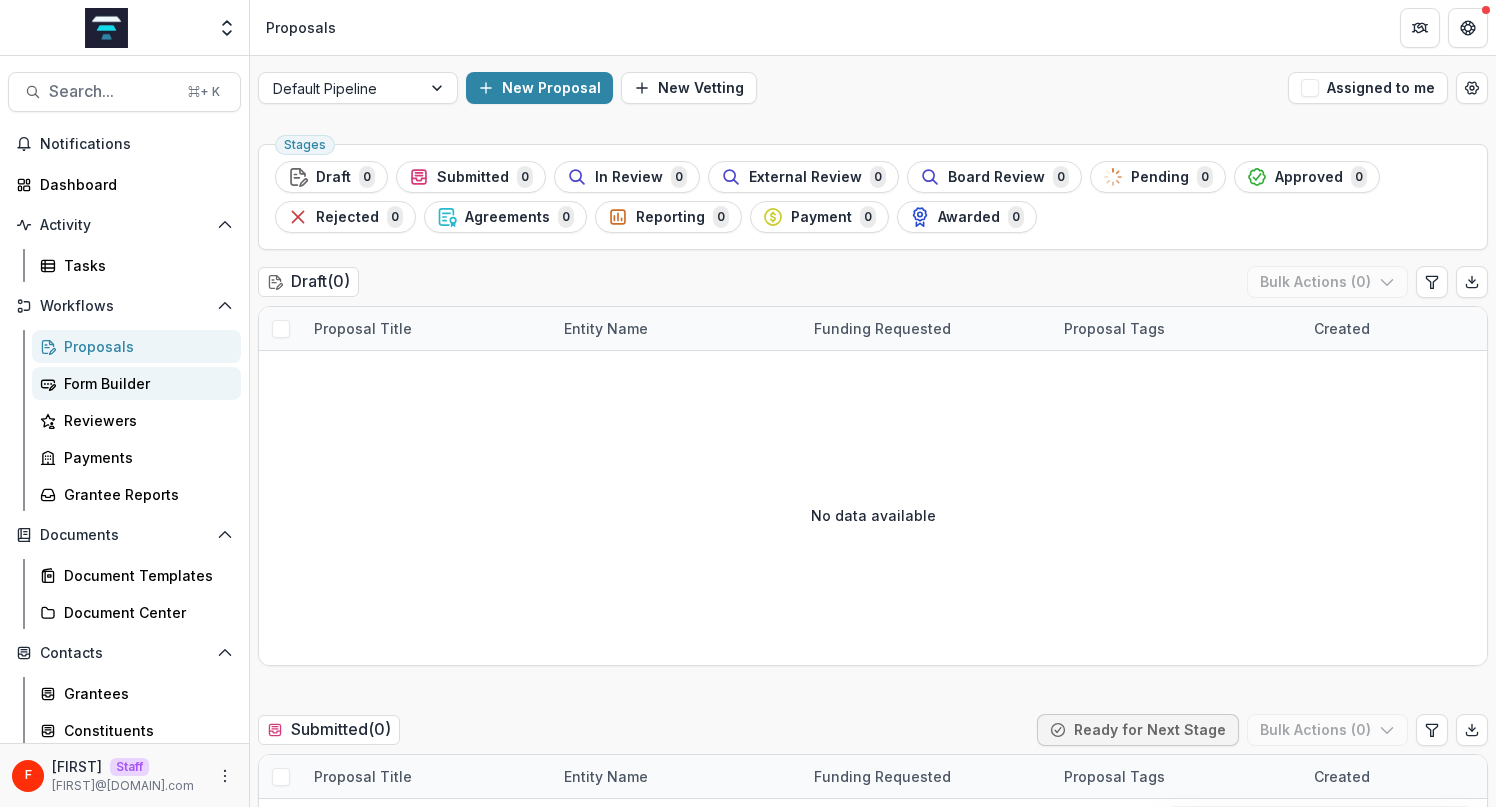 click on "Form Builder" at bounding box center (144, 383) 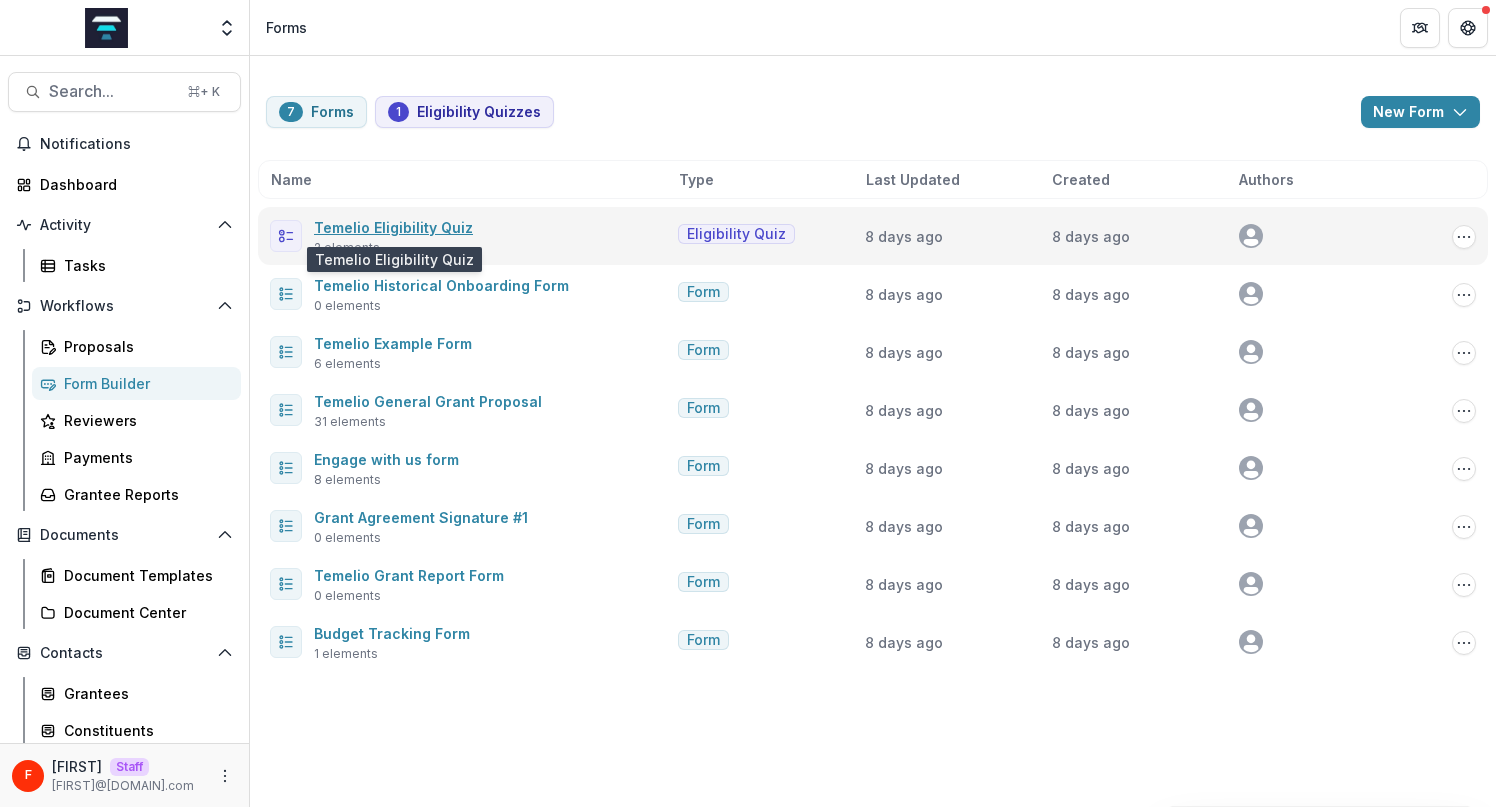 click on "Temelio Eligibility Quiz" at bounding box center [393, 227] 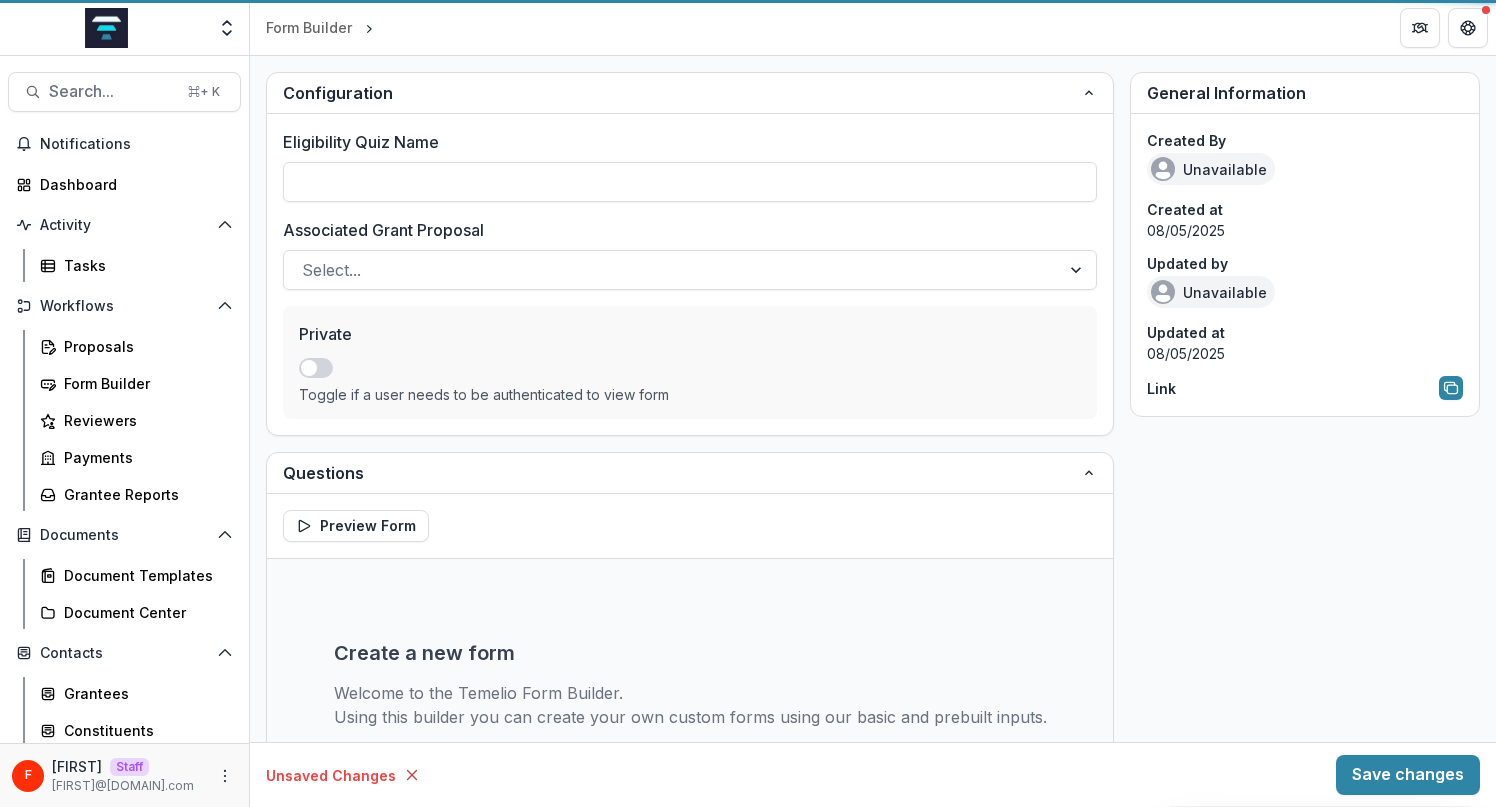 type on "**********" 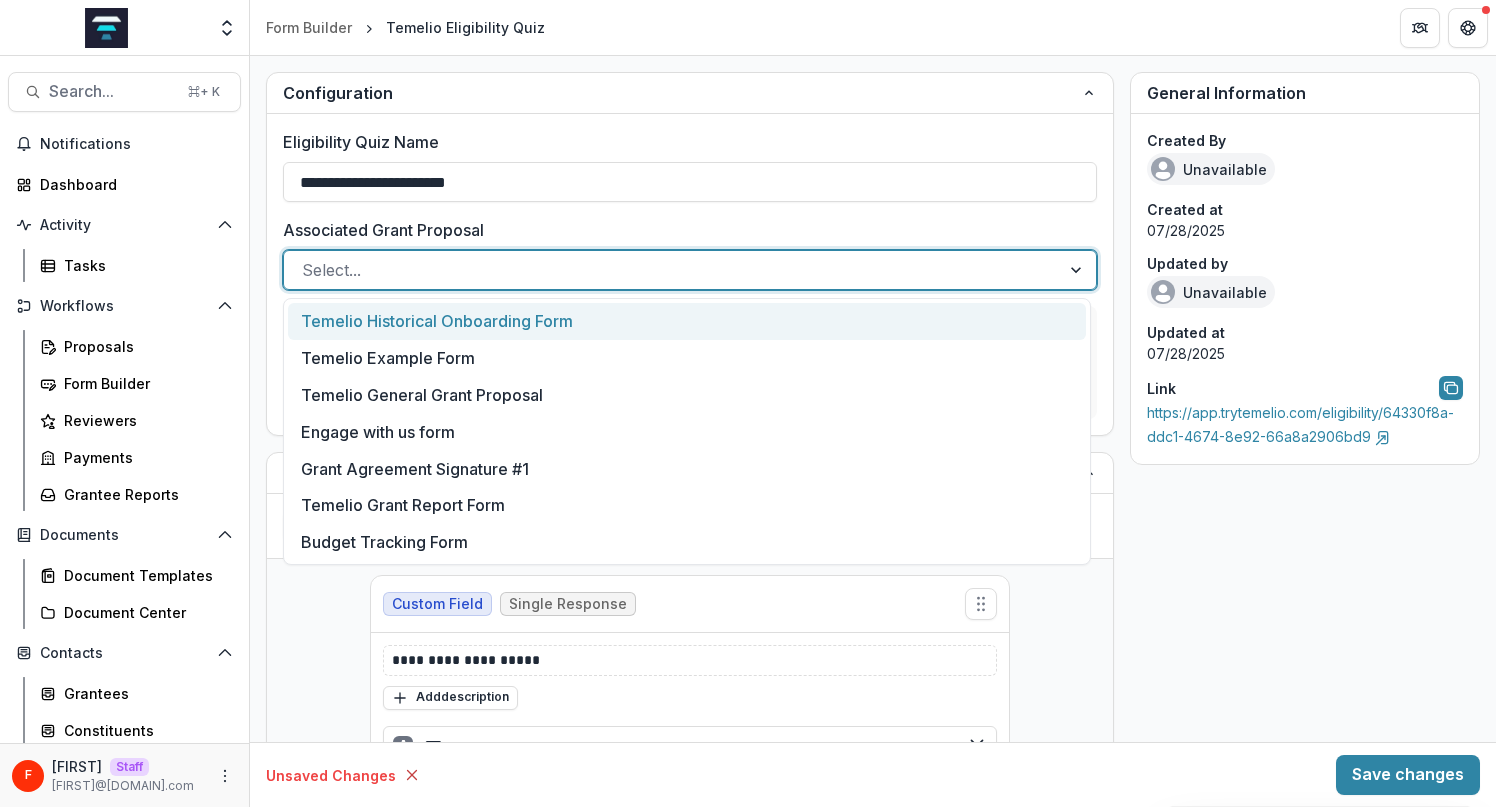 click at bounding box center [672, 270] 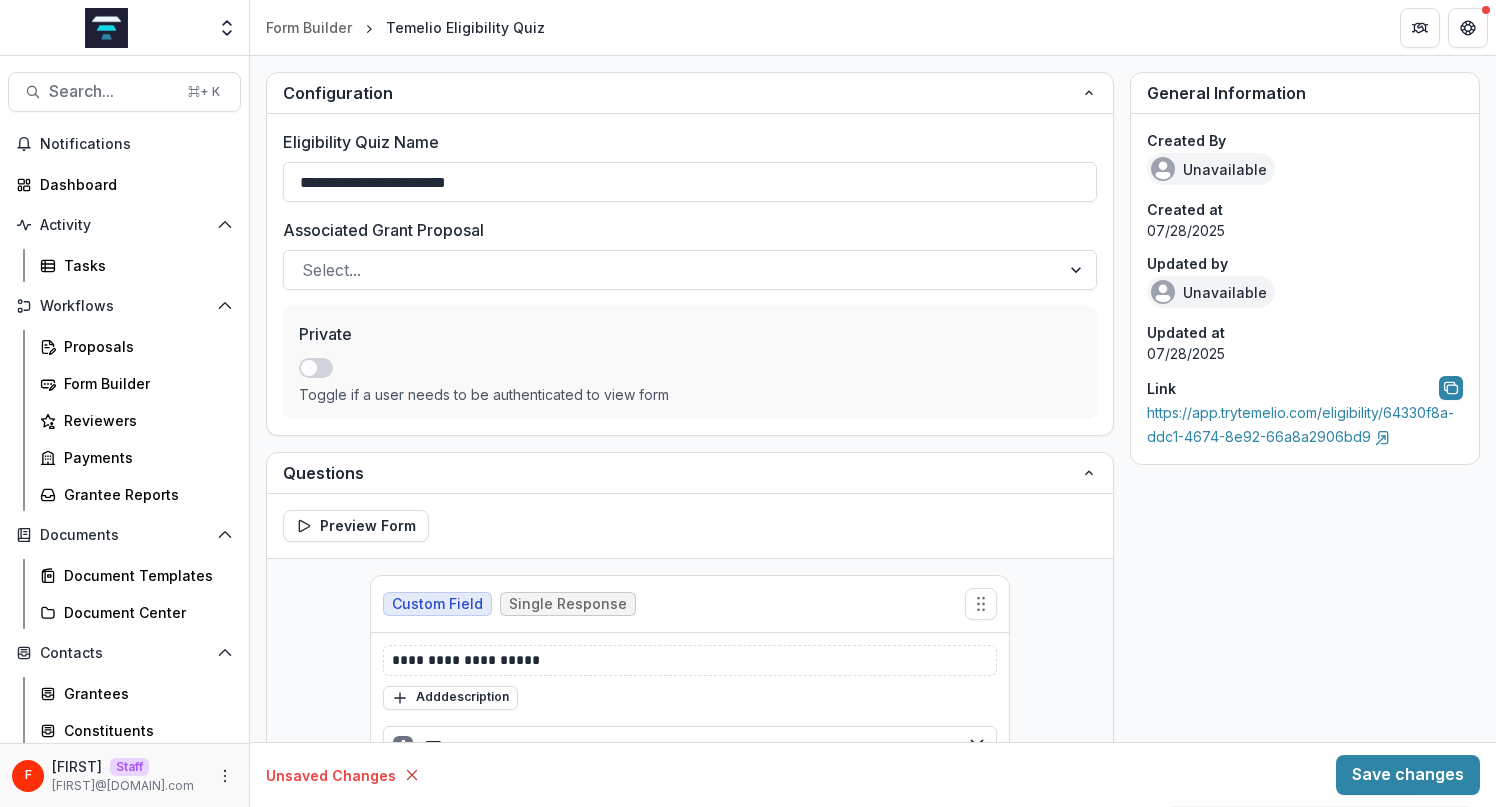 click on "Associated Grant Proposal" at bounding box center (684, 230) 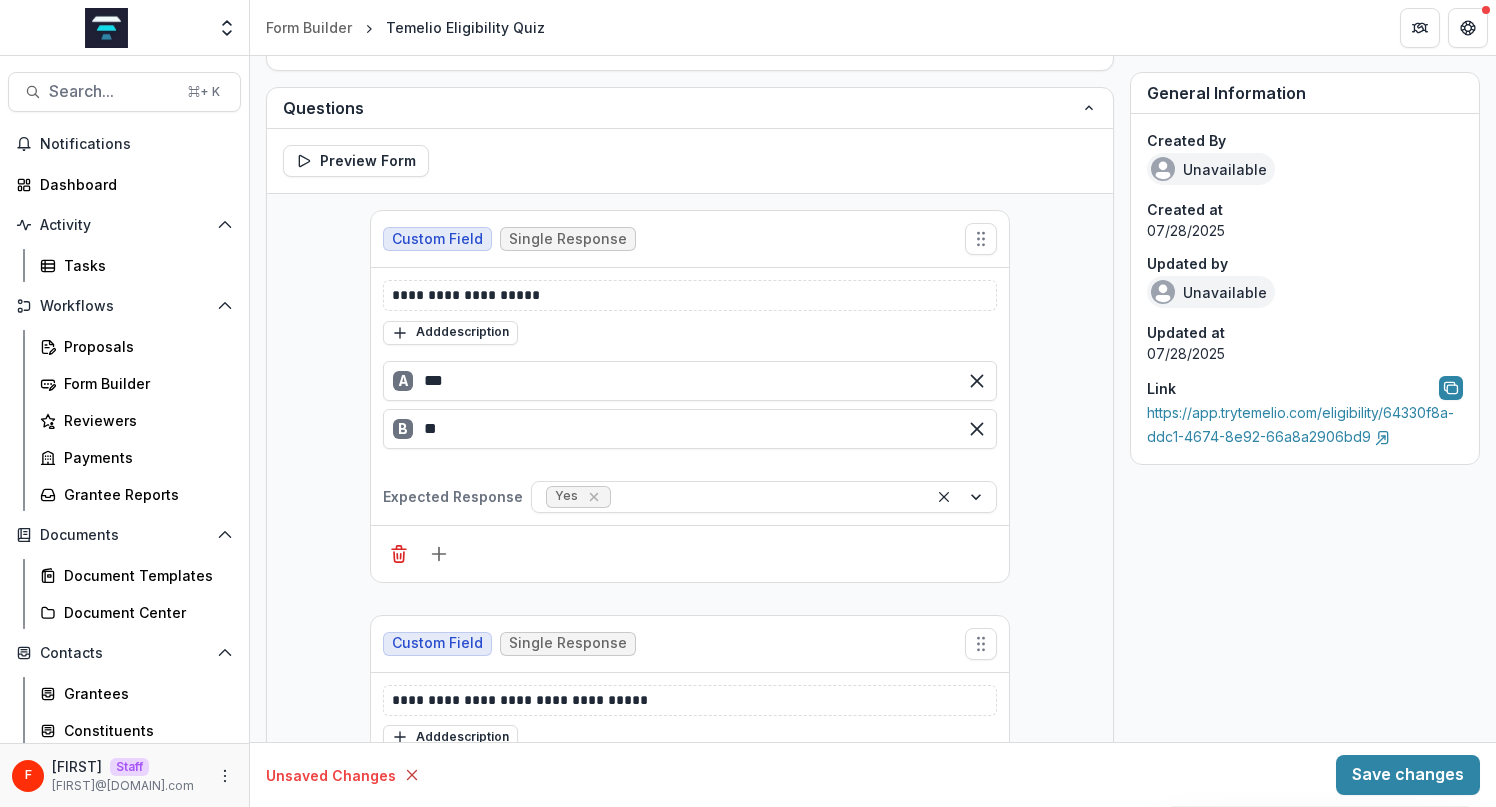 scroll, scrollTop: 421, scrollLeft: 0, axis: vertical 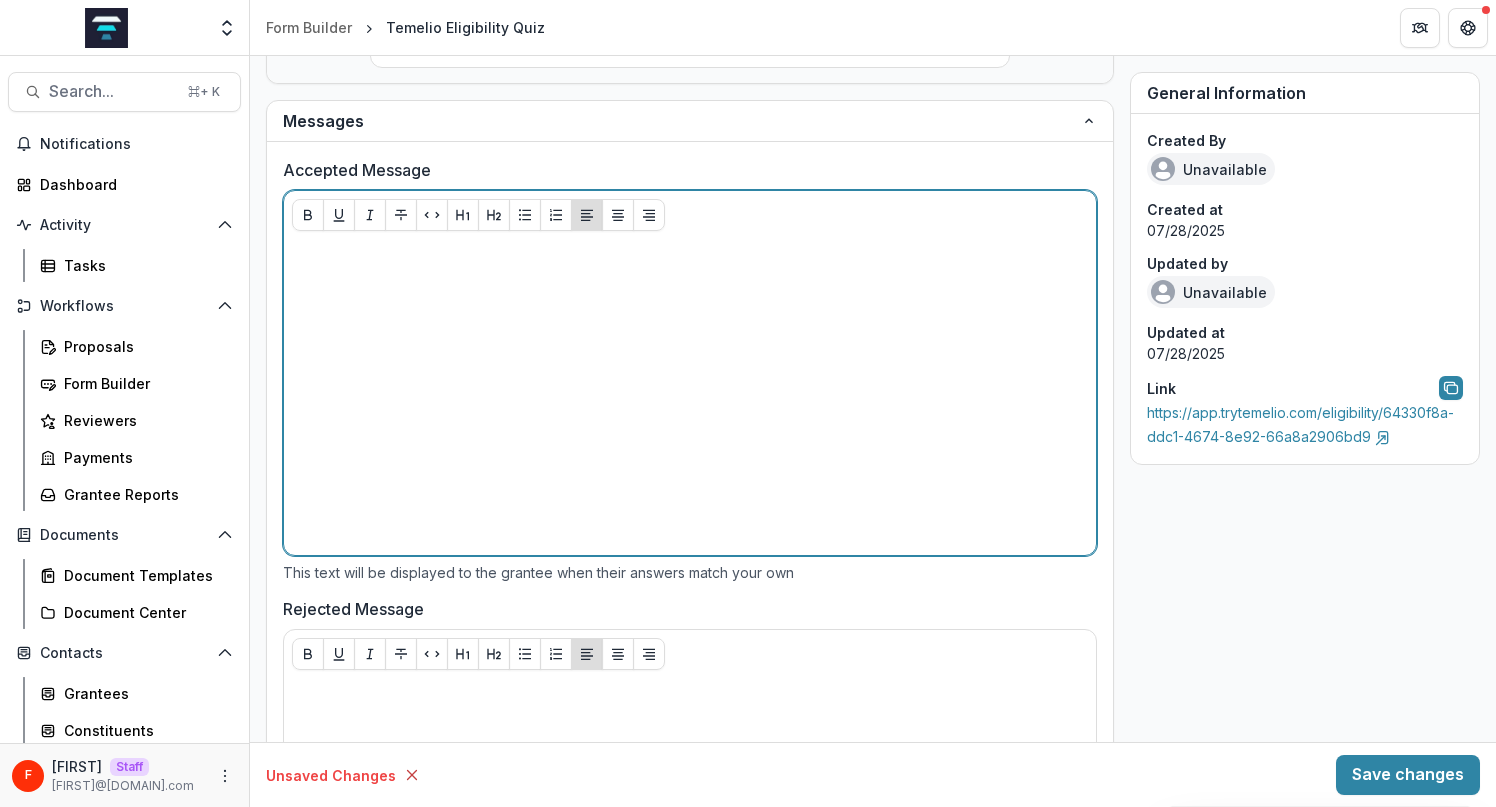 click at bounding box center [690, 397] 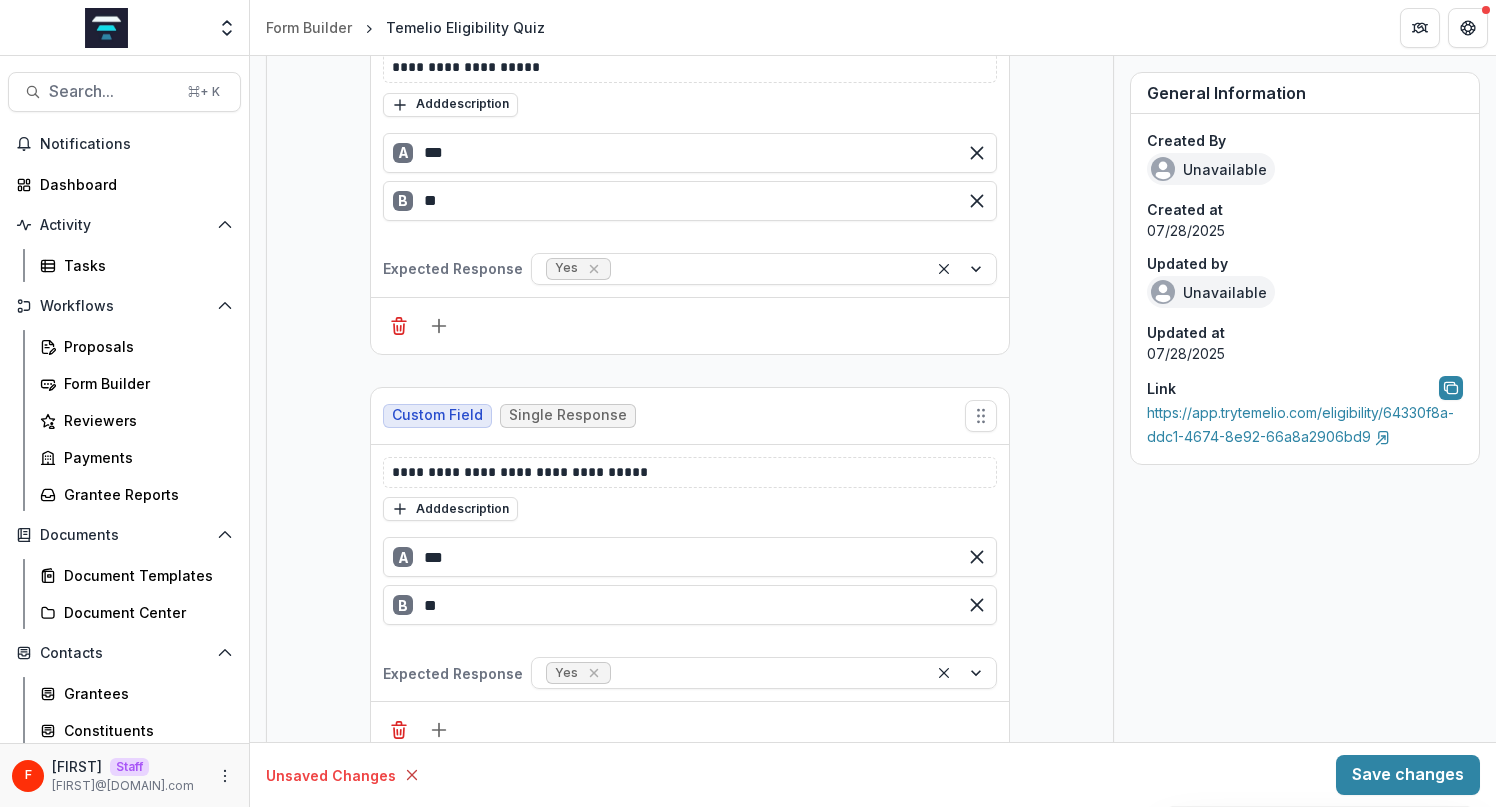 scroll, scrollTop: 520, scrollLeft: 0, axis: vertical 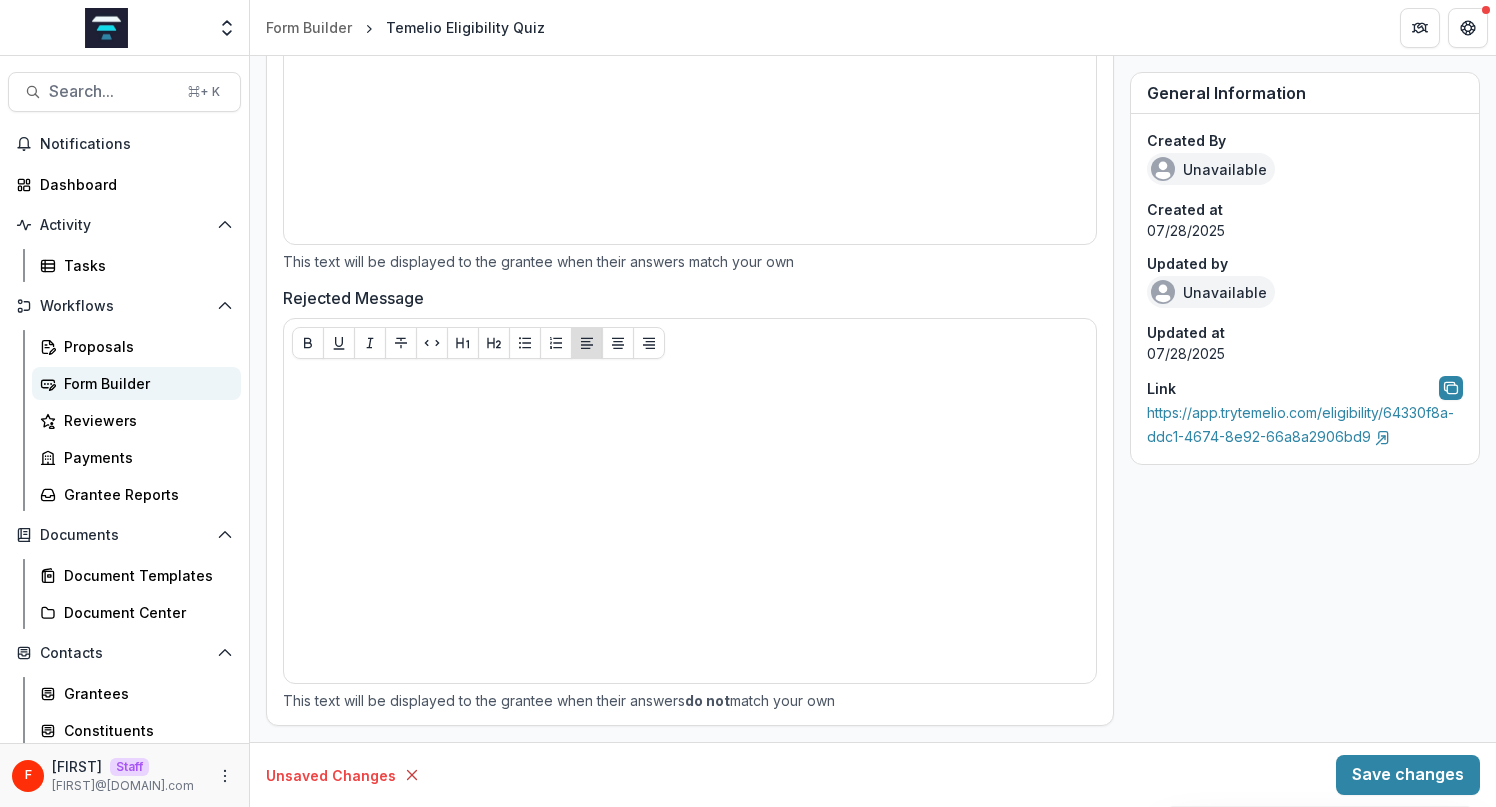 click on "Form Builder" at bounding box center (144, 383) 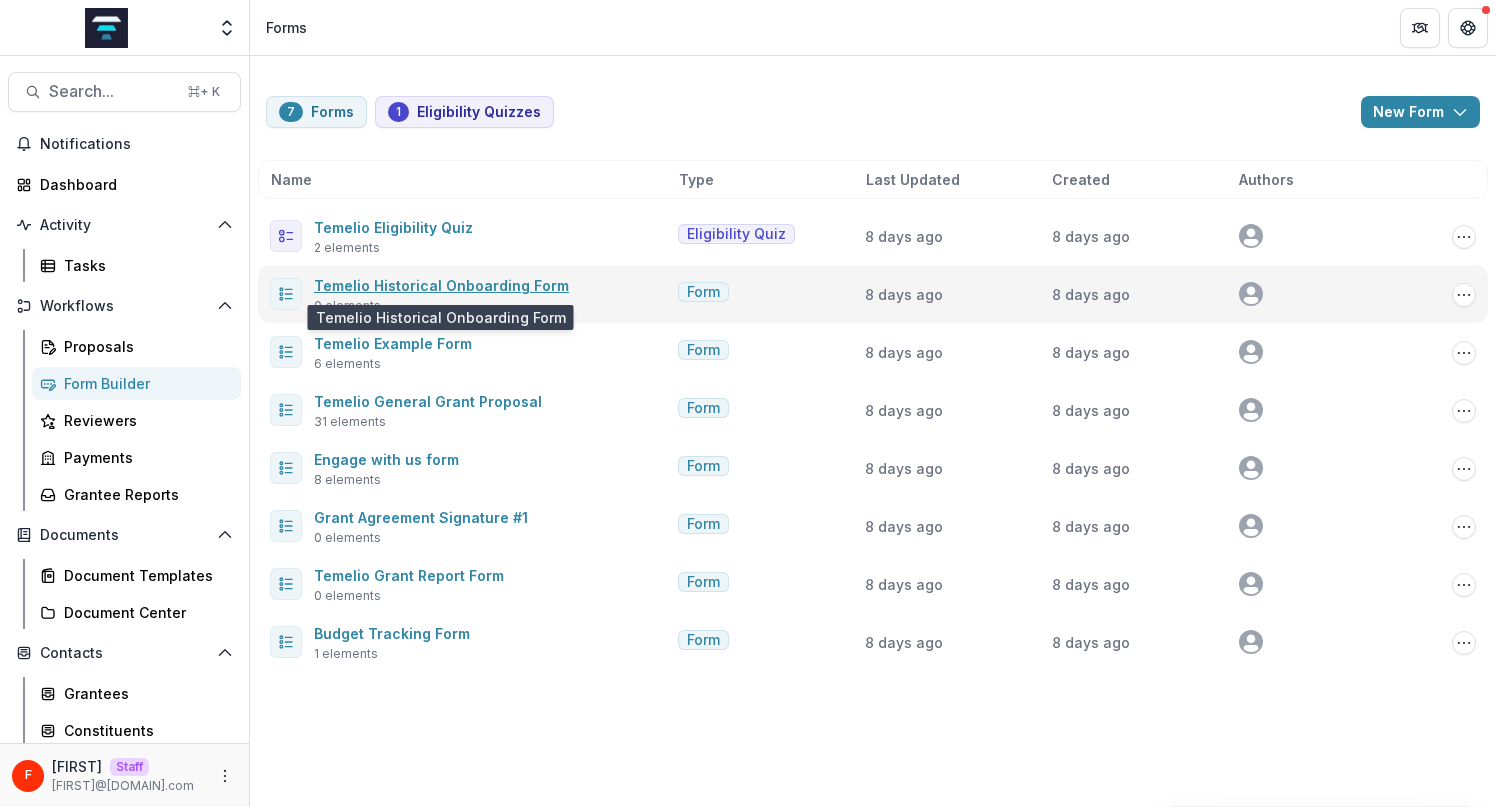 click on "Temelio Historical Onboarding Form" at bounding box center [441, 285] 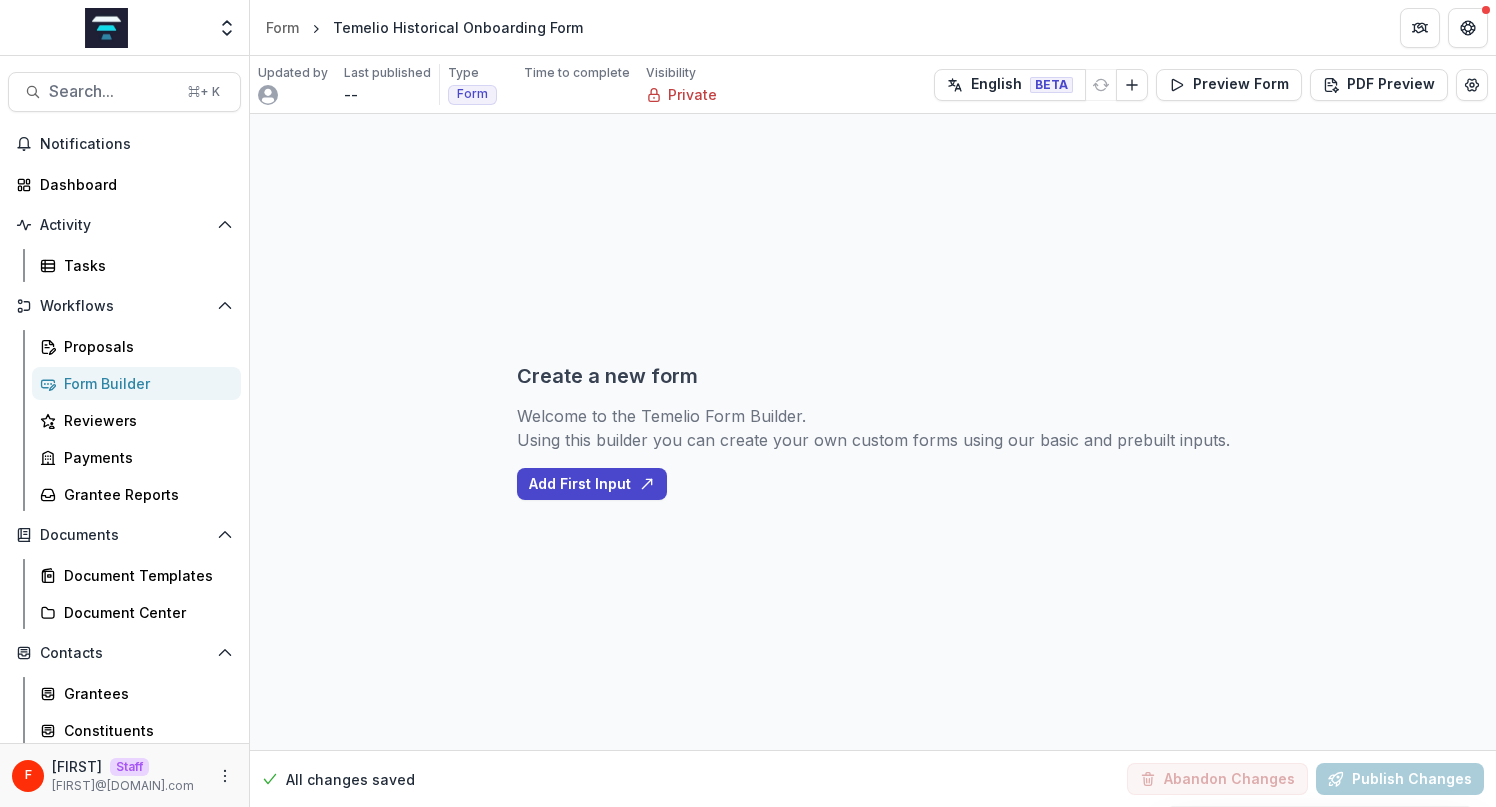 click on "Form Builder" at bounding box center [144, 383] 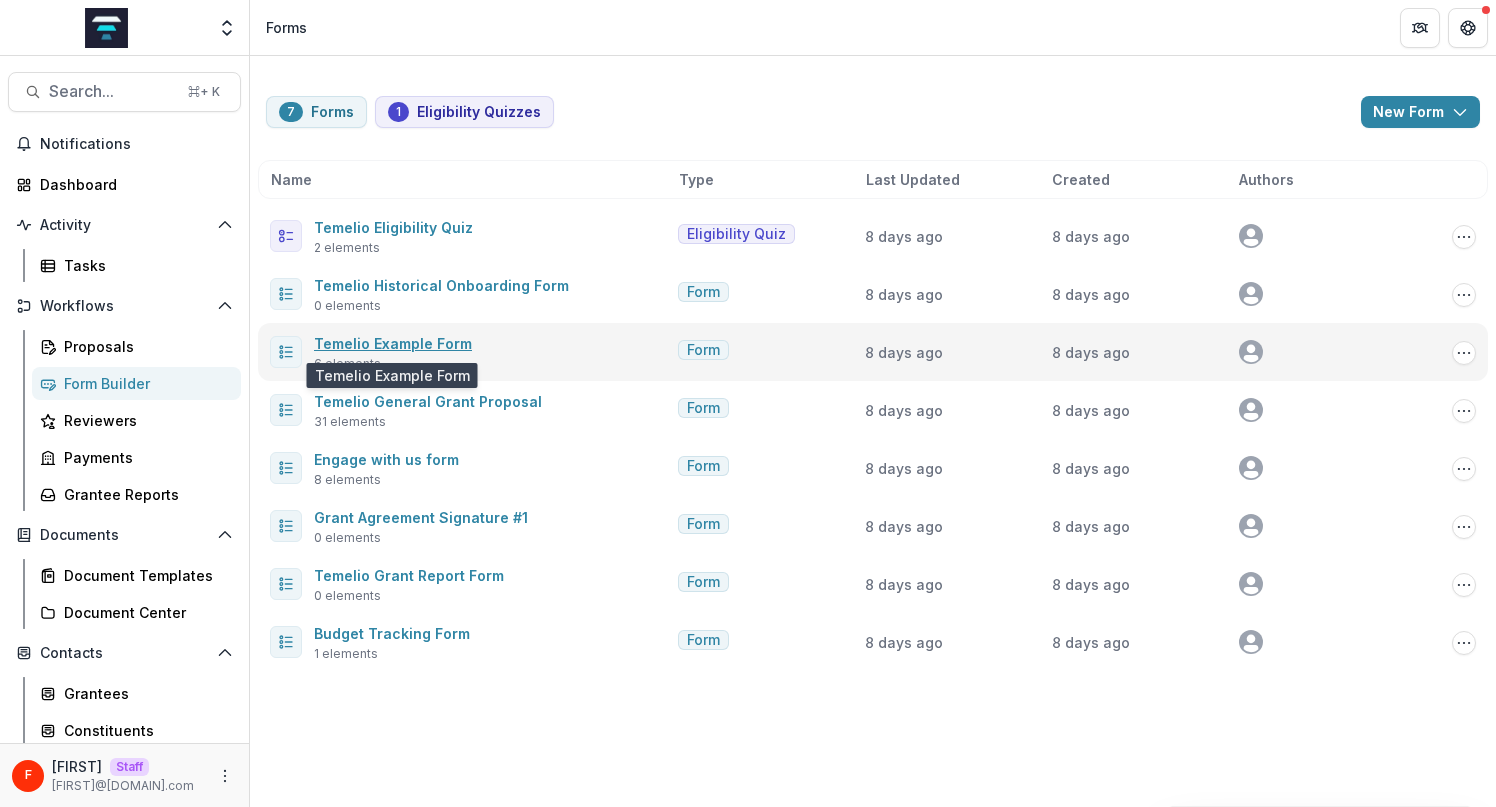 click on "Temelio Example Form" at bounding box center (393, 343) 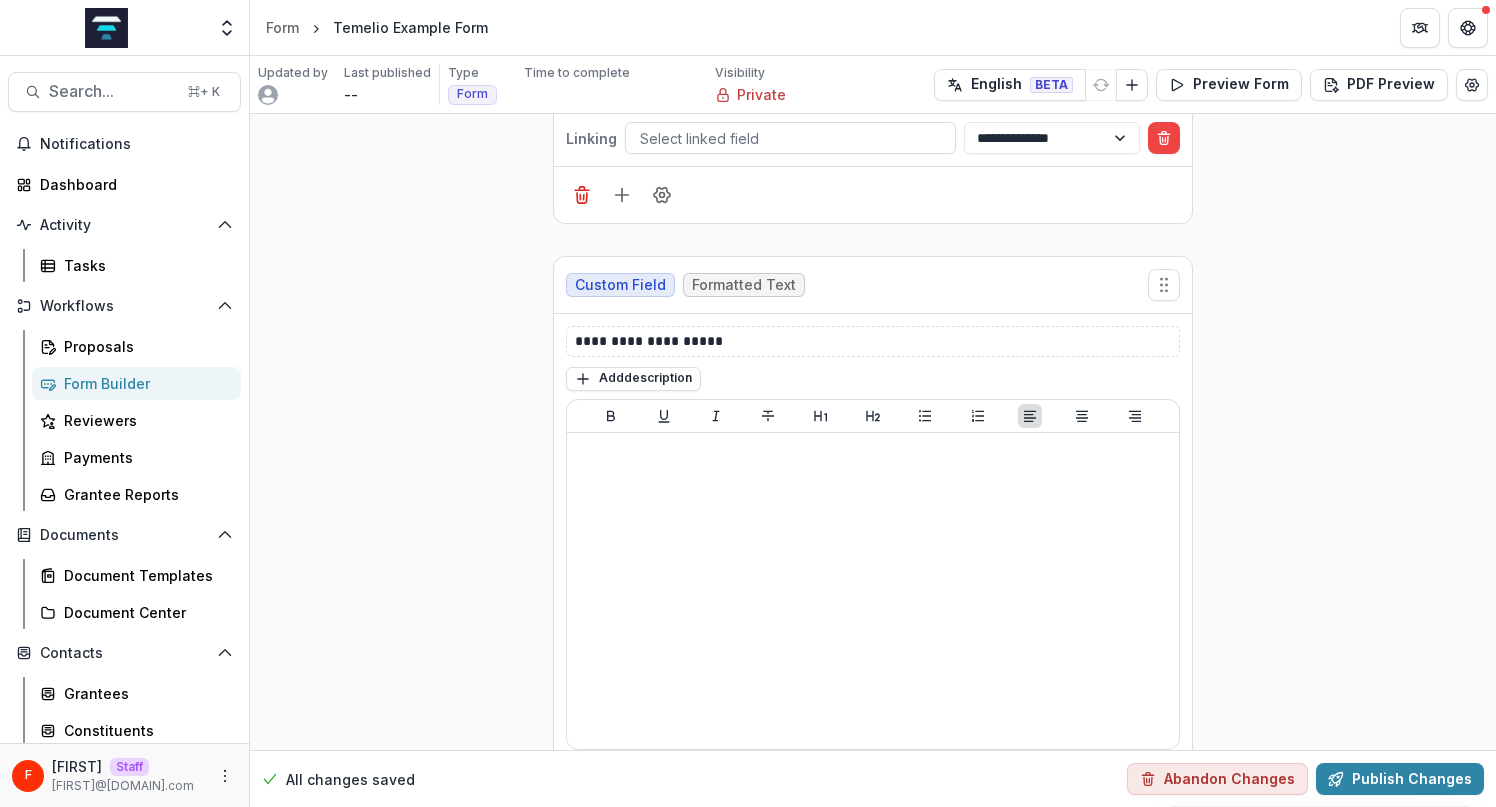 scroll, scrollTop: 446, scrollLeft: 0, axis: vertical 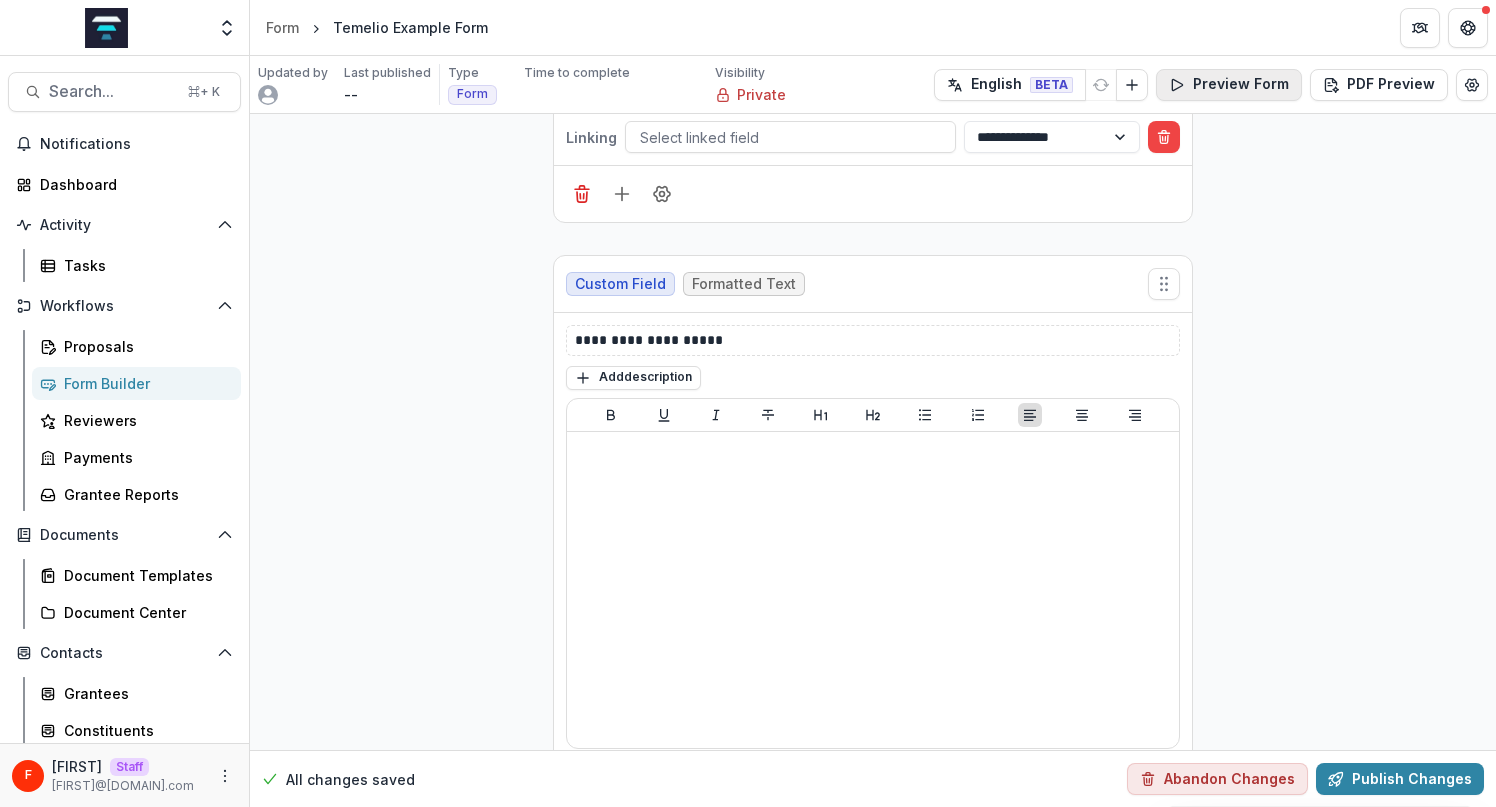 click on "Preview Form" at bounding box center (1229, 85) 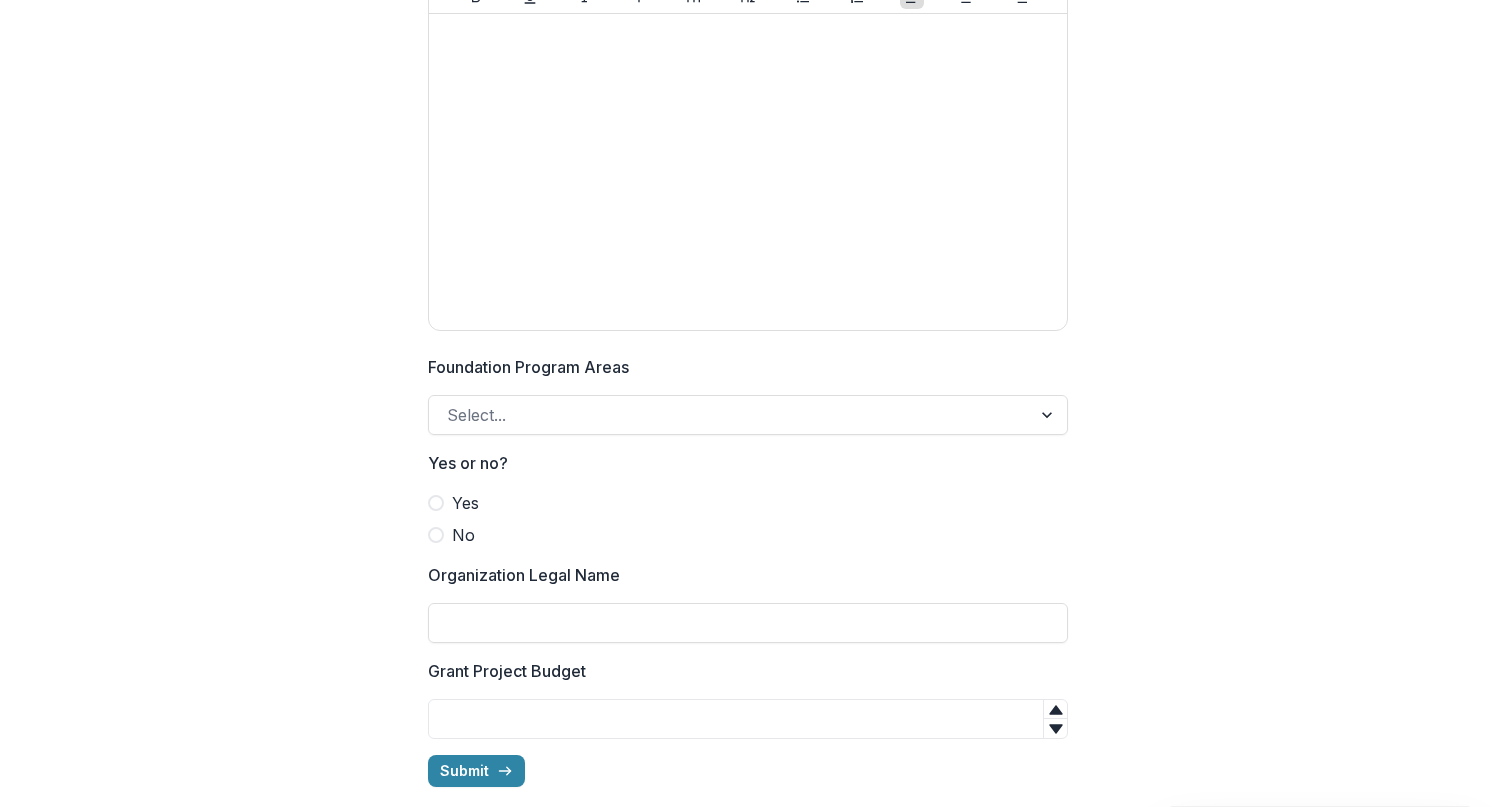 scroll, scrollTop: 205, scrollLeft: 0, axis: vertical 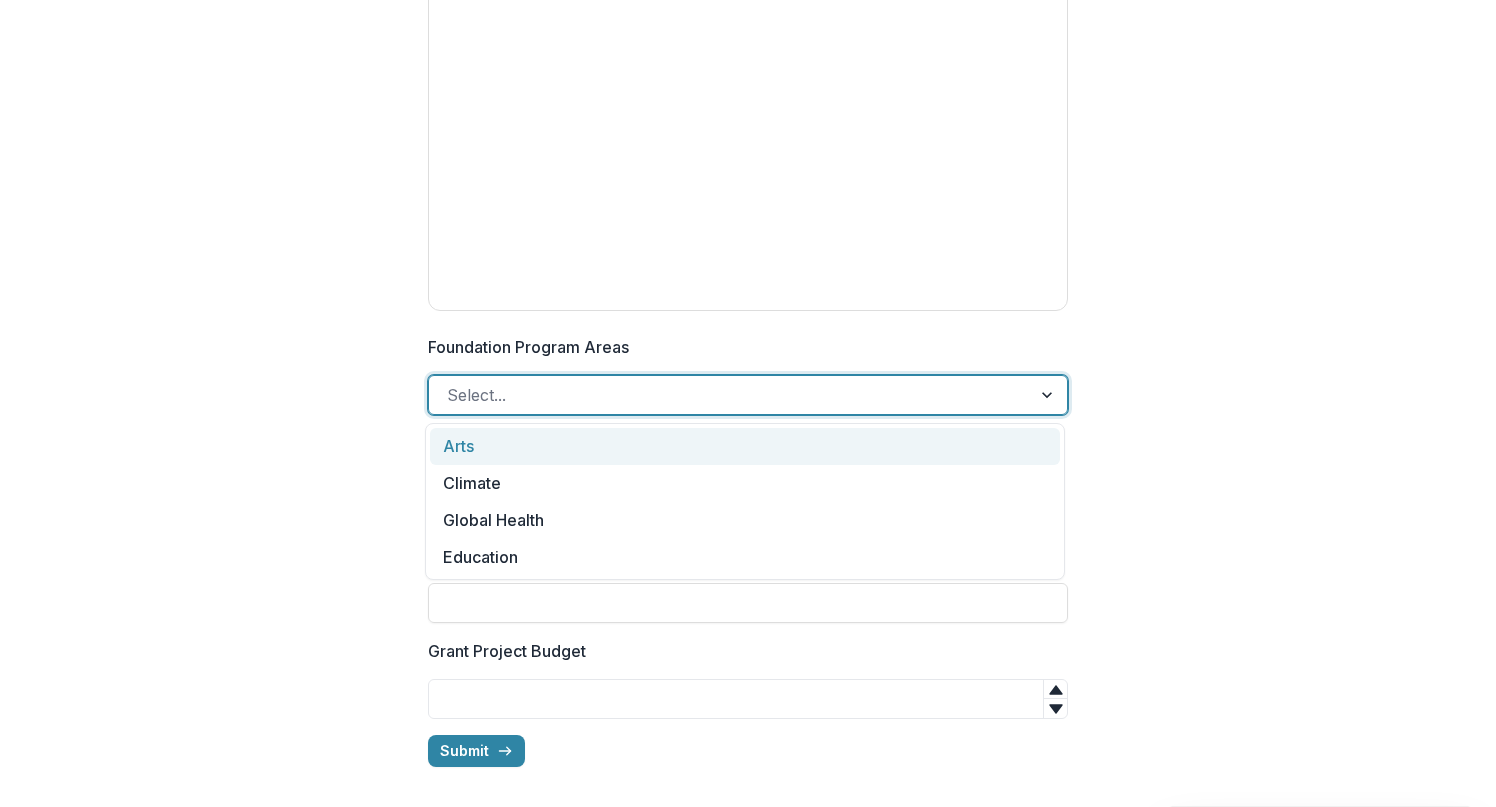 click at bounding box center [730, 395] 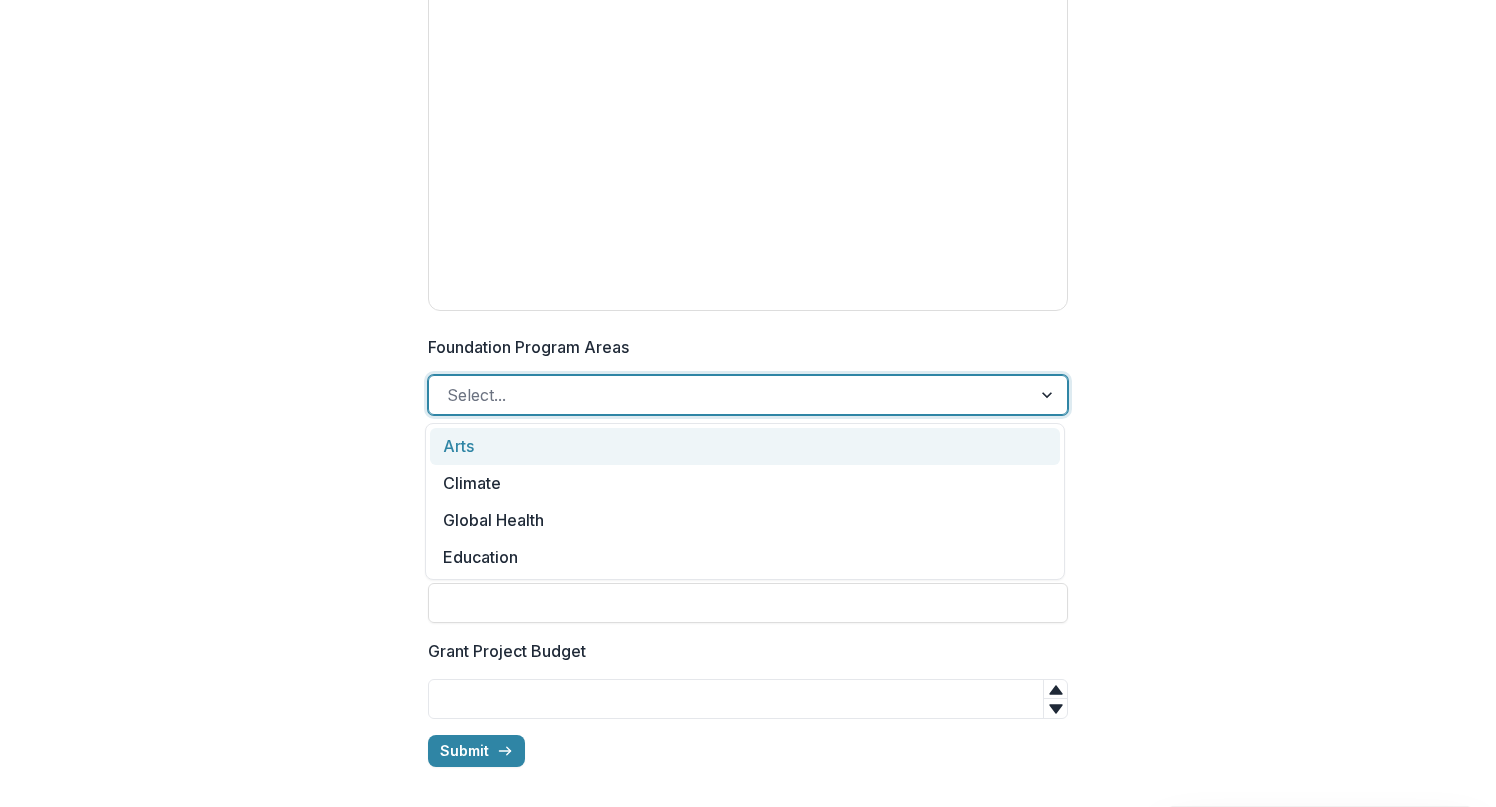 click on "**********" at bounding box center (748, 323) 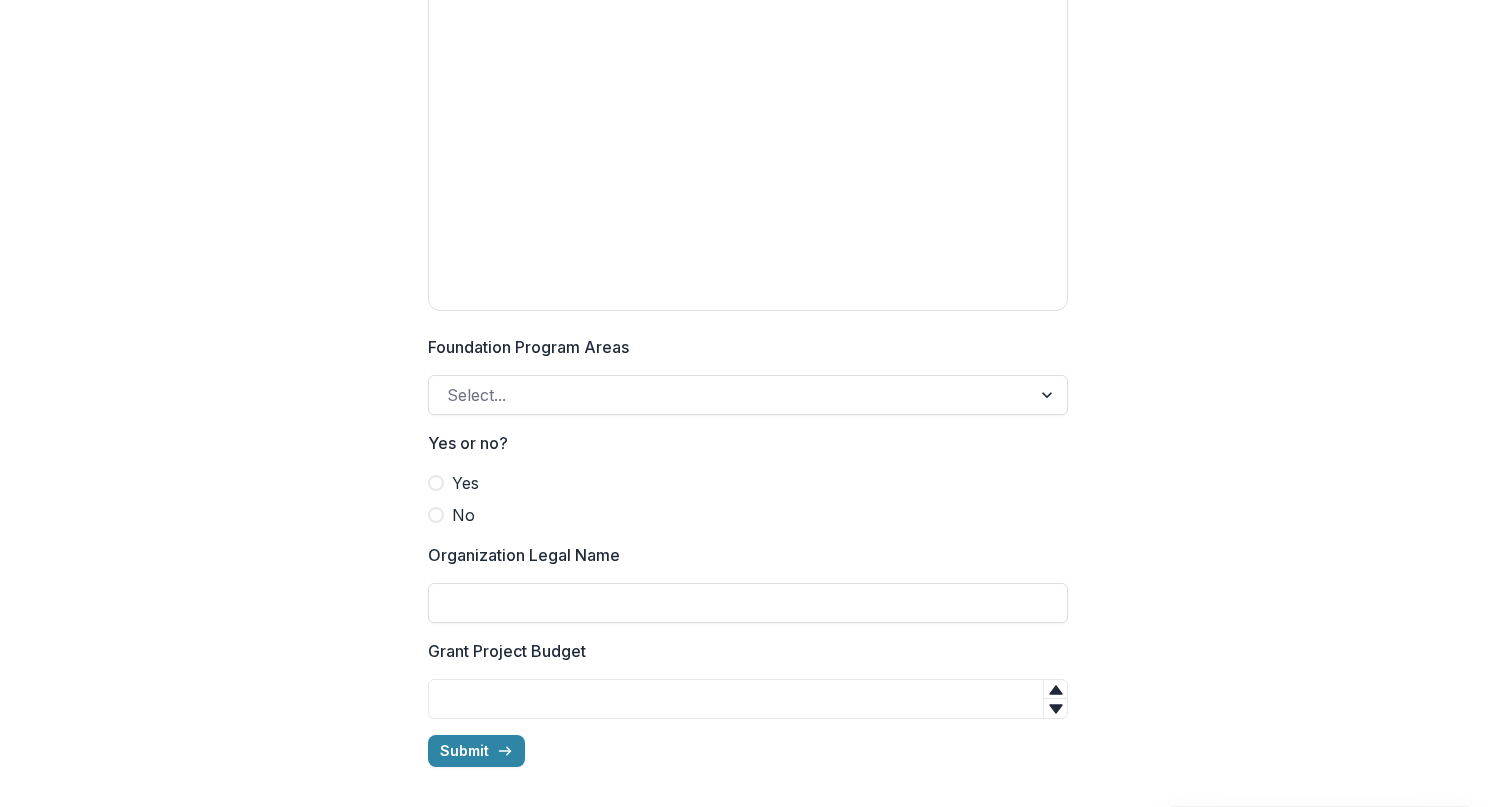 scroll, scrollTop: 0, scrollLeft: 0, axis: both 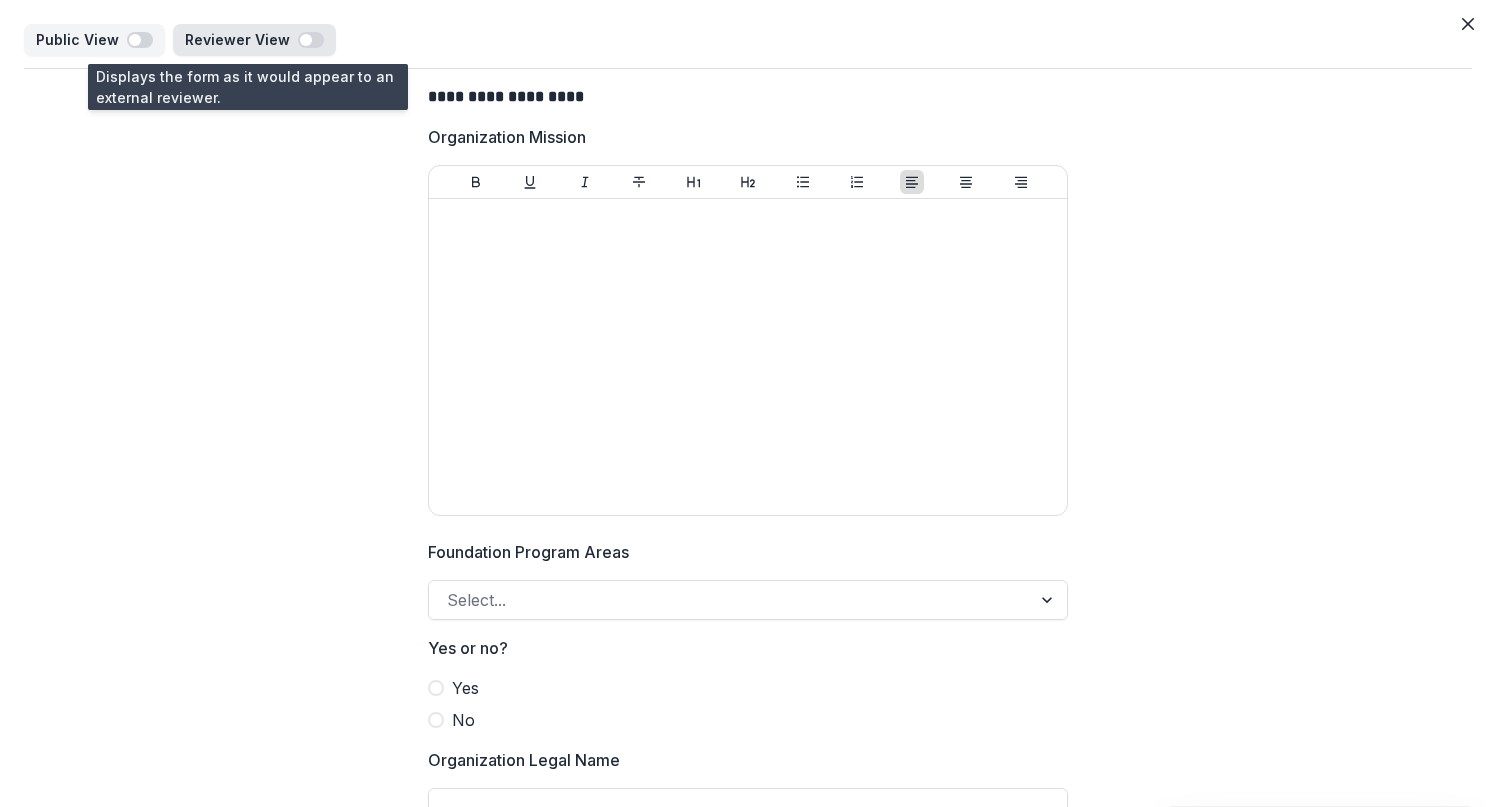 click at bounding box center [306, 40] 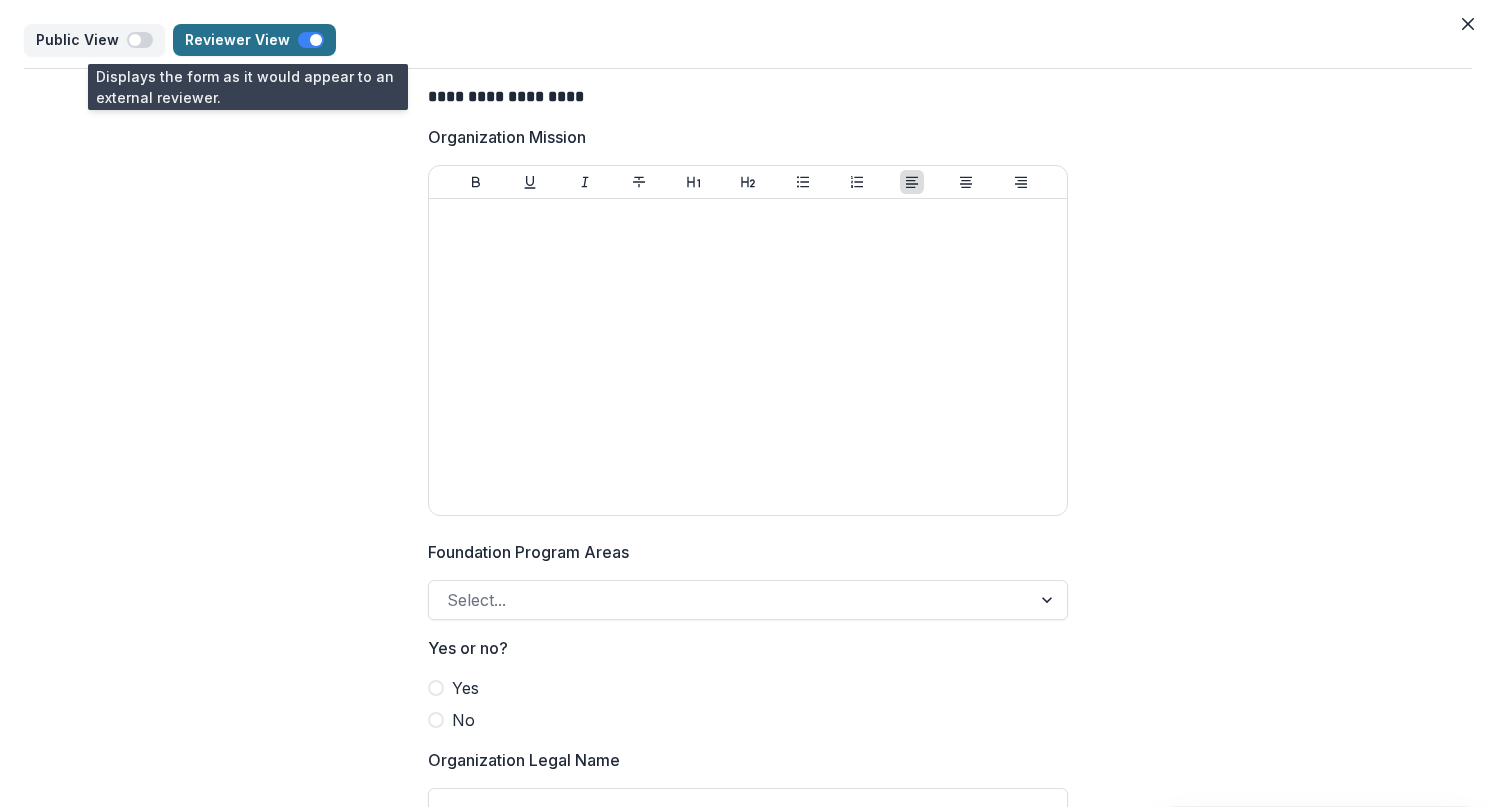 click at bounding box center (311, 40) 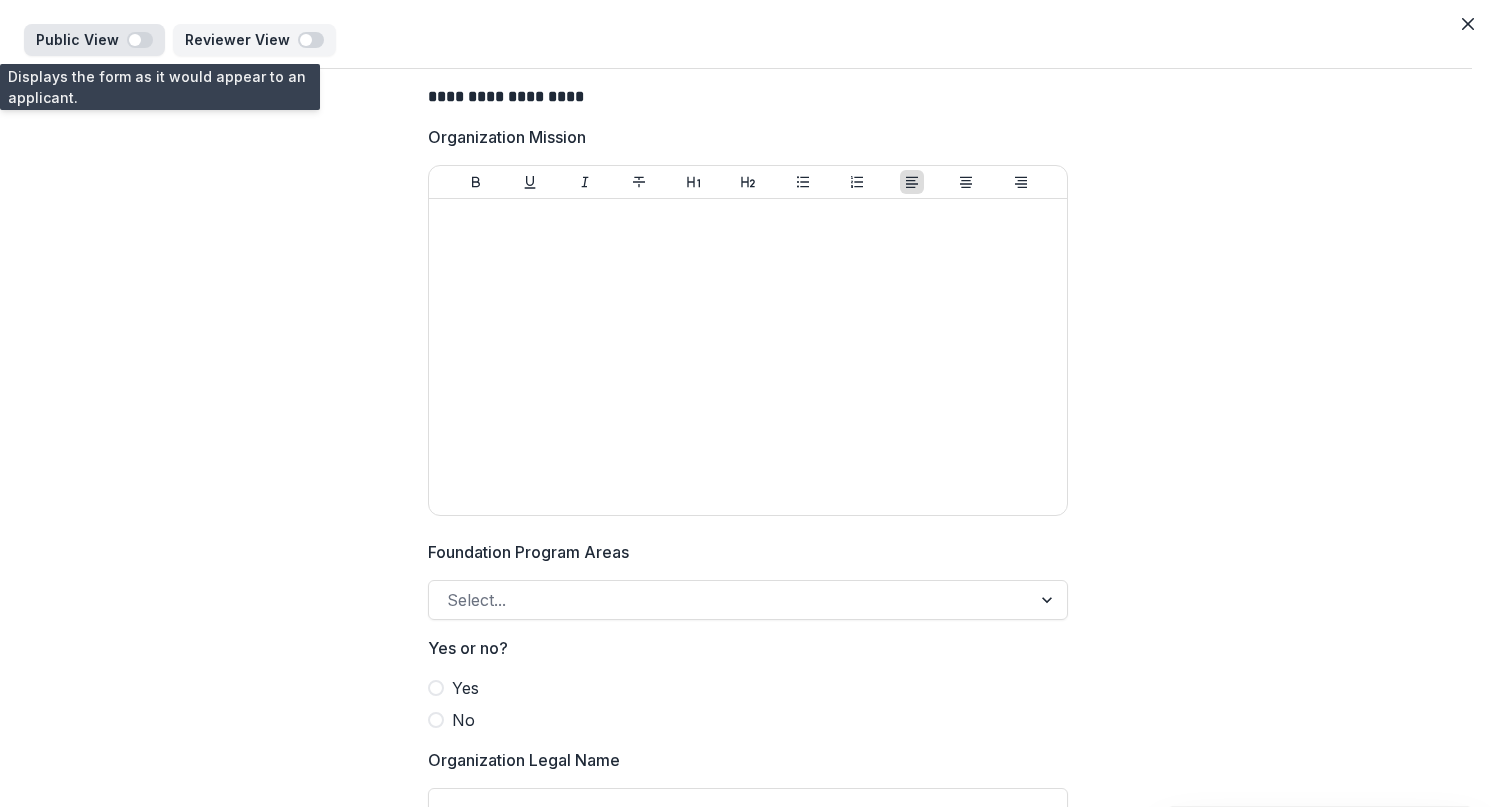 click at bounding box center (140, 40) 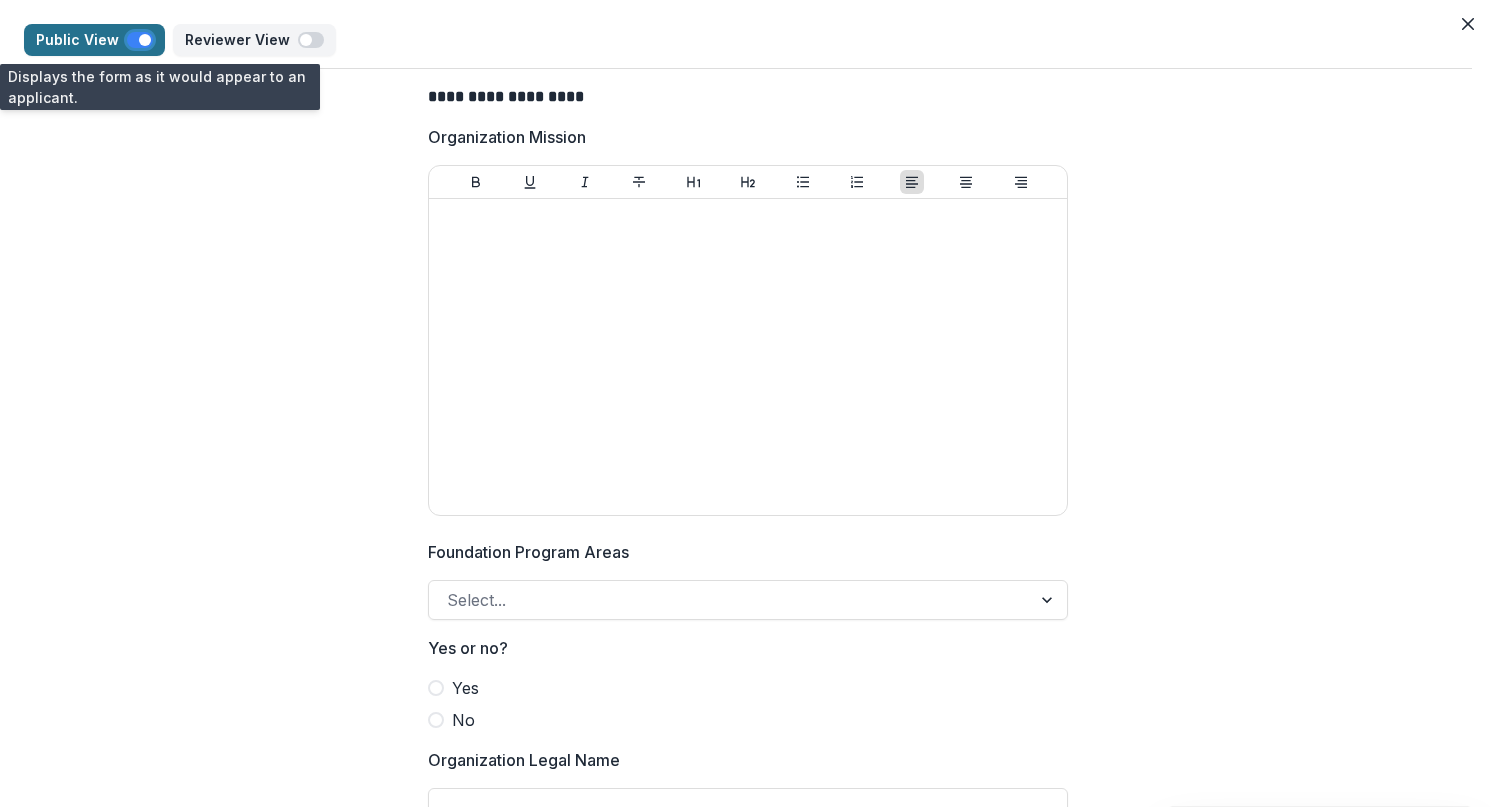 click at bounding box center [145, 40] 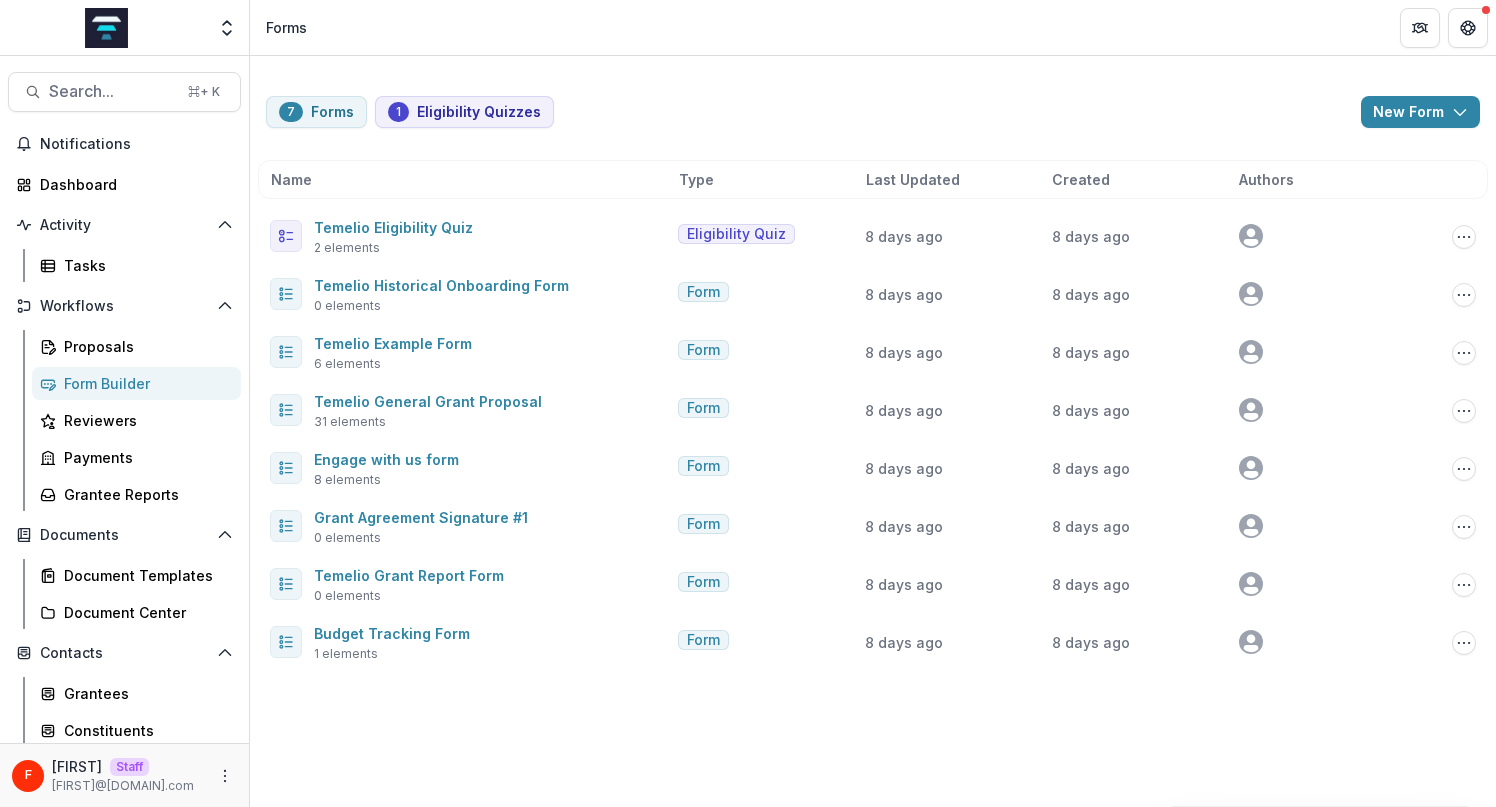 scroll, scrollTop: 0, scrollLeft: 0, axis: both 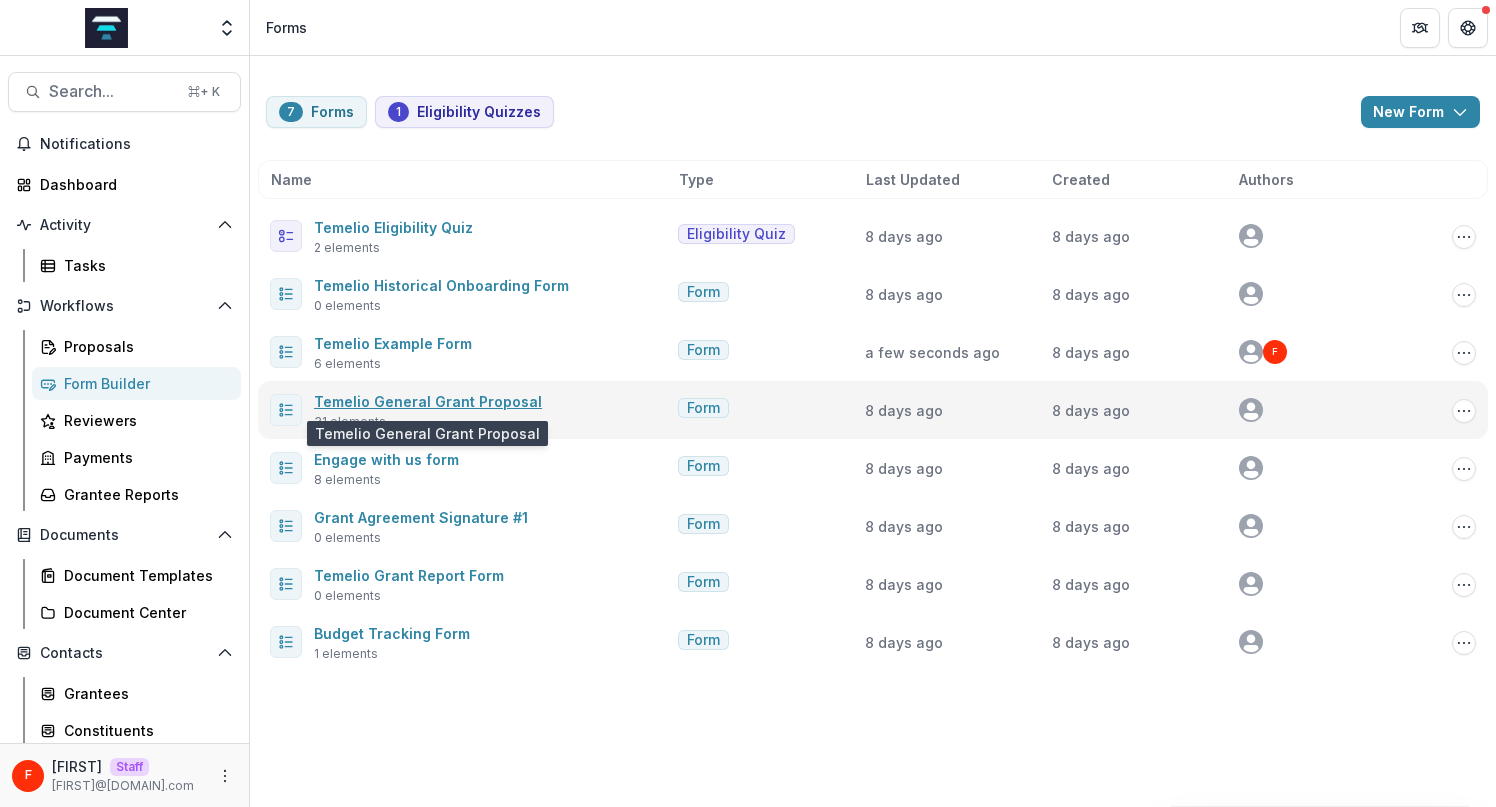 click on "Temelio General Grant Proposal" at bounding box center (428, 401) 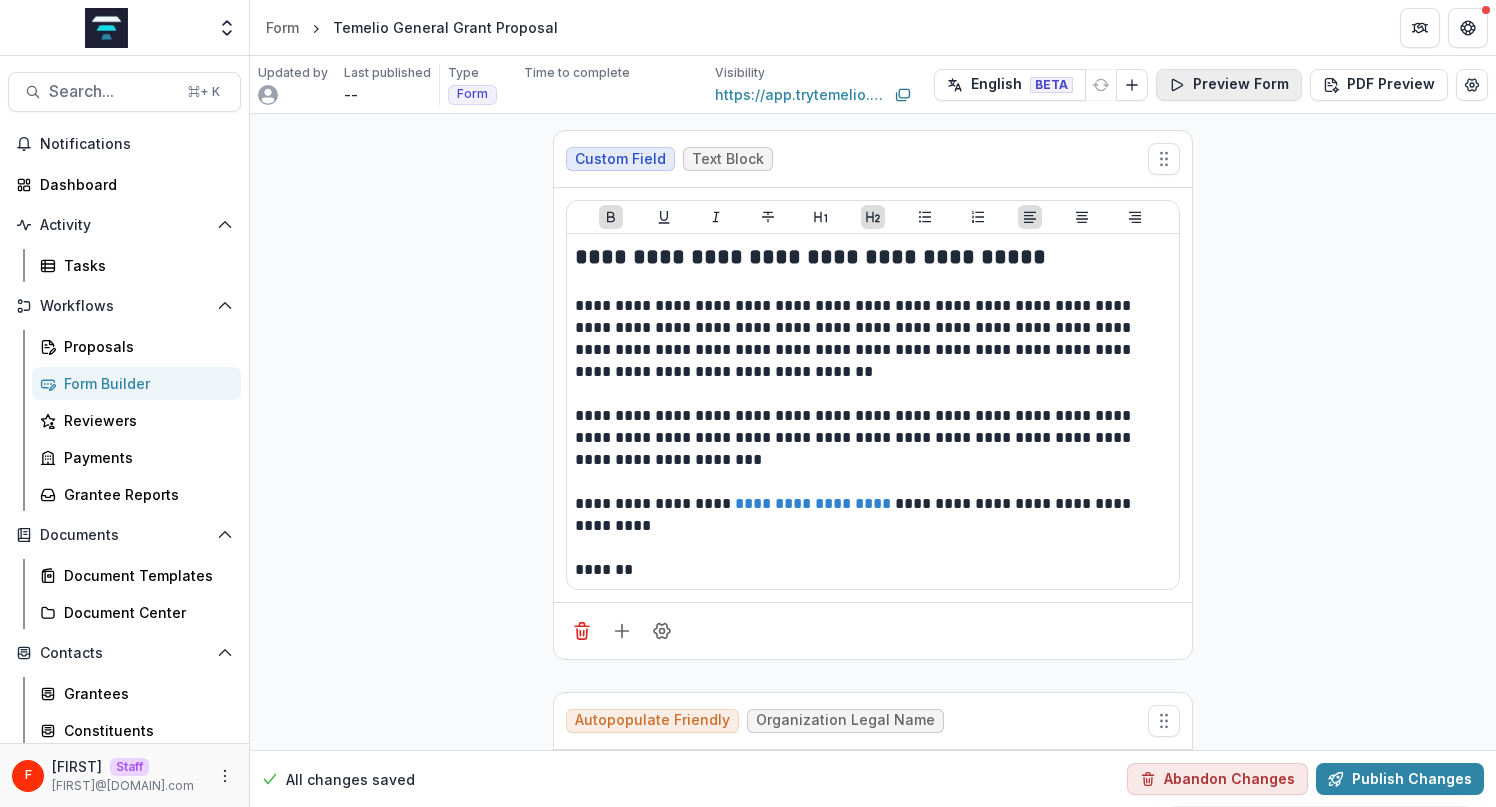 click on "Preview Form" at bounding box center [1229, 85] 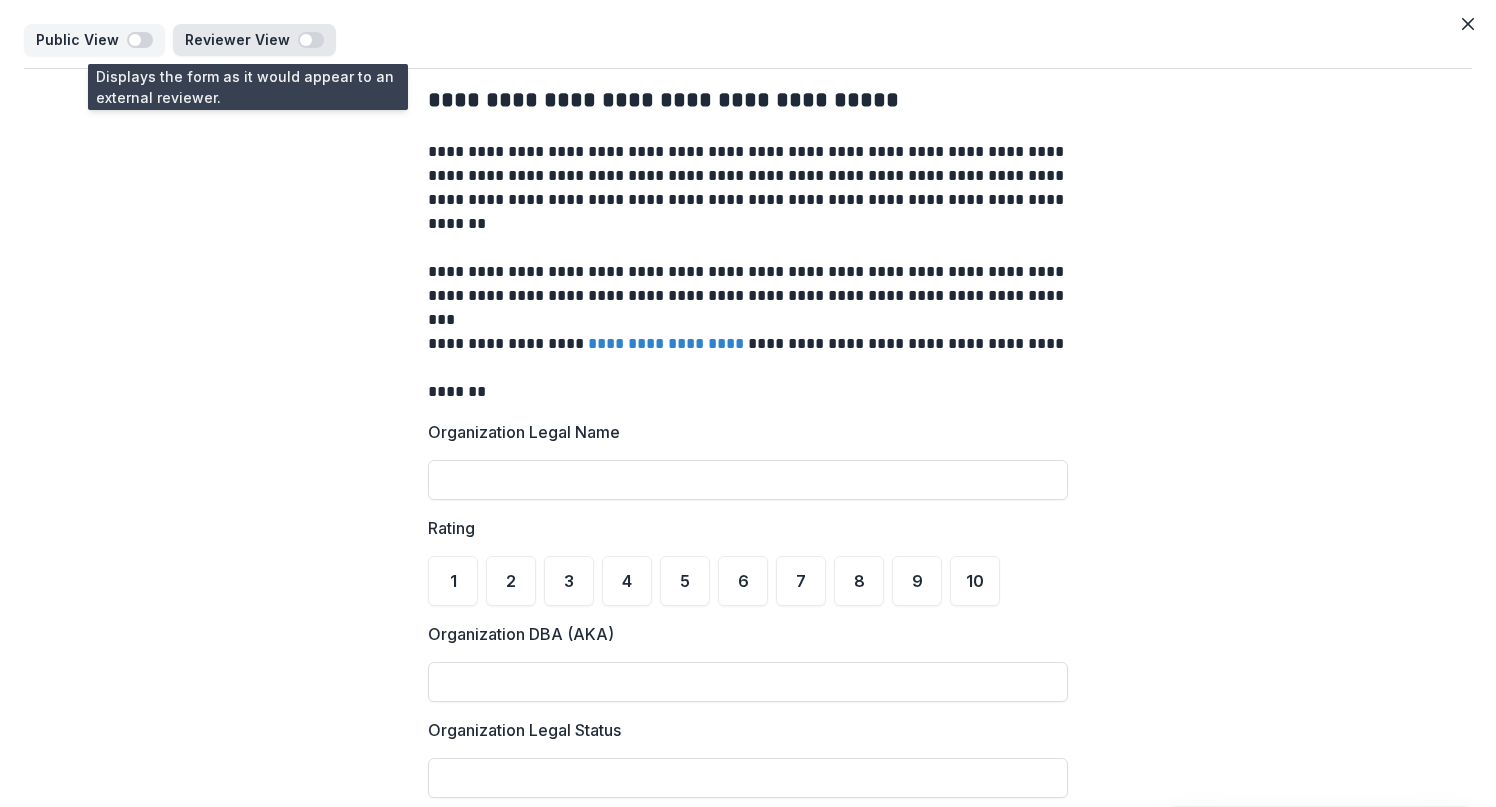 click at bounding box center (311, 40) 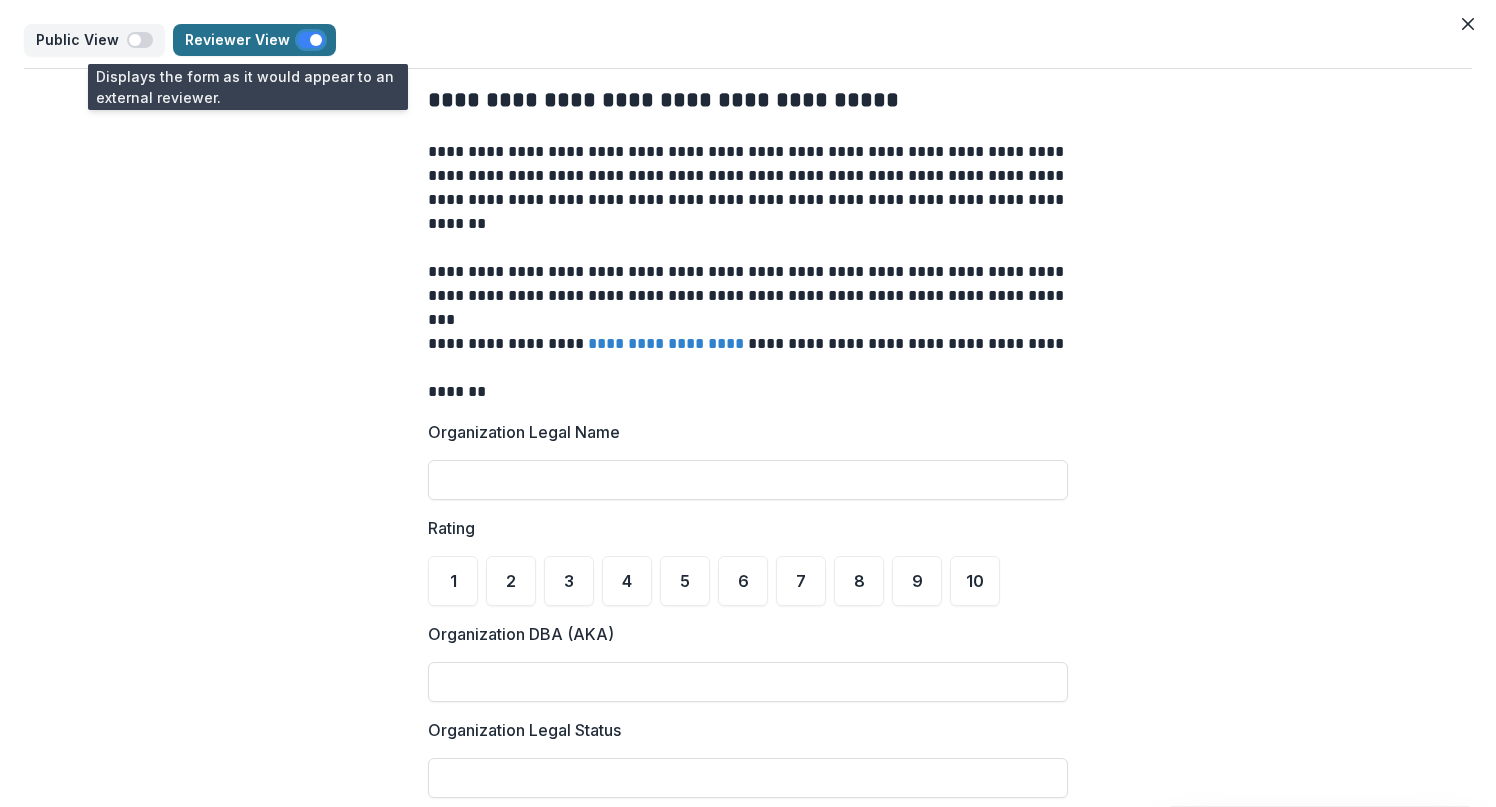 click at bounding box center (316, 40) 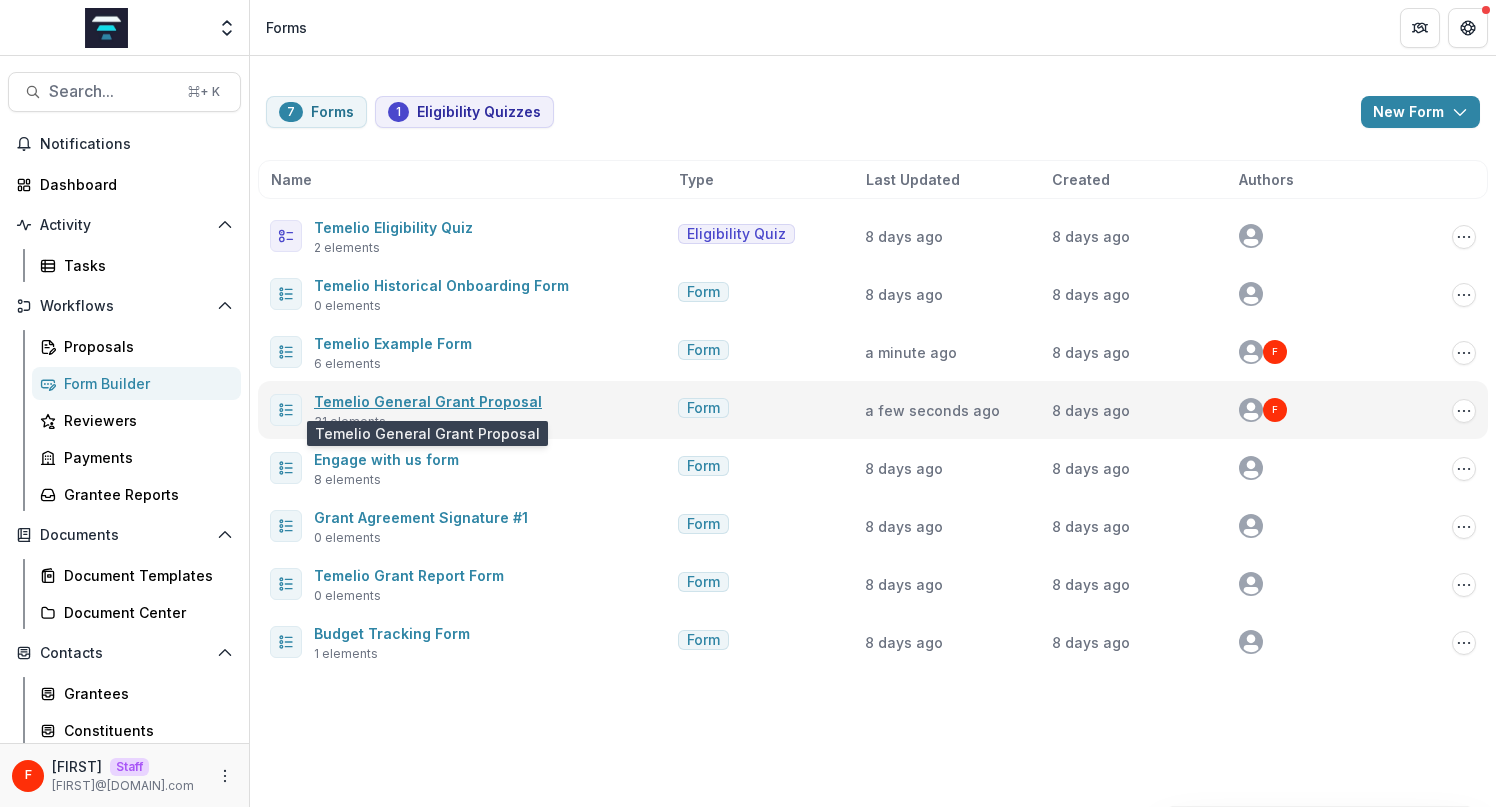click on "Temelio General Grant Proposal" at bounding box center [428, 401] 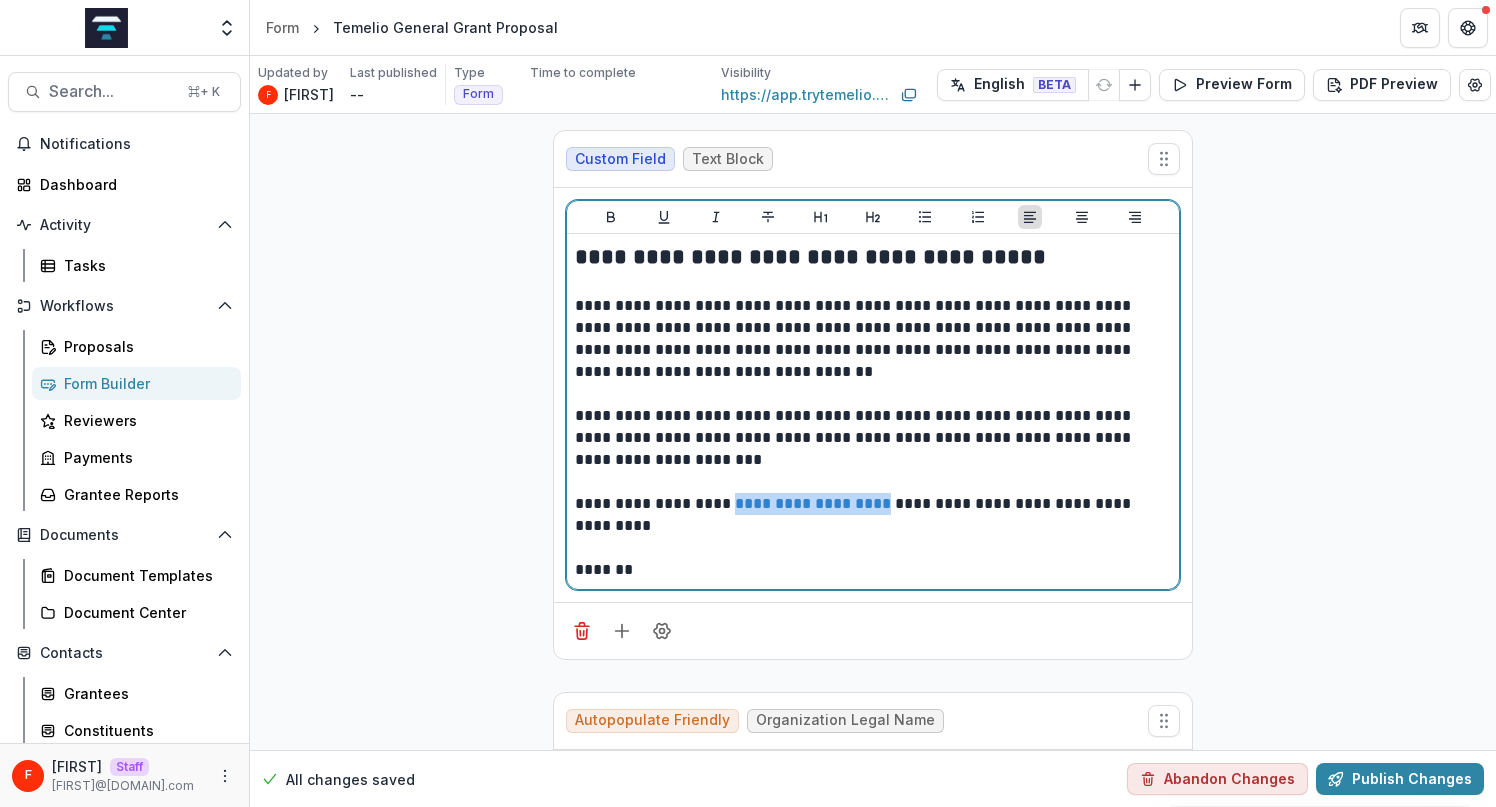 drag, startPoint x: 880, startPoint y: 505, endPoint x: 730, endPoint y: 500, distance: 150.08331 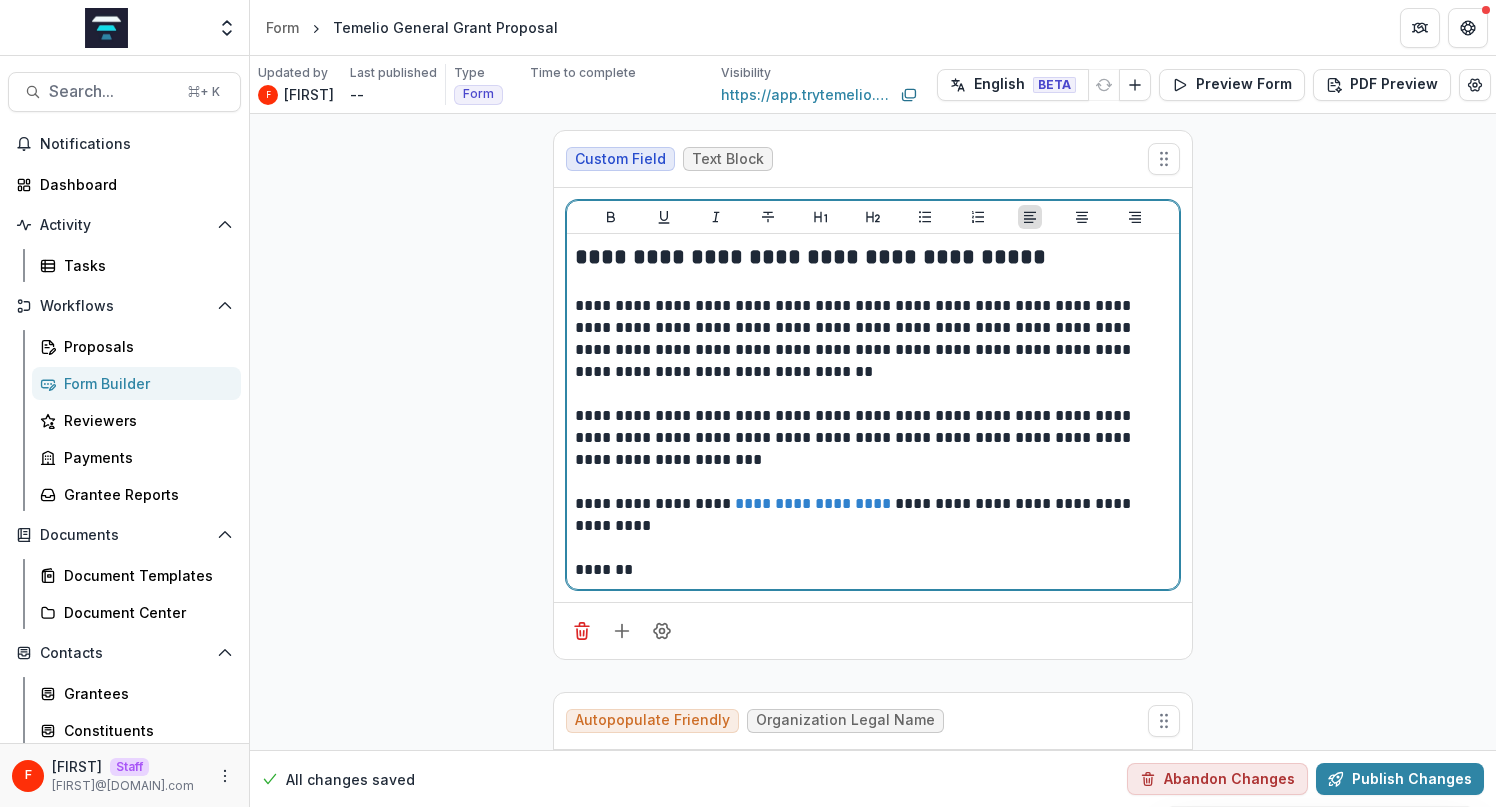 click on "**********" at bounding box center (873, 515) 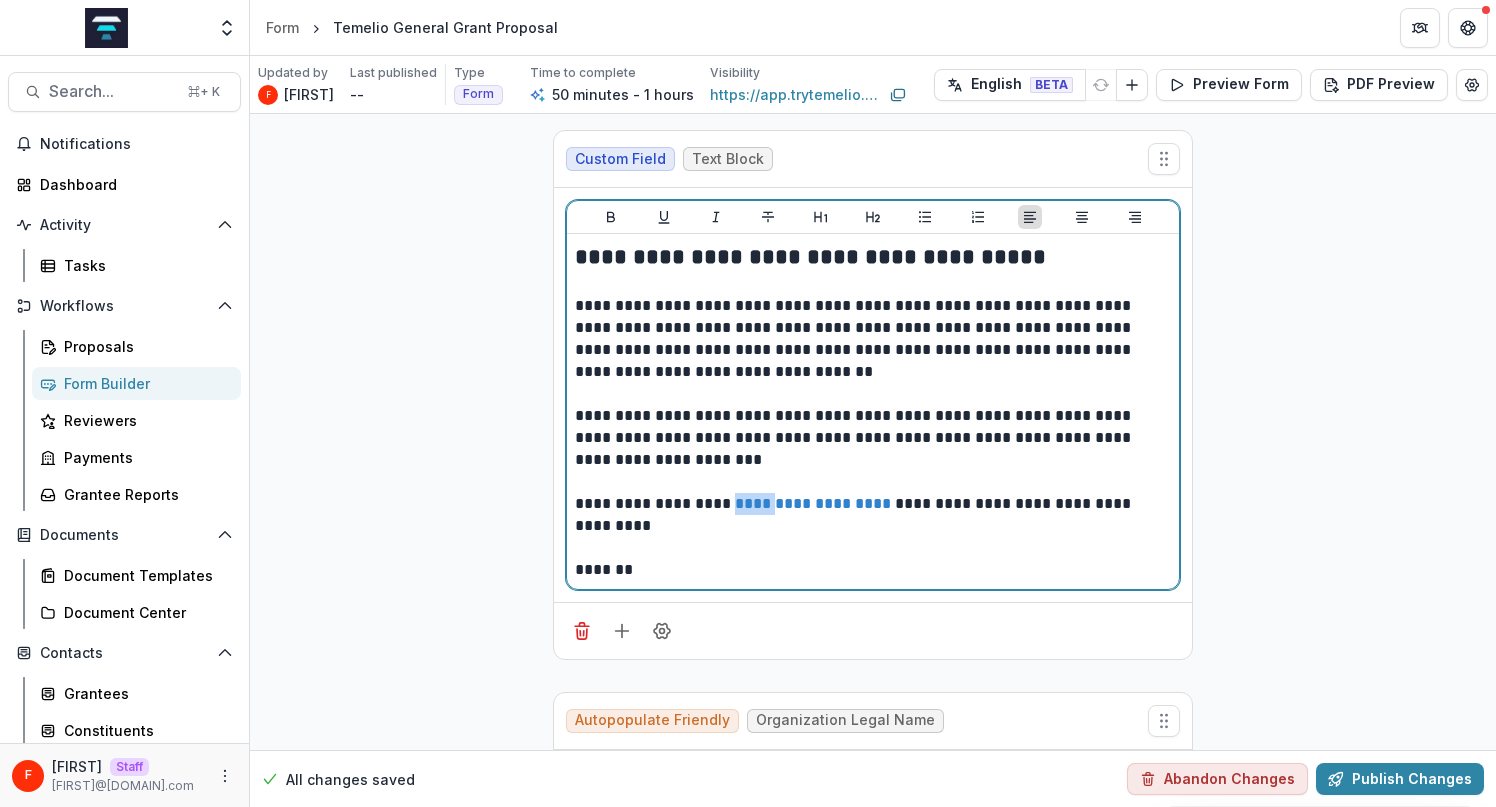 drag, startPoint x: 761, startPoint y: 510, endPoint x: 722, endPoint y: 509, distance: 39.012817 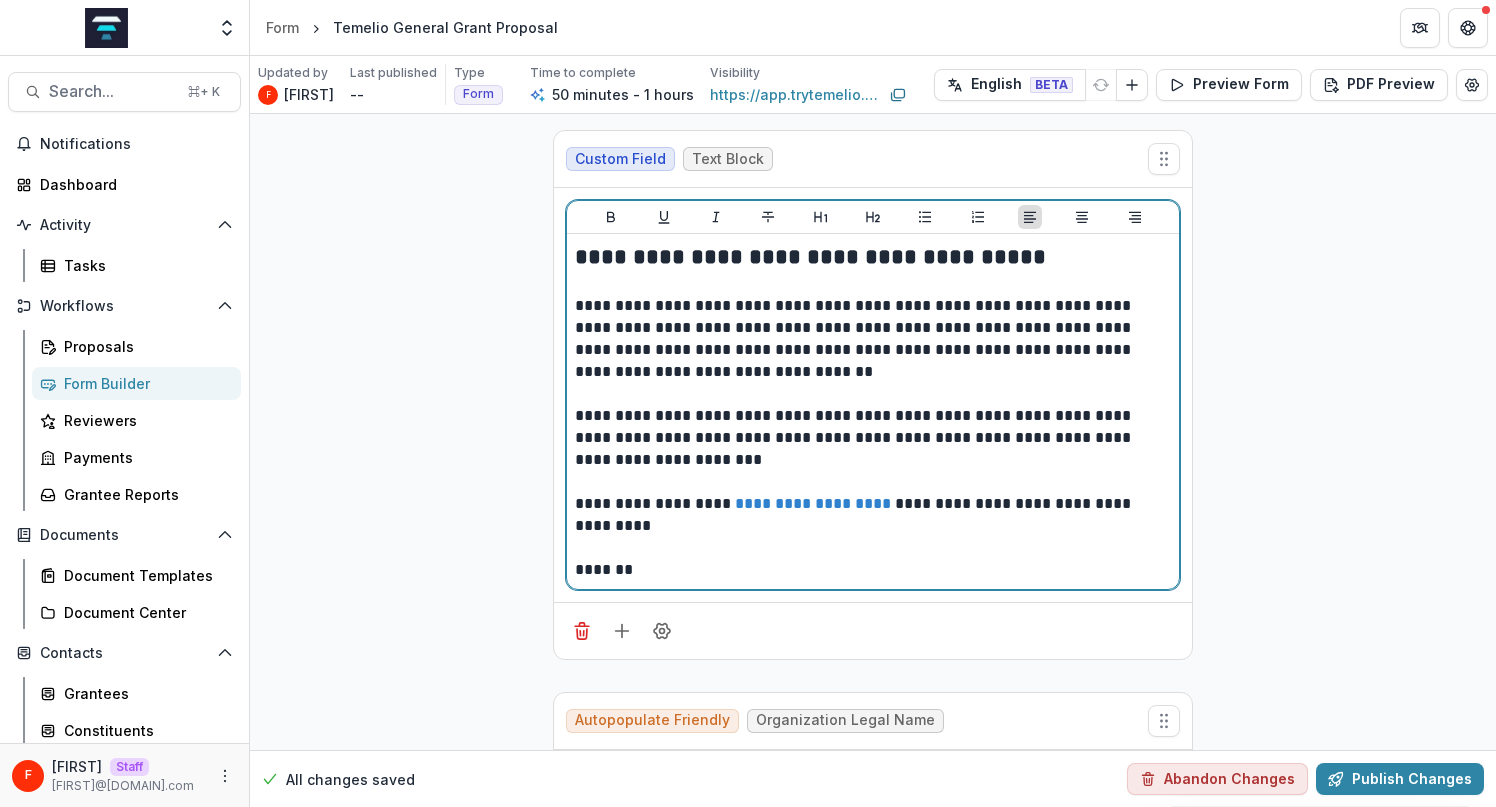 type 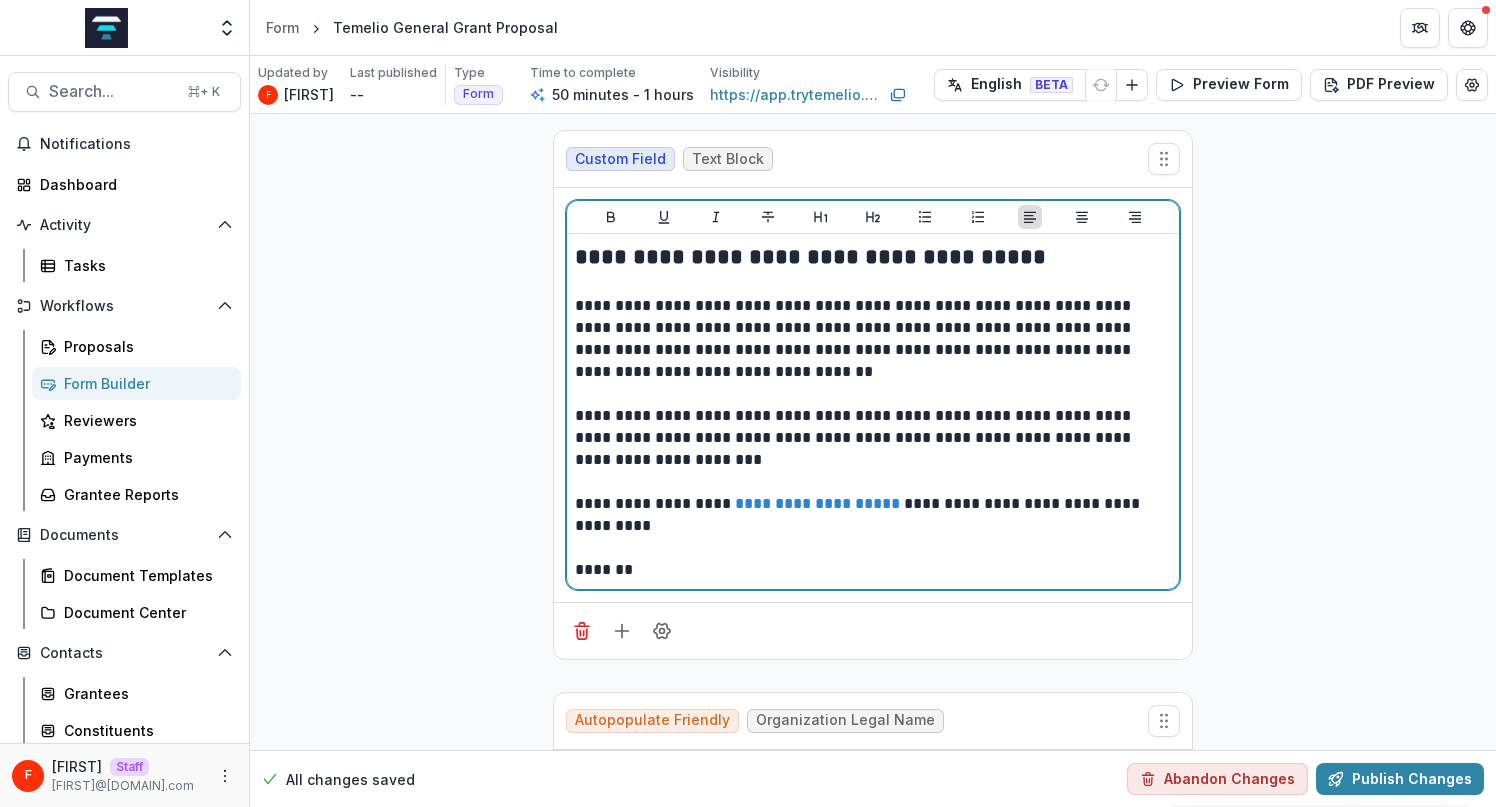click at bounding box center (873, 548) 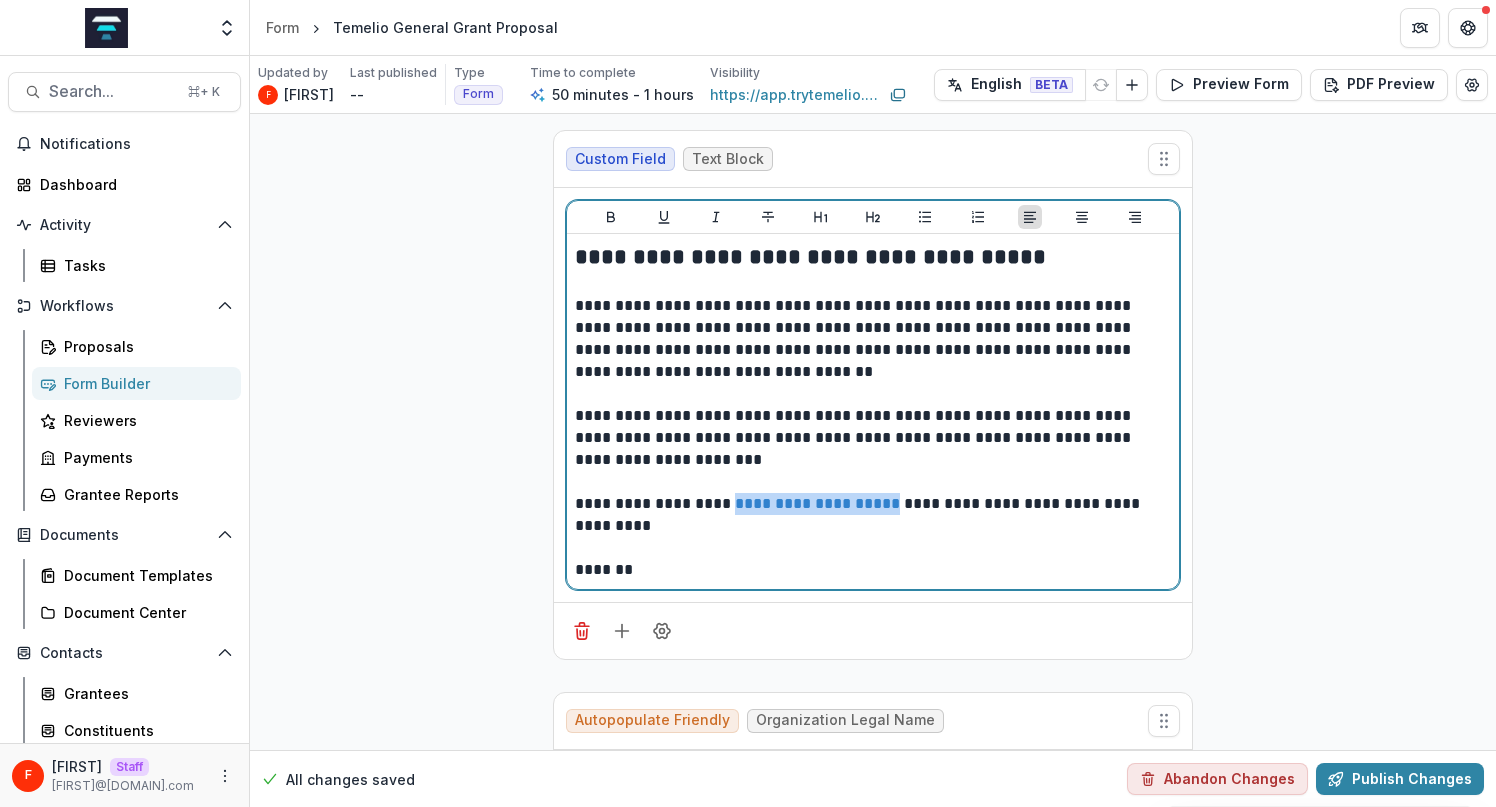 drag, startPoint x: 891, startPoint y: 507, endPoint x: 723, endPoint y: 510, distance: 168.02678 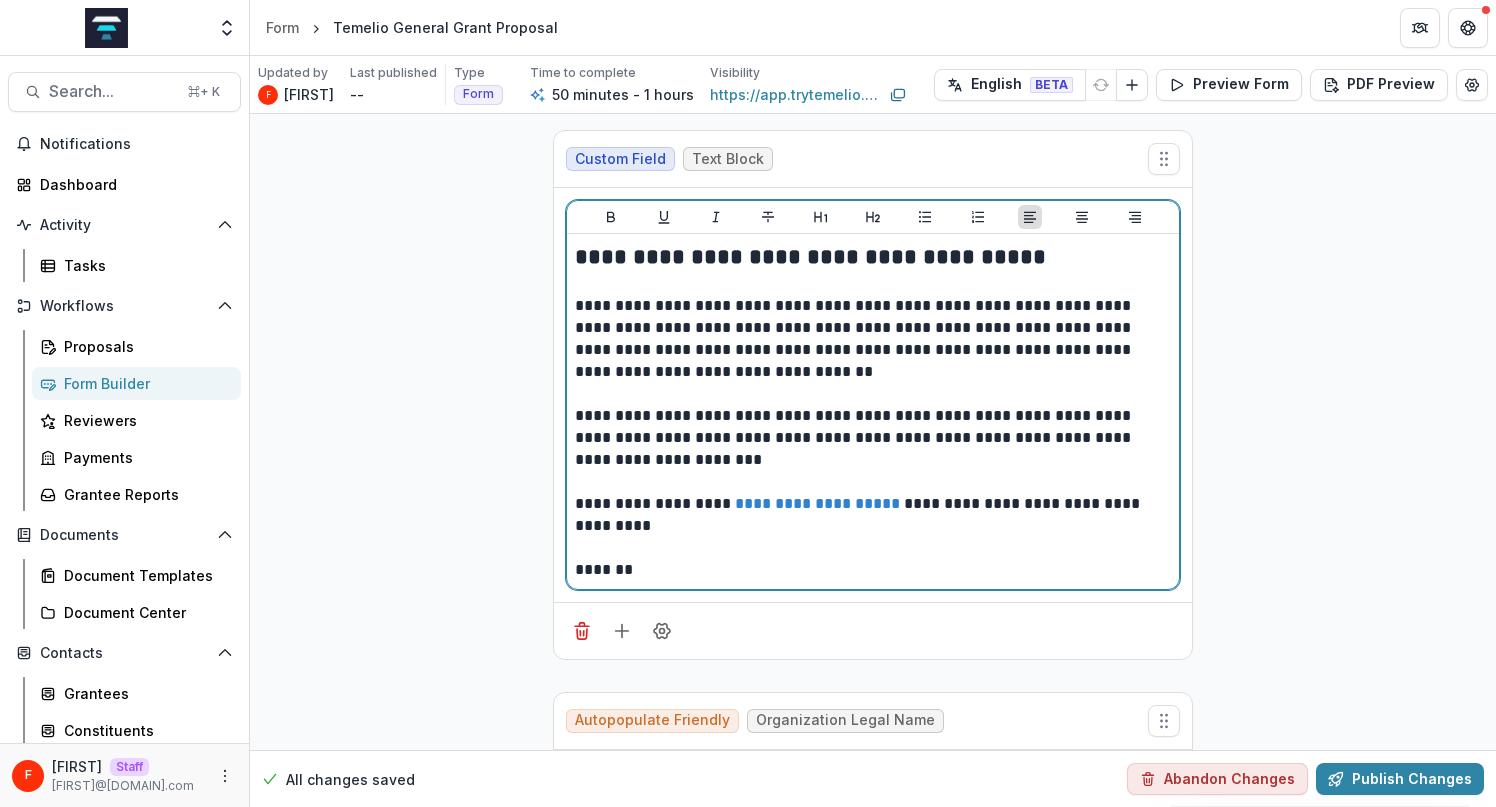 click on "*******" at bounding box center (873, 570) 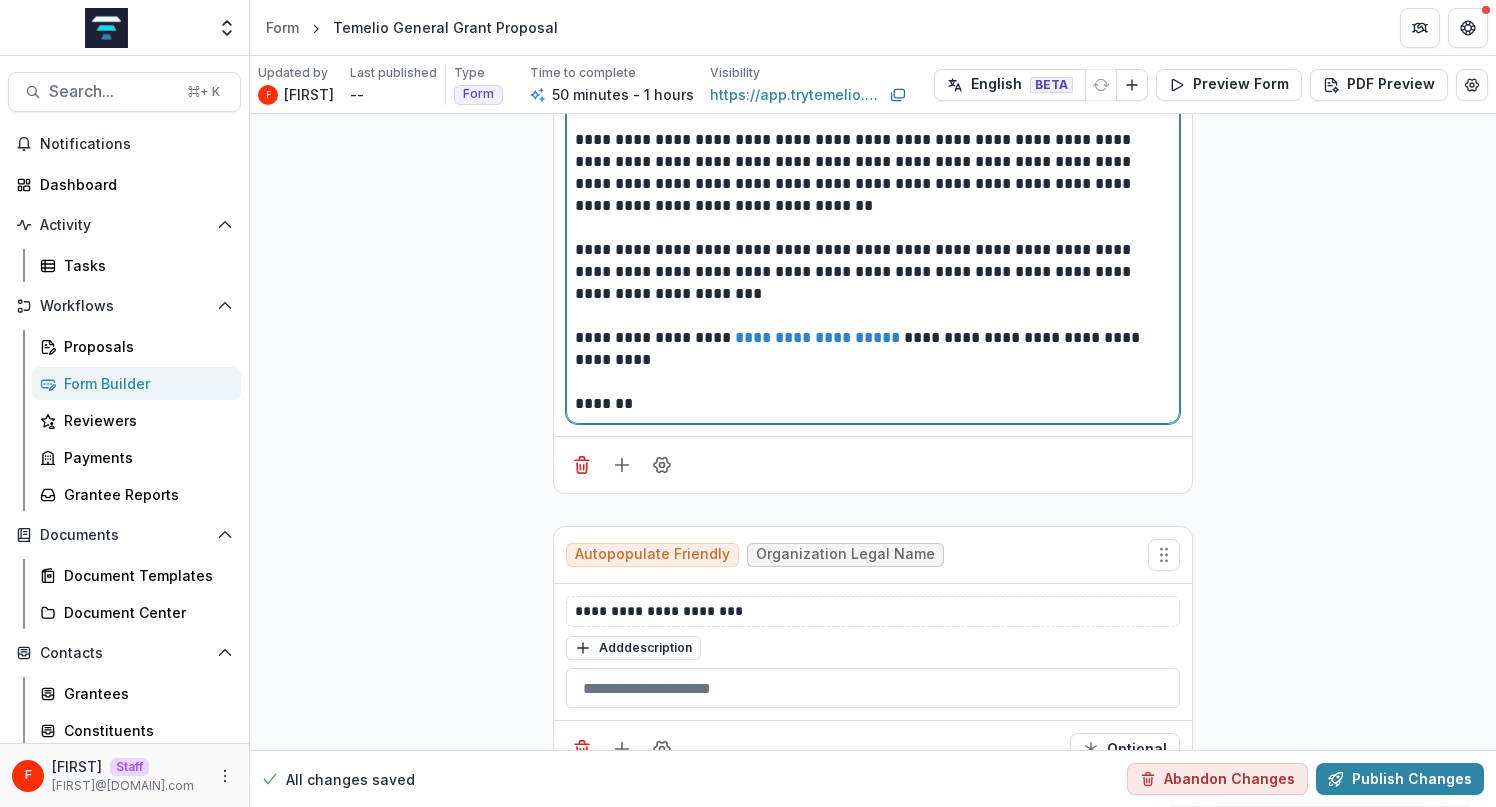 scroll, scrollTop: 0, scrollLeft: 0, axis: both 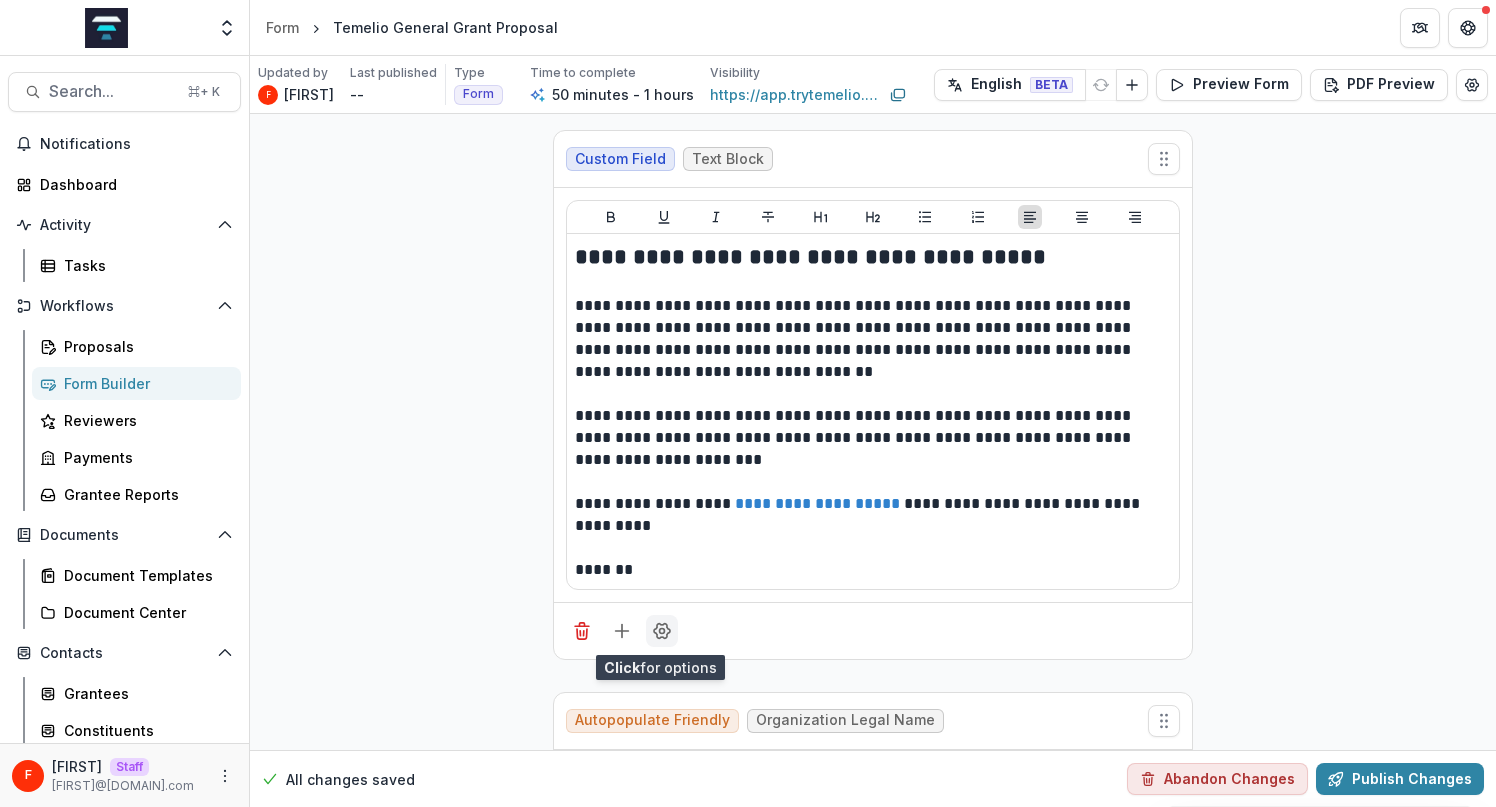 click 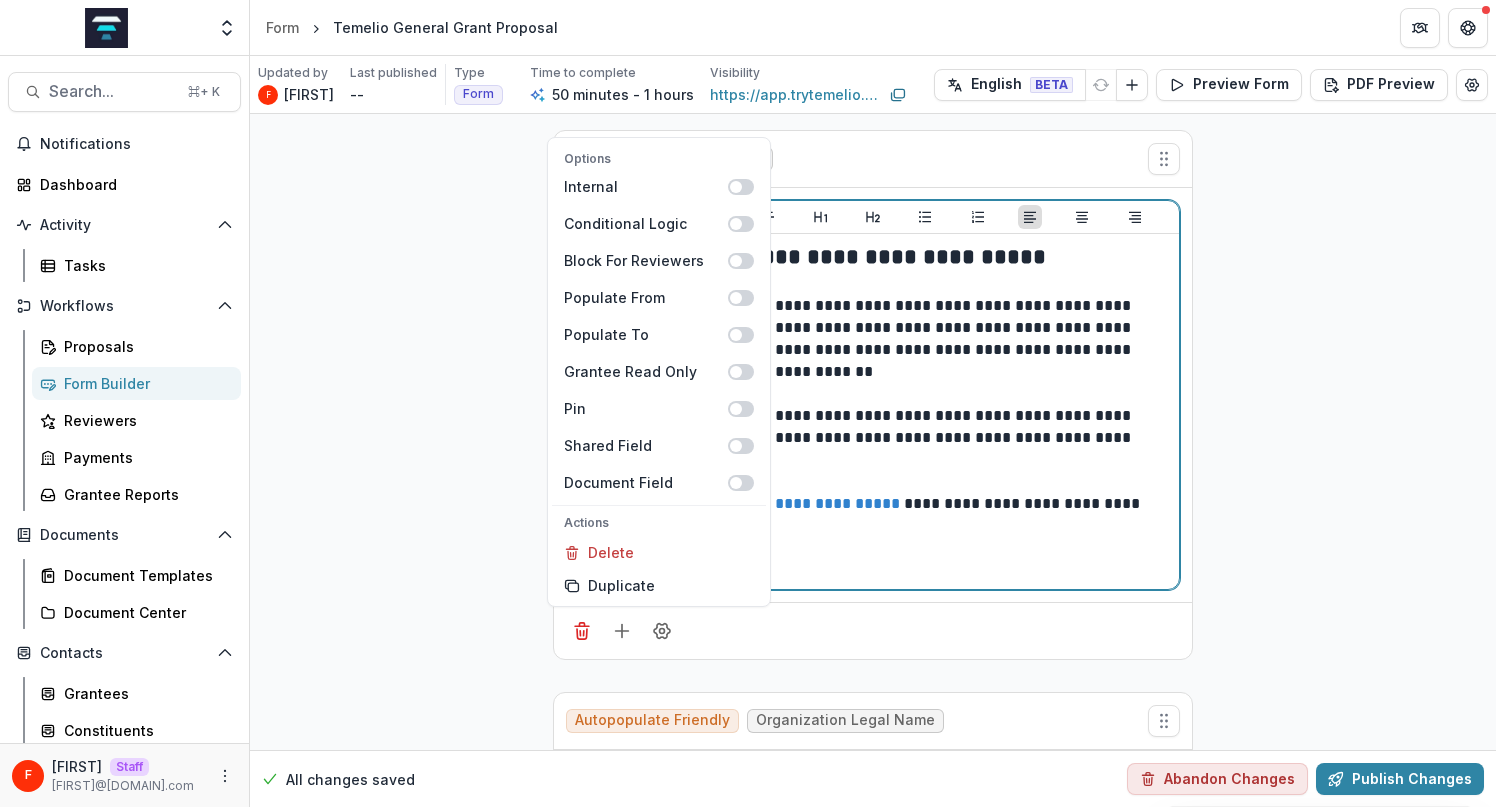 click on "*******" at bounding box center [873, 570] 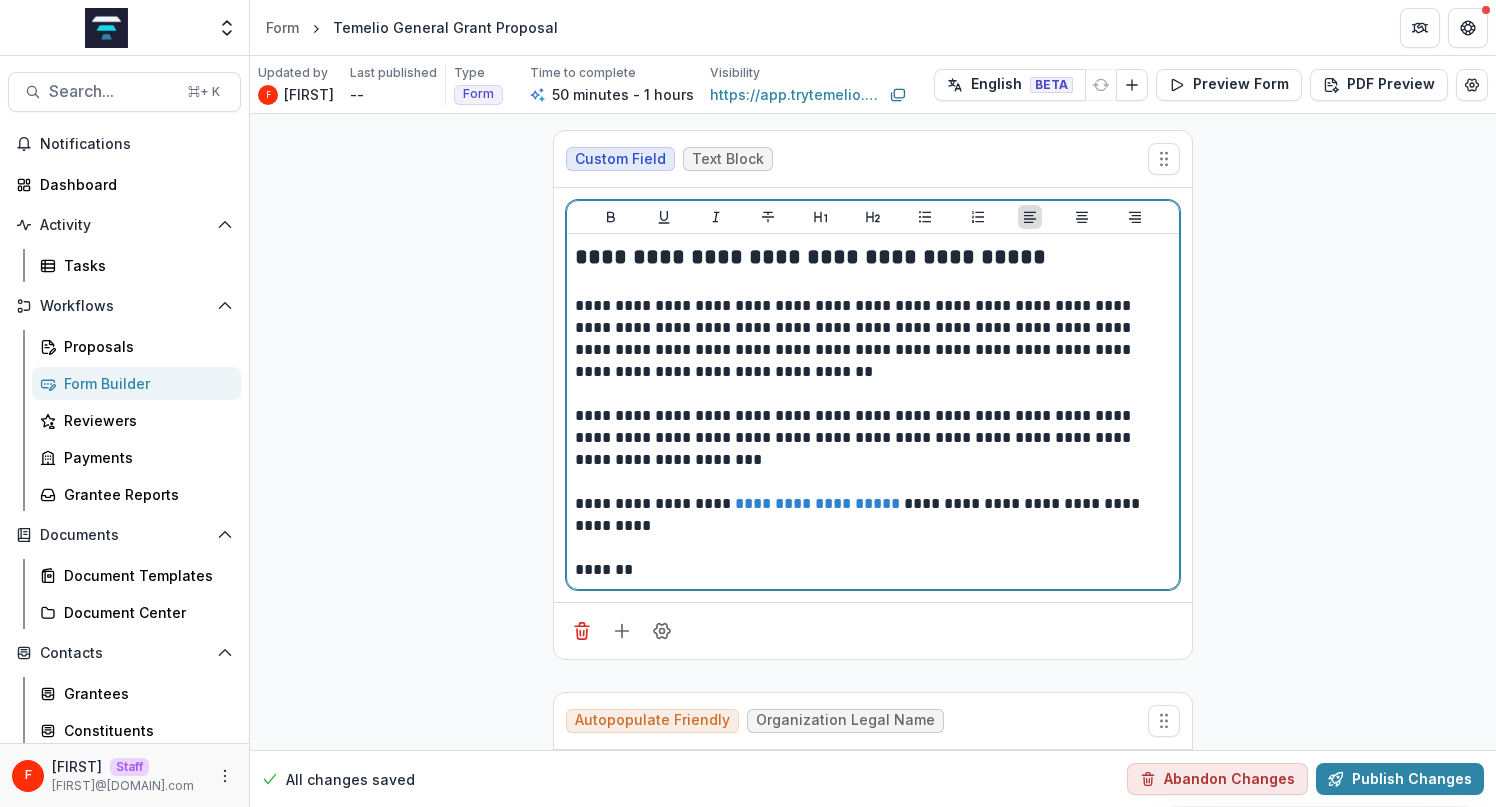 drag, startPoint x: 785, startPoint y: 569, endPoint x: 814, endPoint y: 551, distance: 34.132095 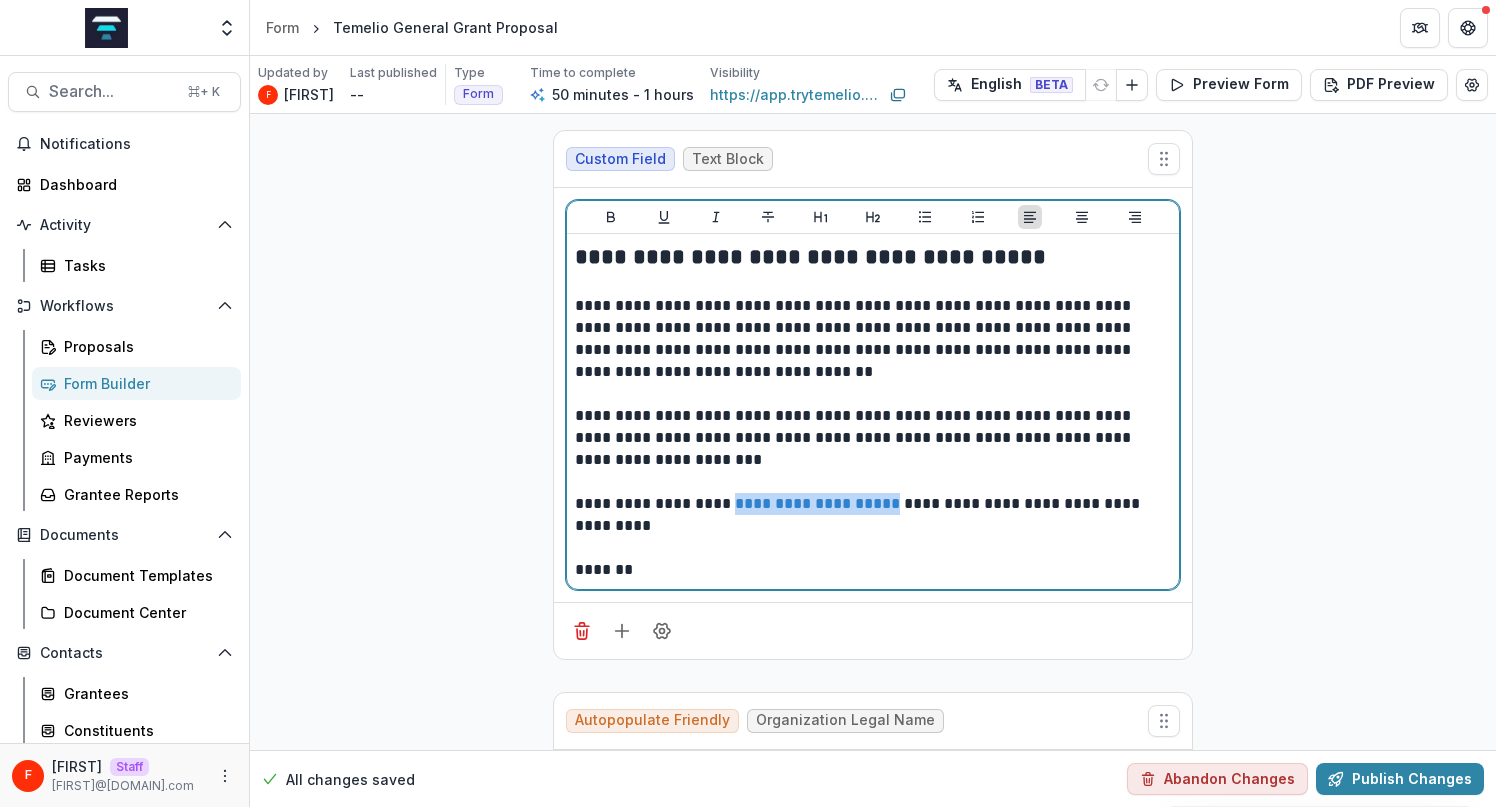 drag, startPoint x: 892, startPoint y: 503, endPoint x: 722, endPoint y: 505, distance: 170.01176 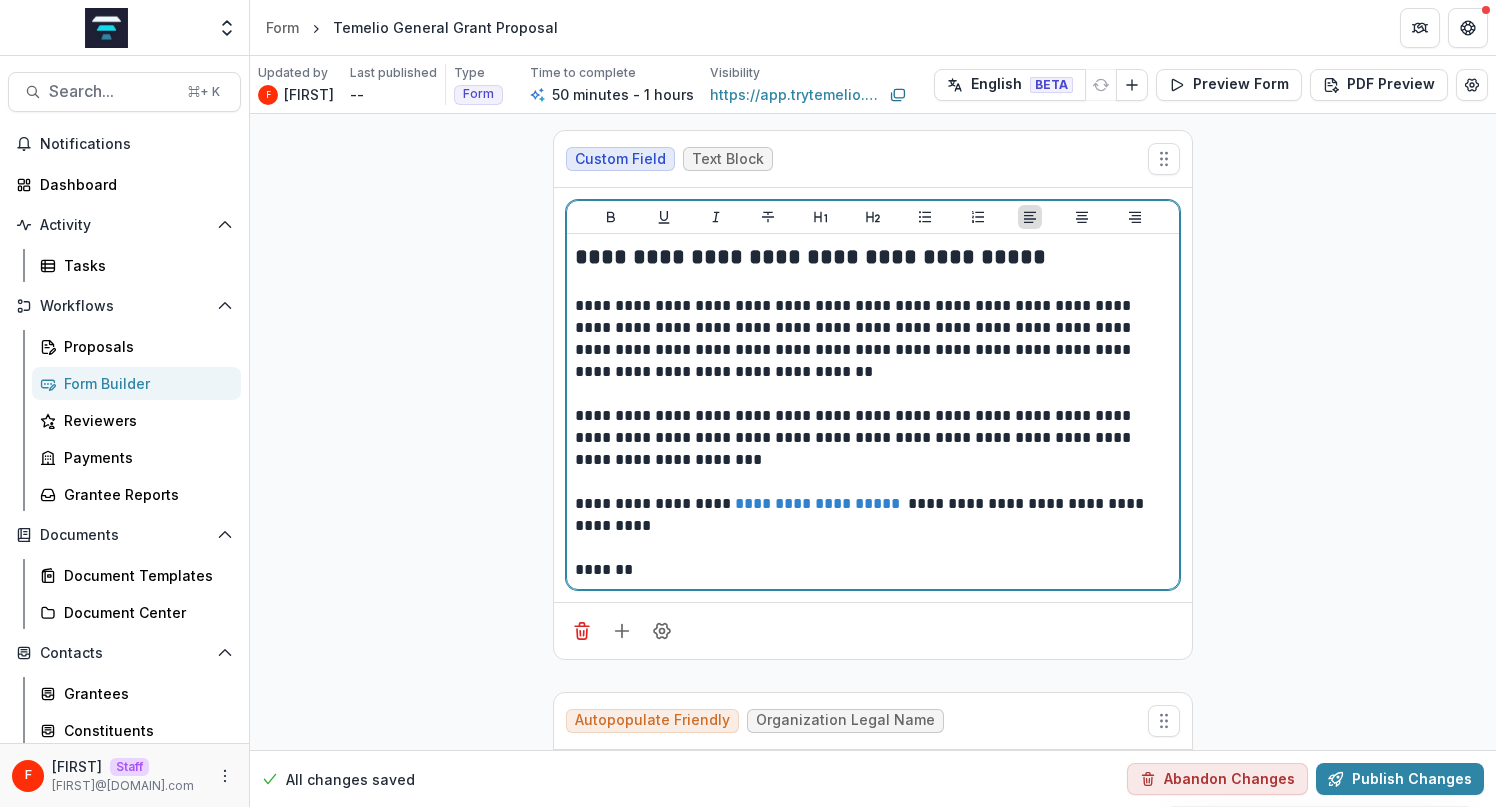 click on "**********" at bounding box center [819, 503] 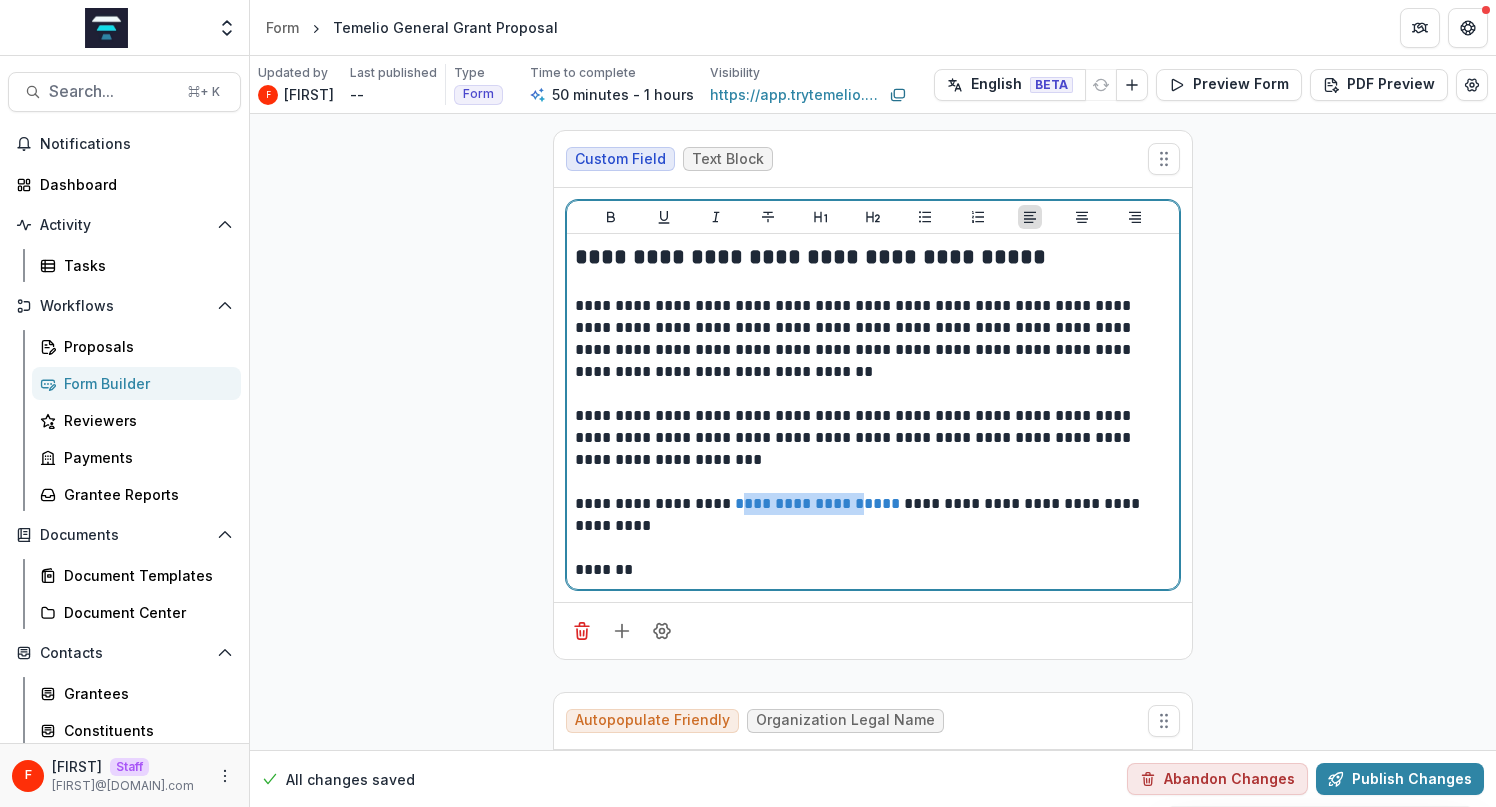 drag, startPoint x: 725, startPoint y: 507, endPoint x: 853, endPoint y: 506, distance: 128.0039 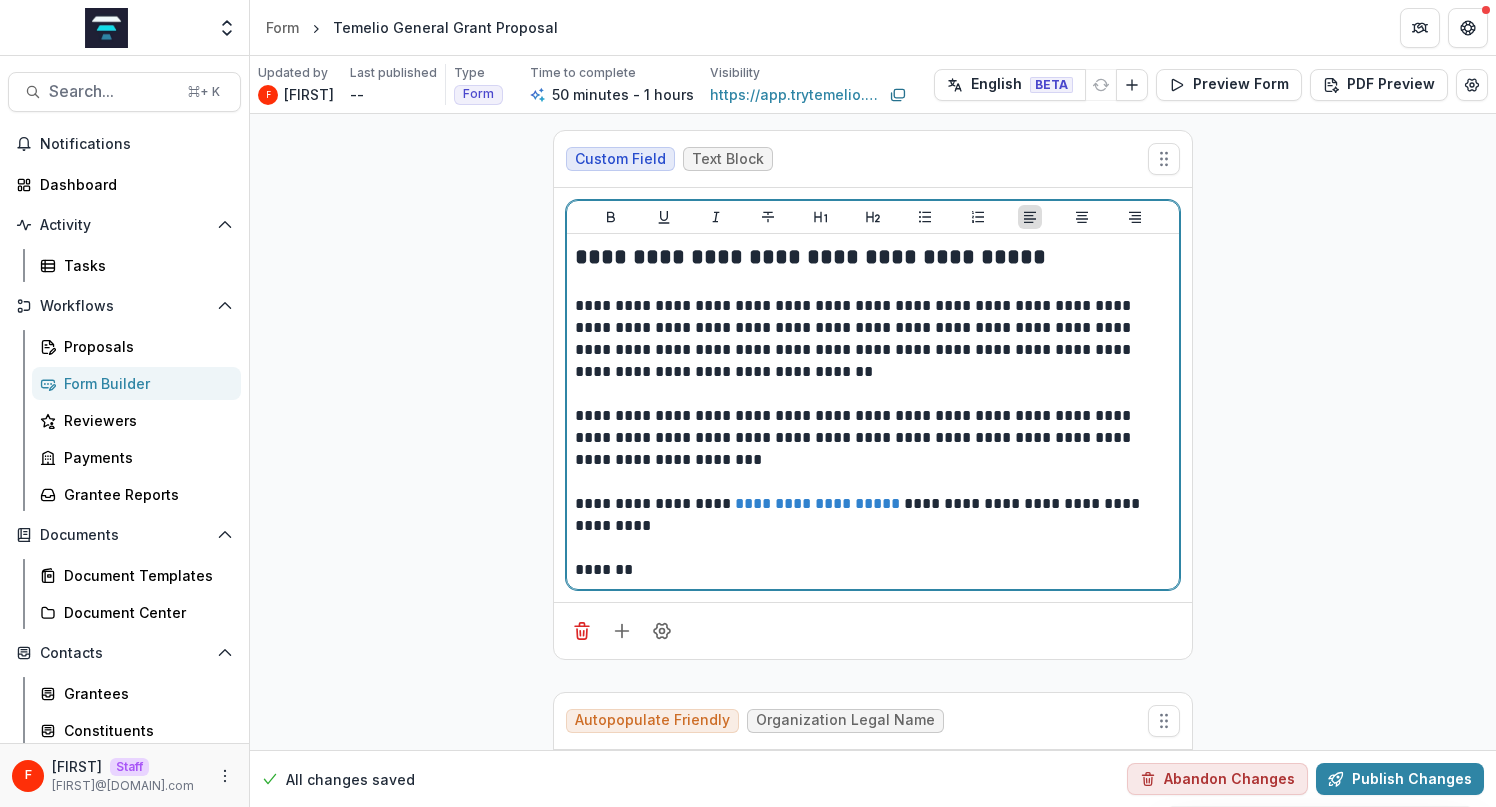click on "**********" at bounding box center (873, 515) 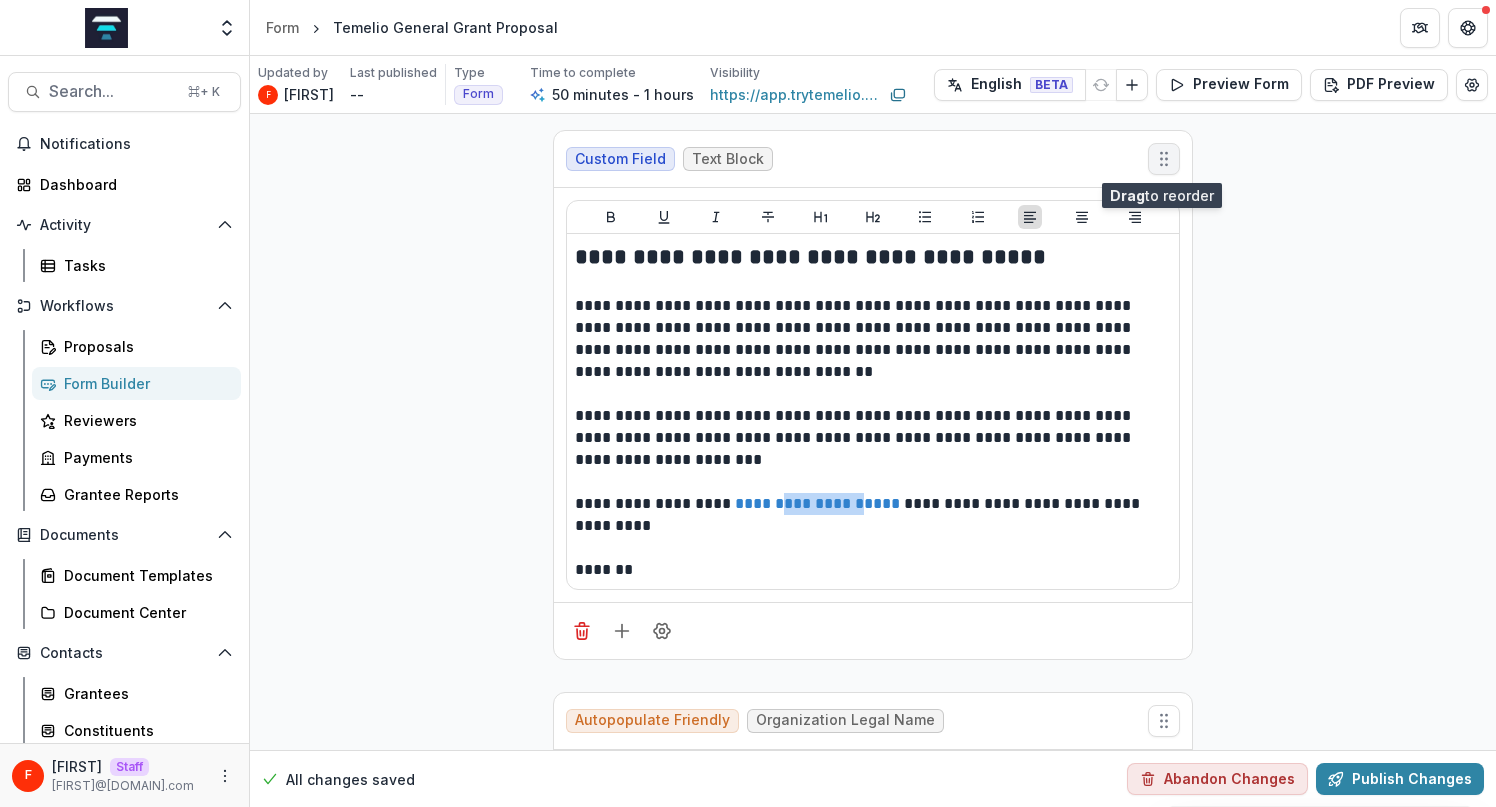 click 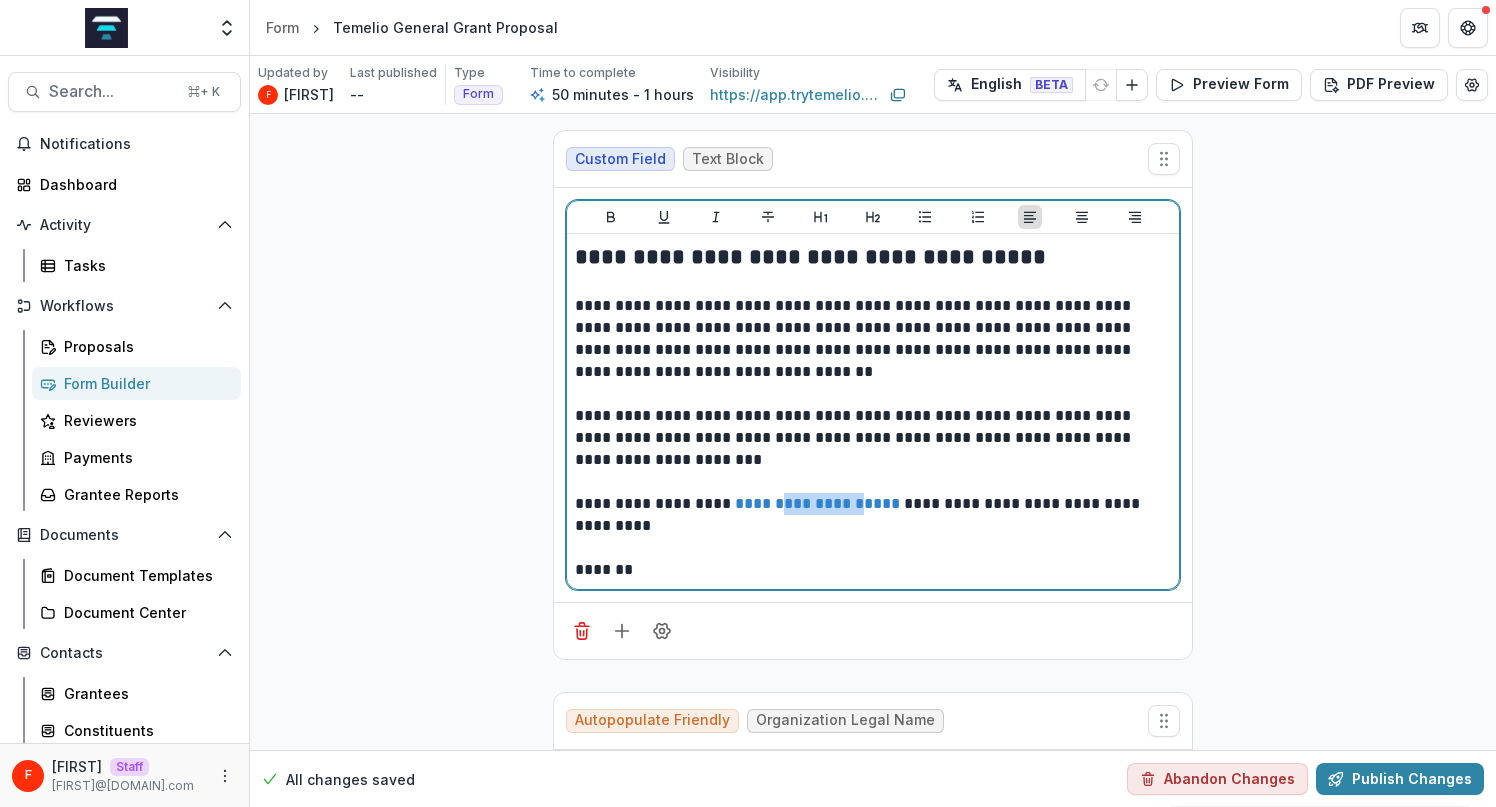 click on "**********" at bounding box center (873, 438) 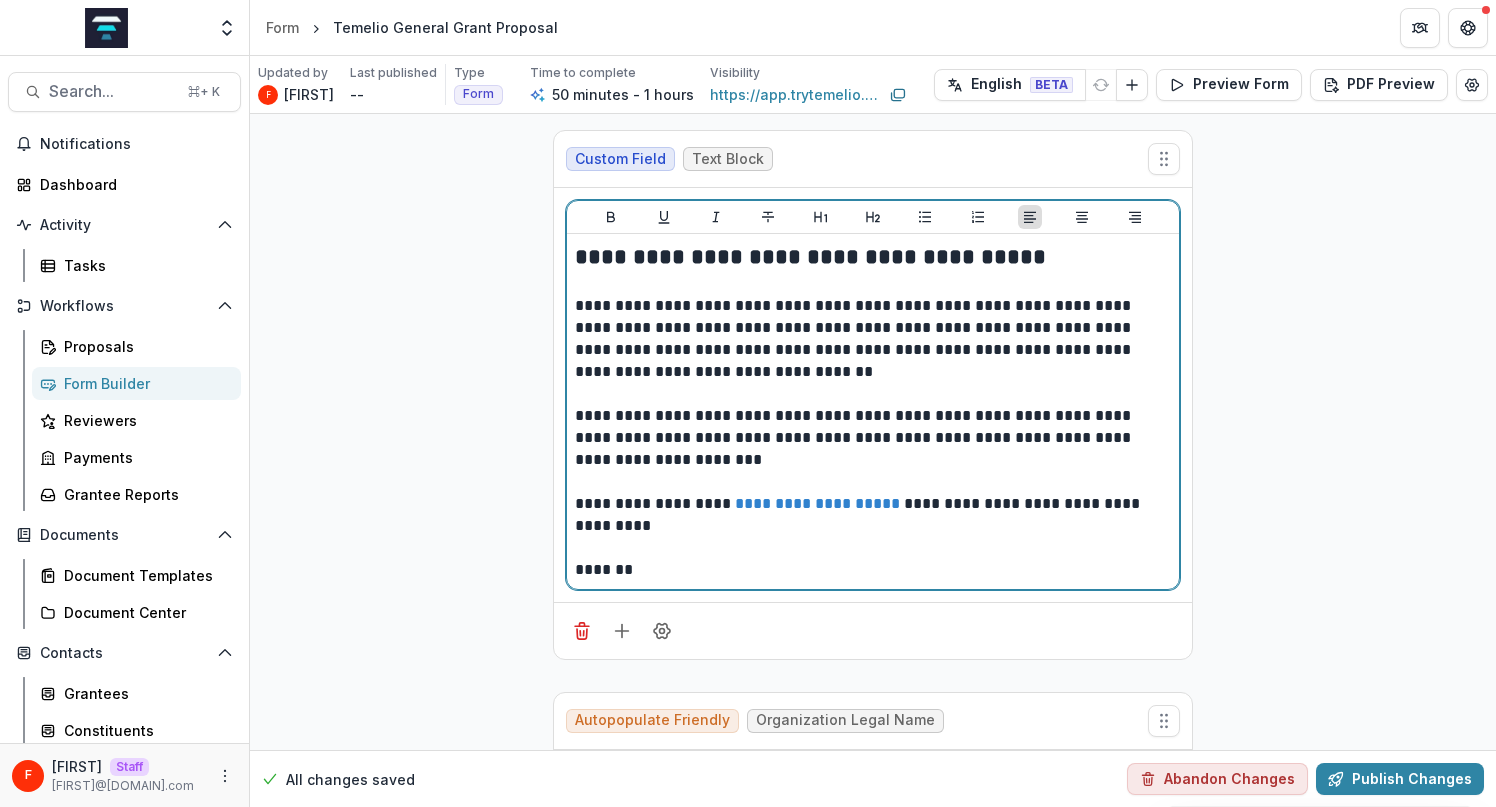 click on "**********" at bounding box center [873, 515] 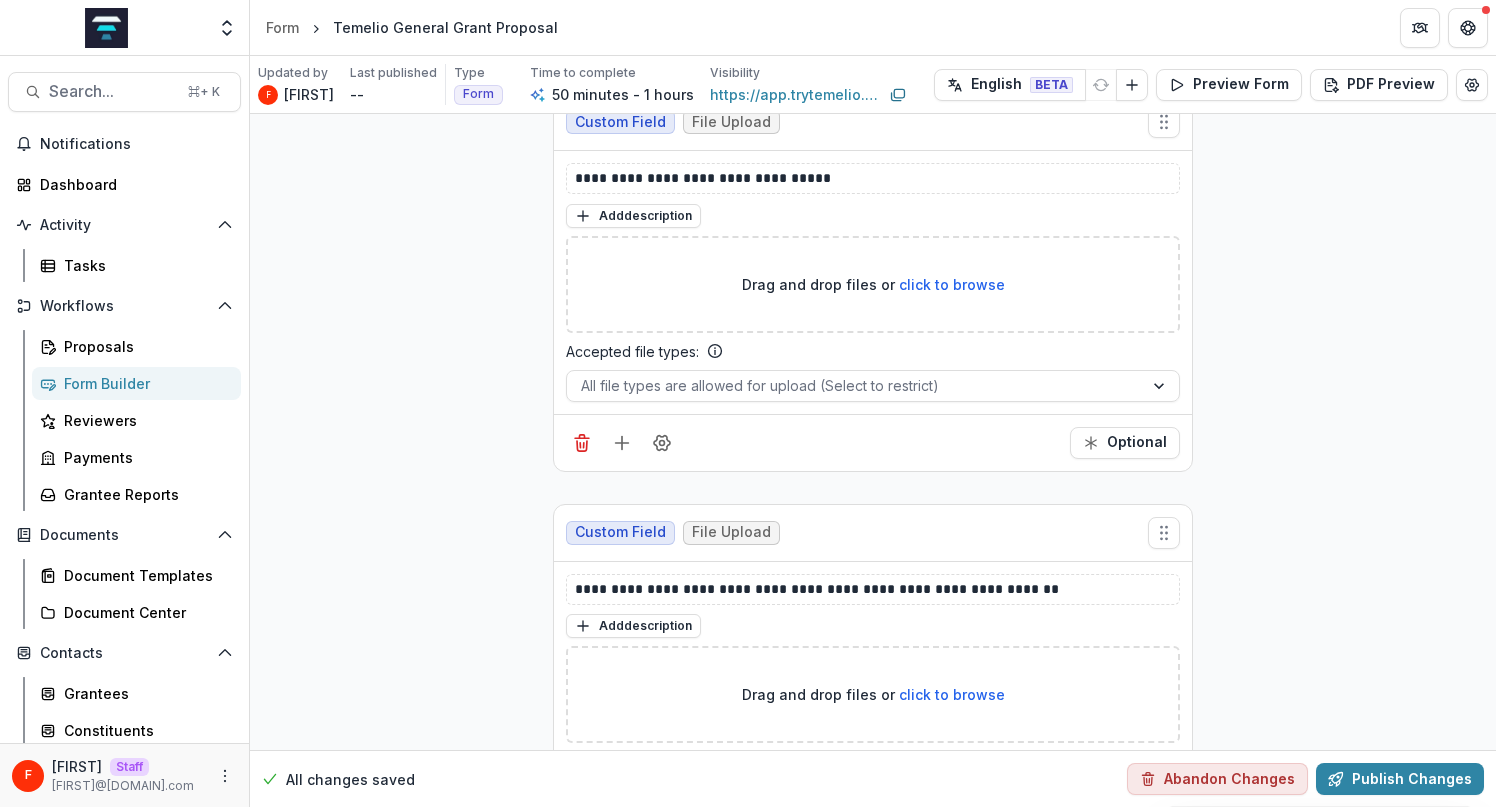 scroll, scrollTop: 12724, scrollLeft: 0, axis: vertical 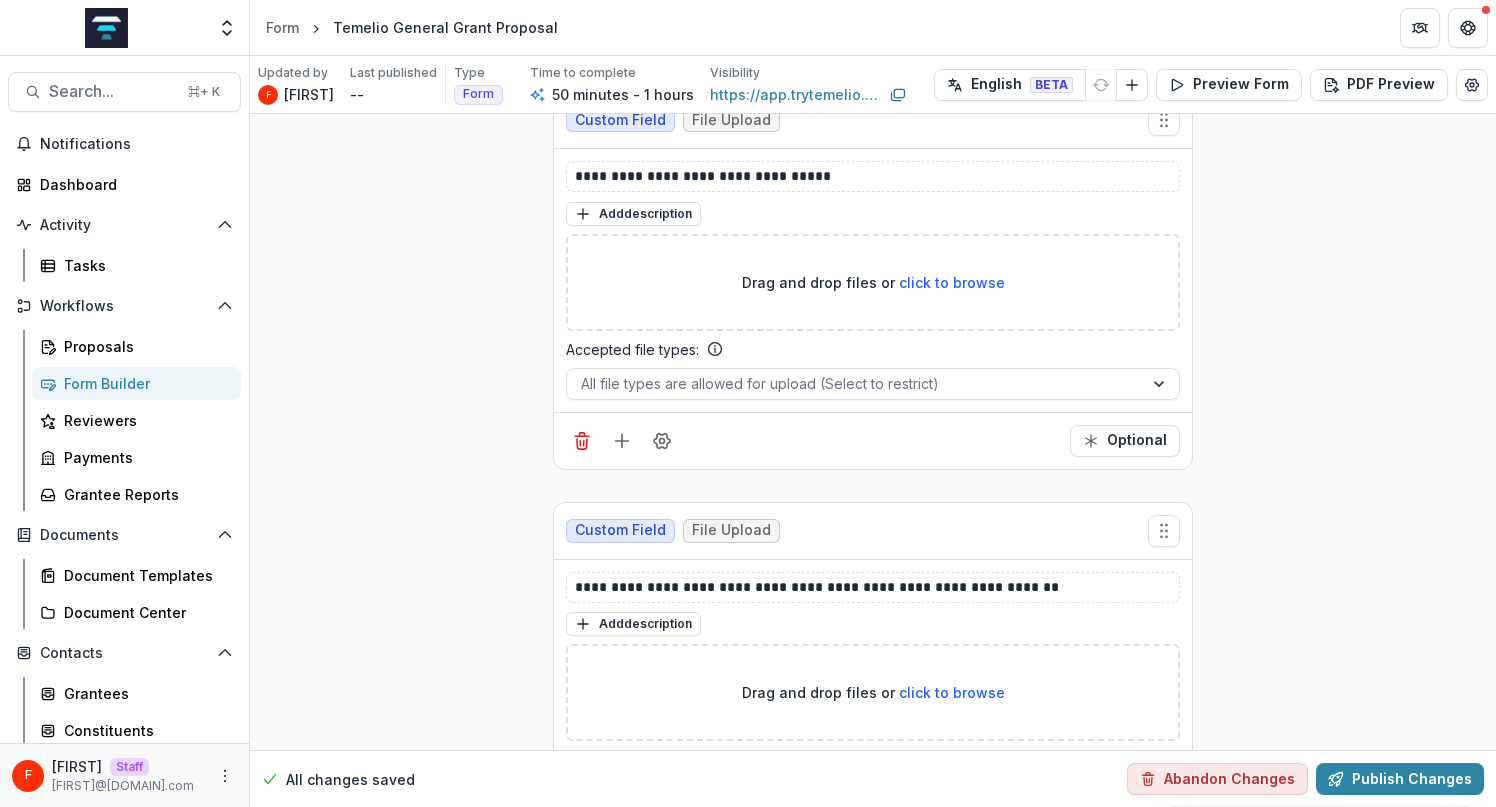 click on "Form Builder" at bounding box center [144, 383] 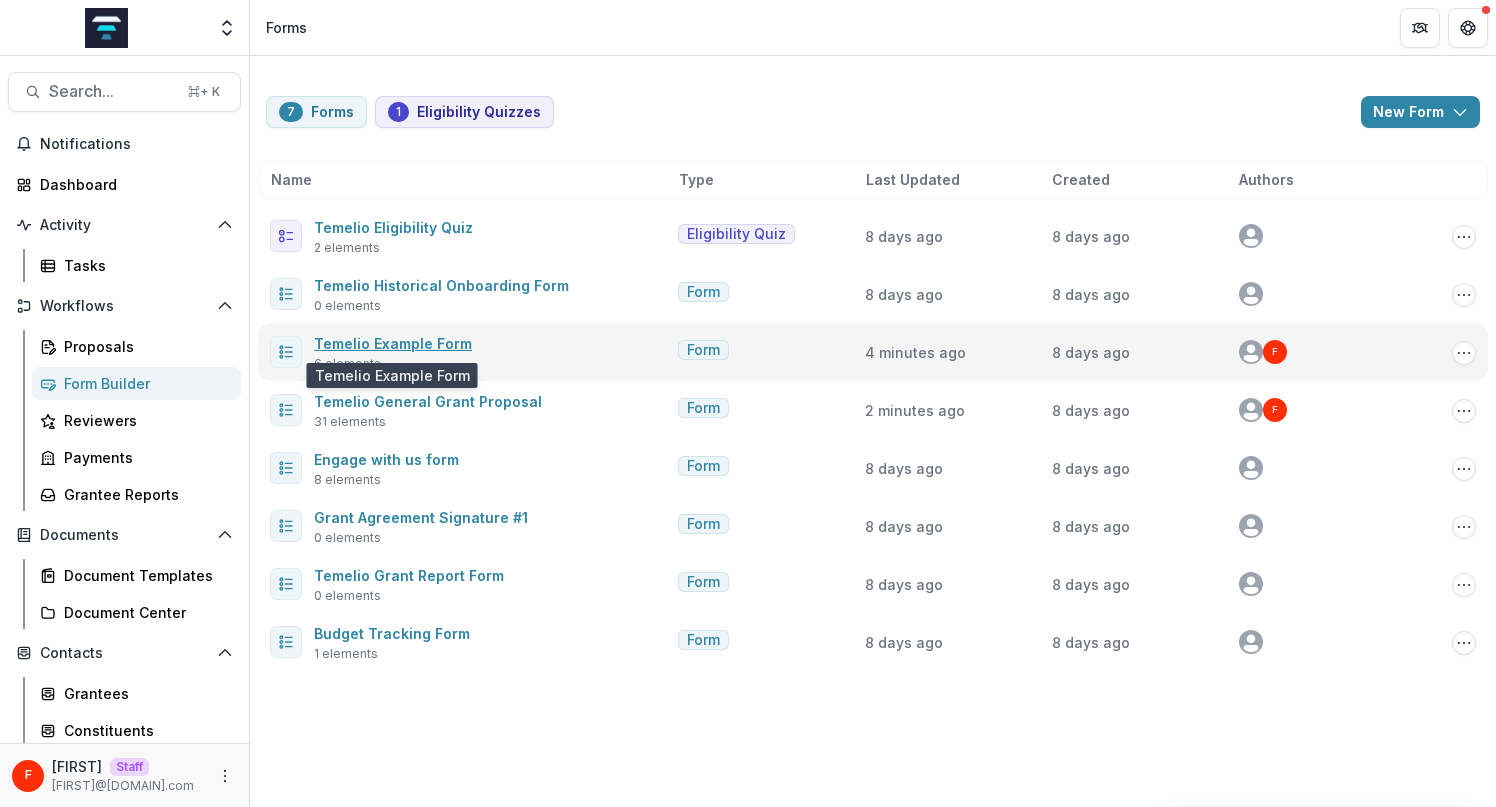 click on "Temelio Example Form" at bounding box center (393, 343) 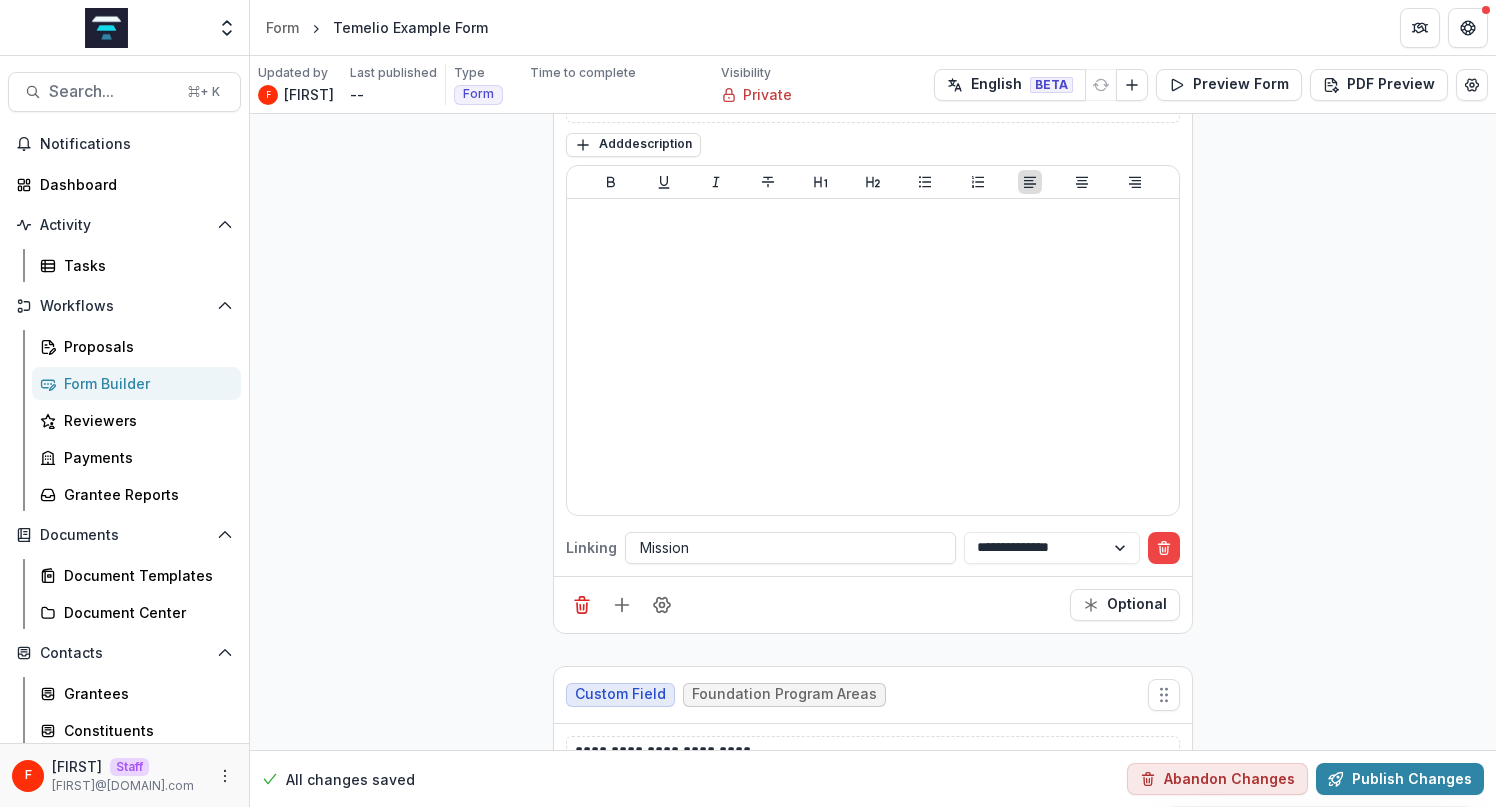 scroll, scrollTop: 684, scrollLeft: 0, axis: vertical 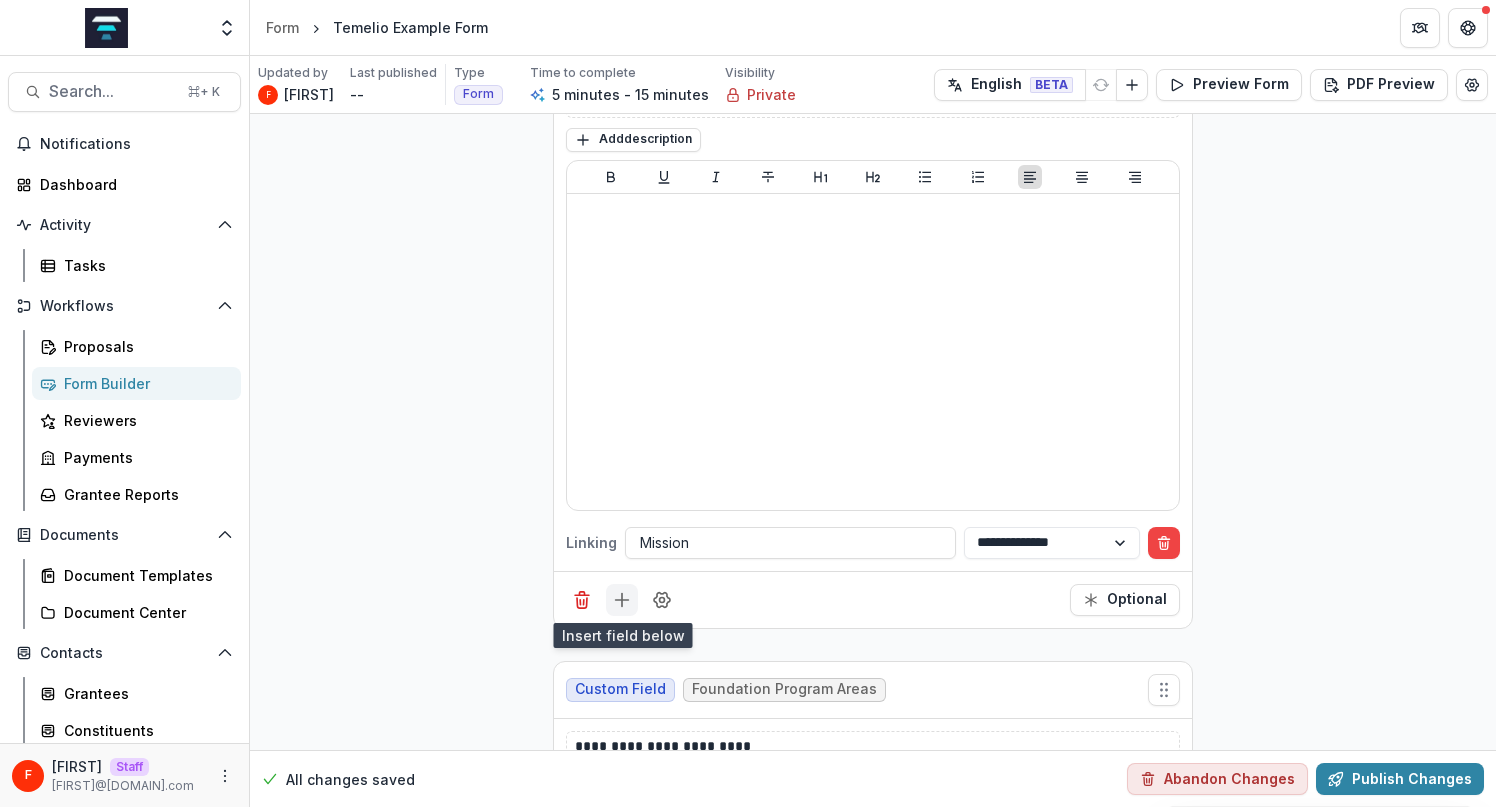 click 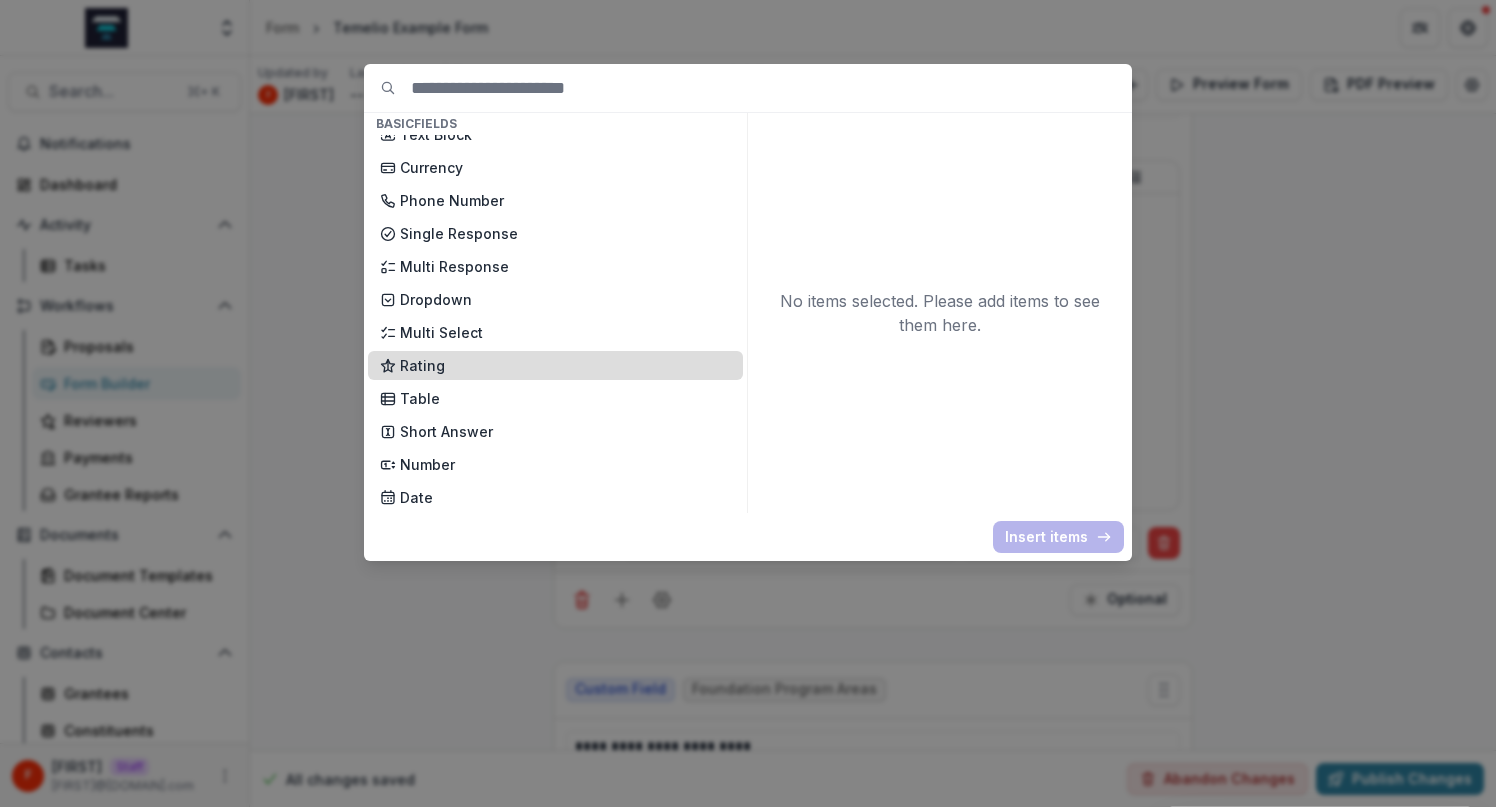 scroll, scrollTop: 119, scrollLeft: 0, axis: vertical 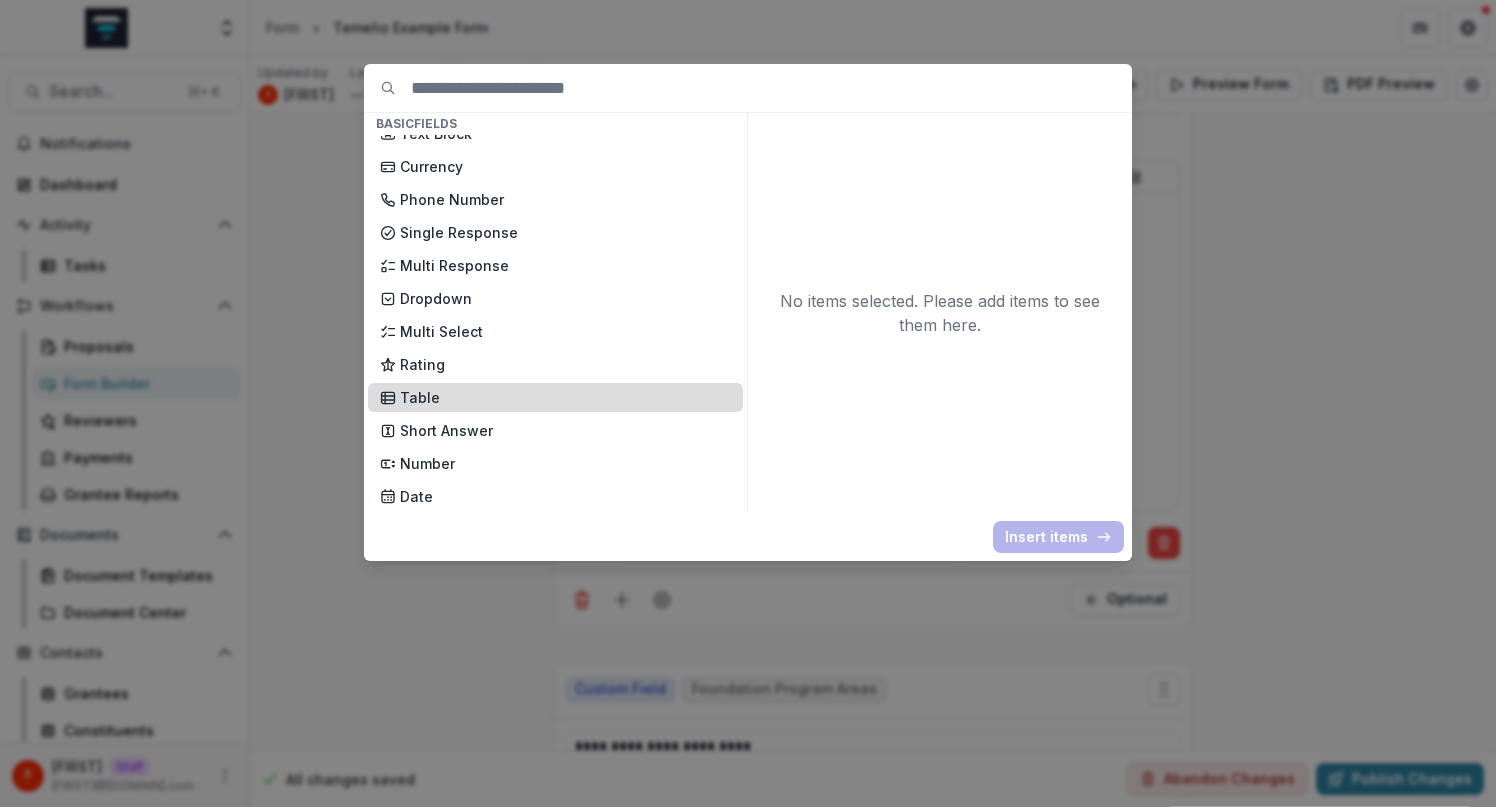click on "Table" at bounding box center (565, 397) 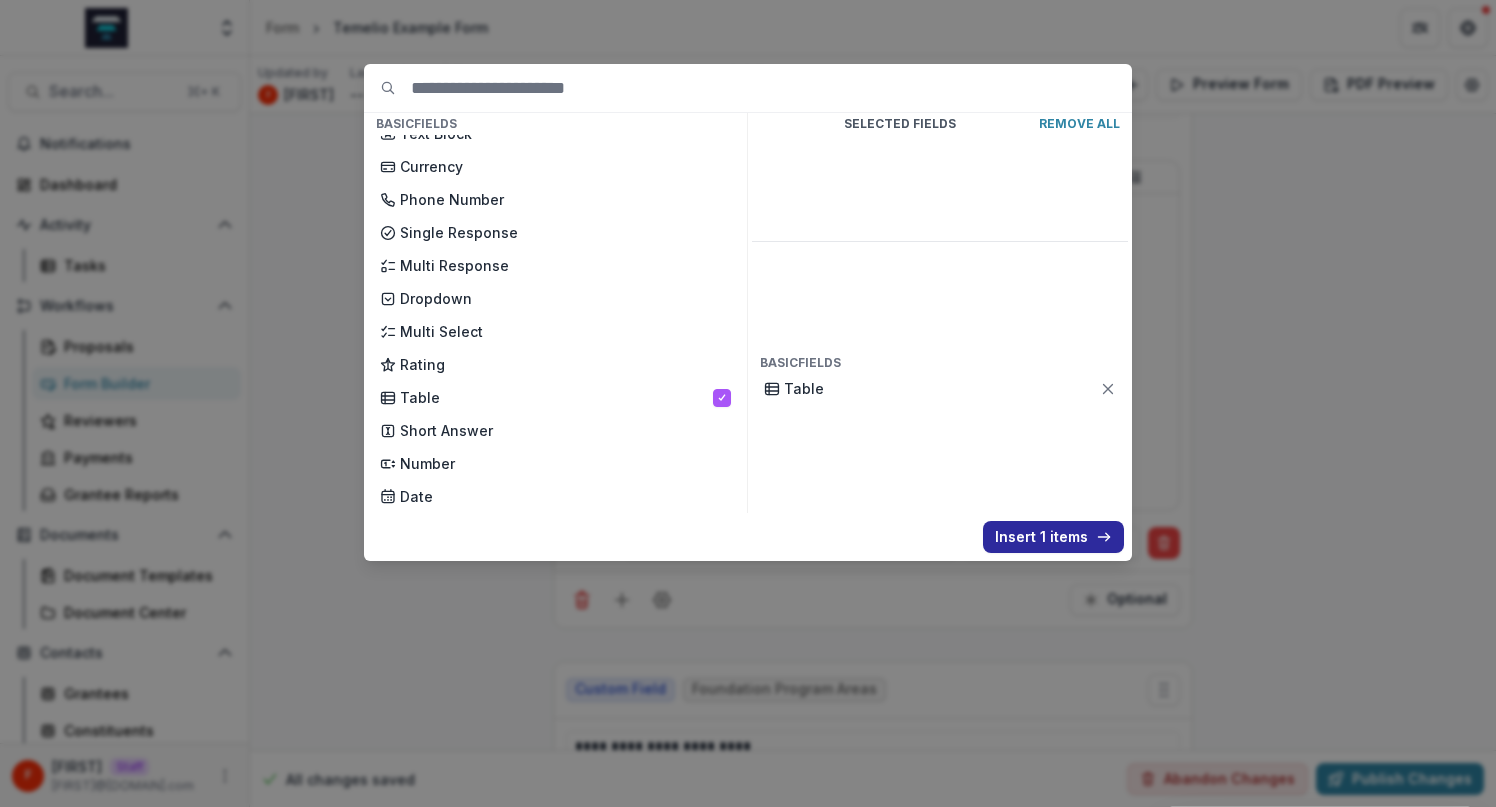 click on "Insert 1 items" at bounding box center [1053, 537] 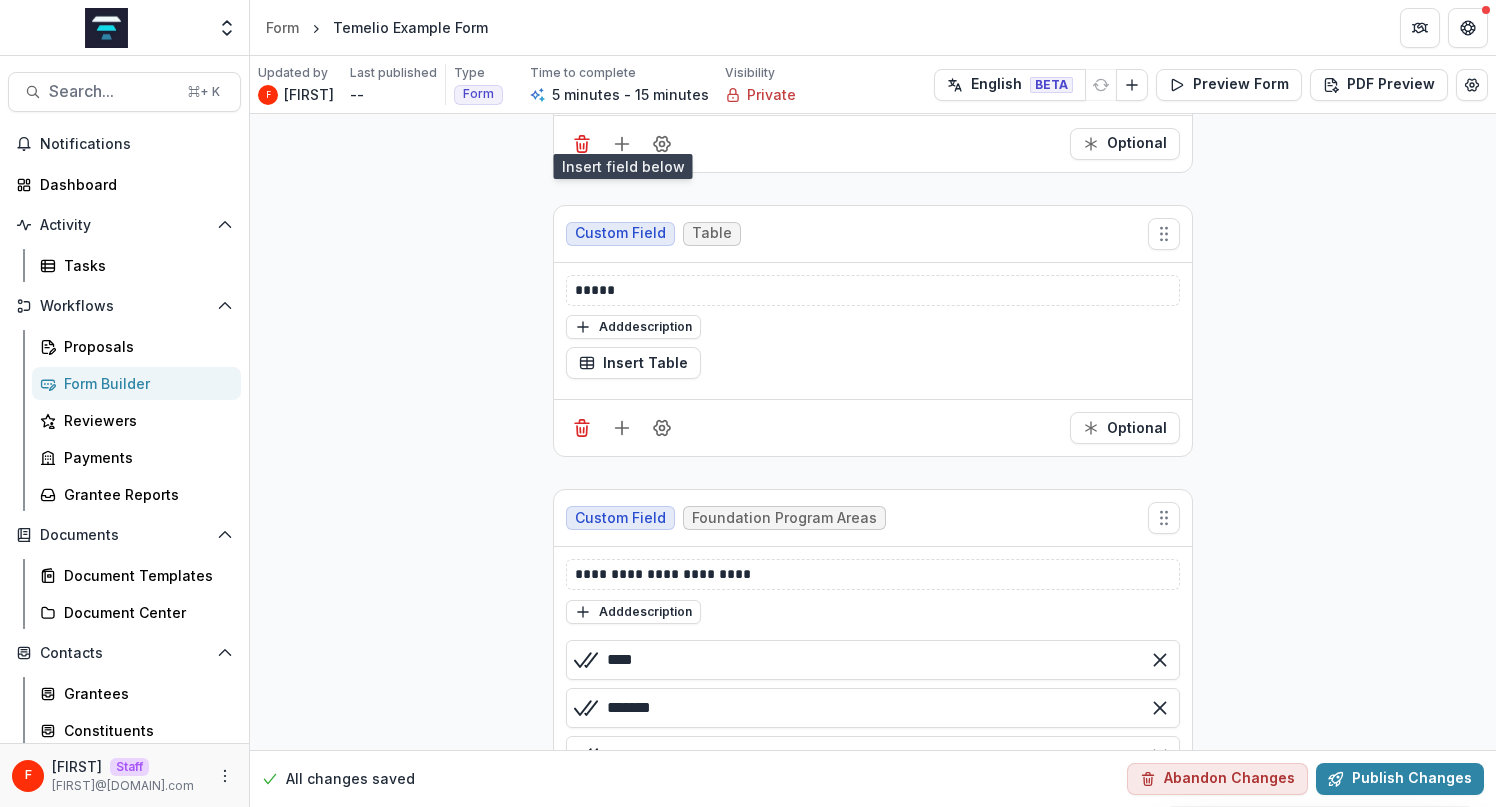 scroll, scrollTop: 1154, scrollLeft: 0, axis: vertical 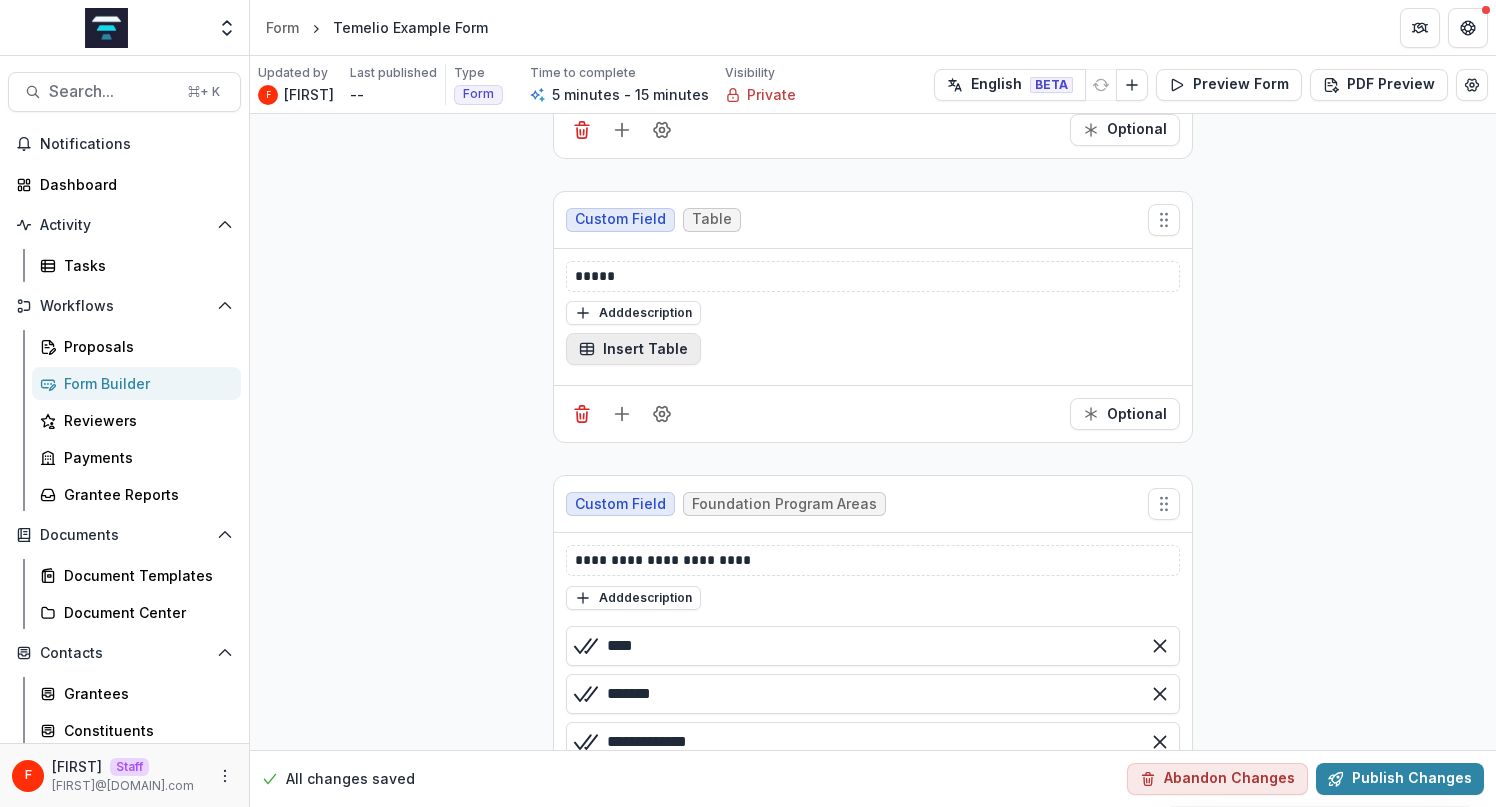 click on "Insert Table" at bounding box center (633, 349) 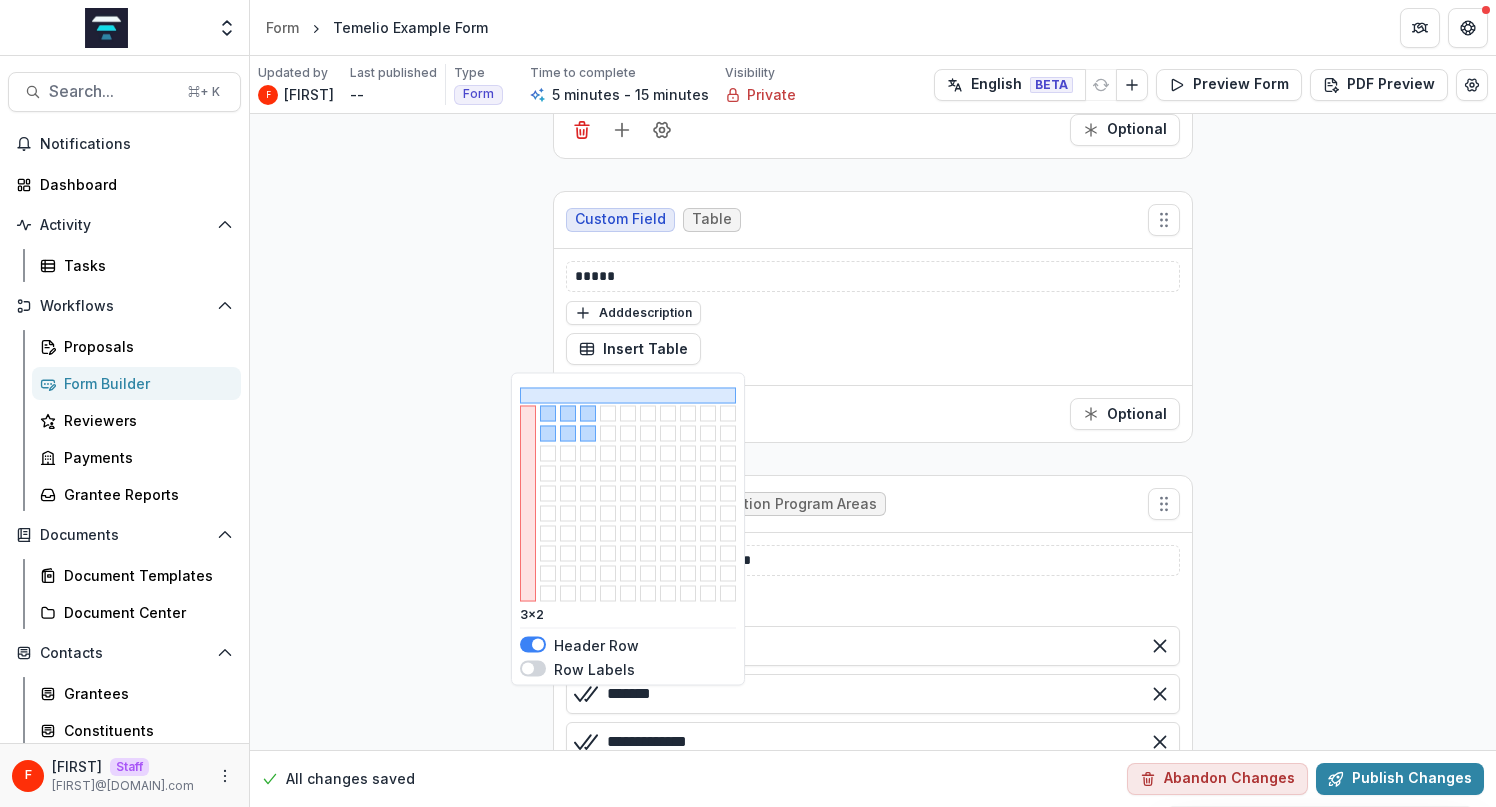 click at bounding box center (588, 434) 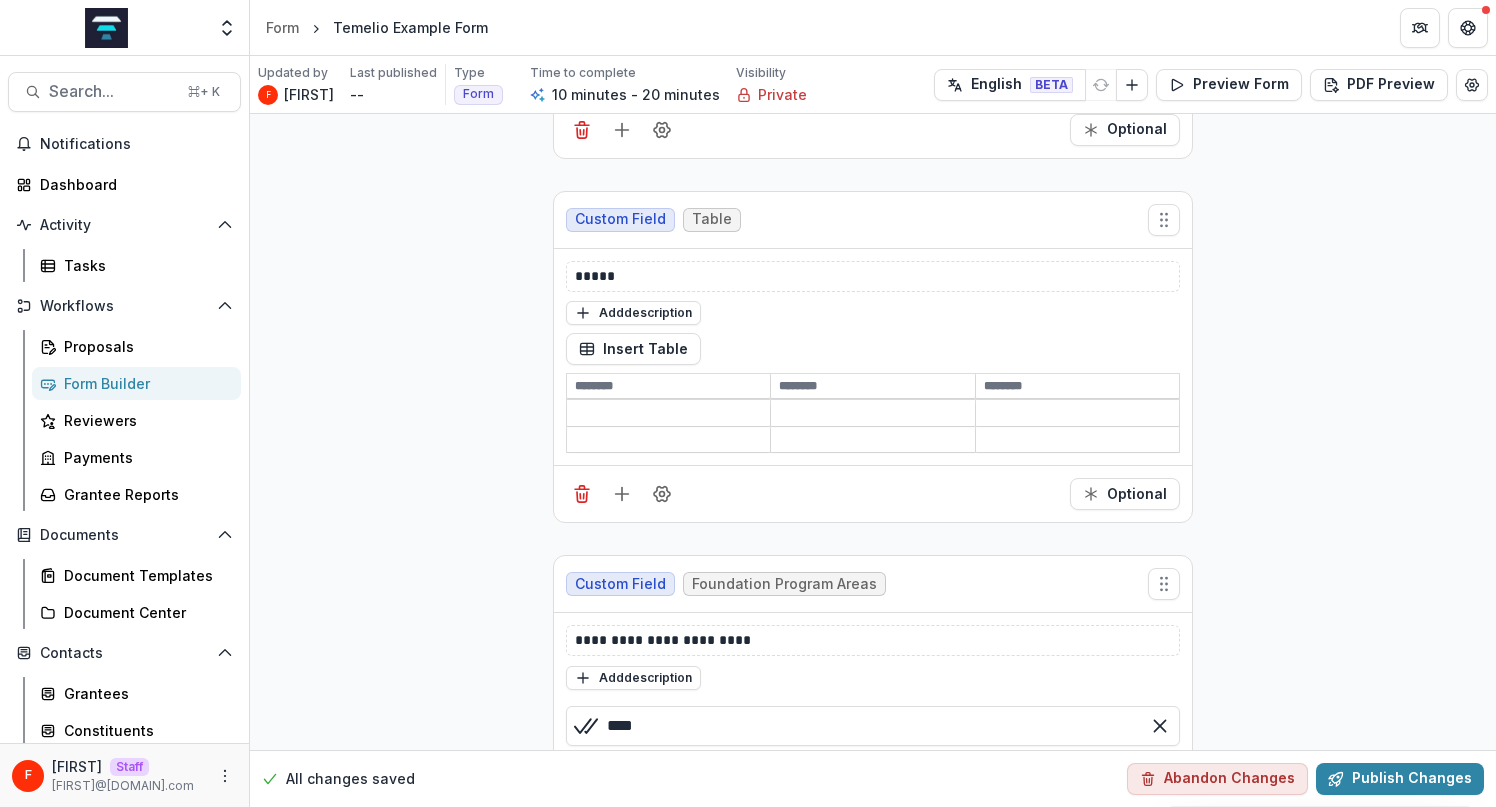 click at bounding box center [668, 414] 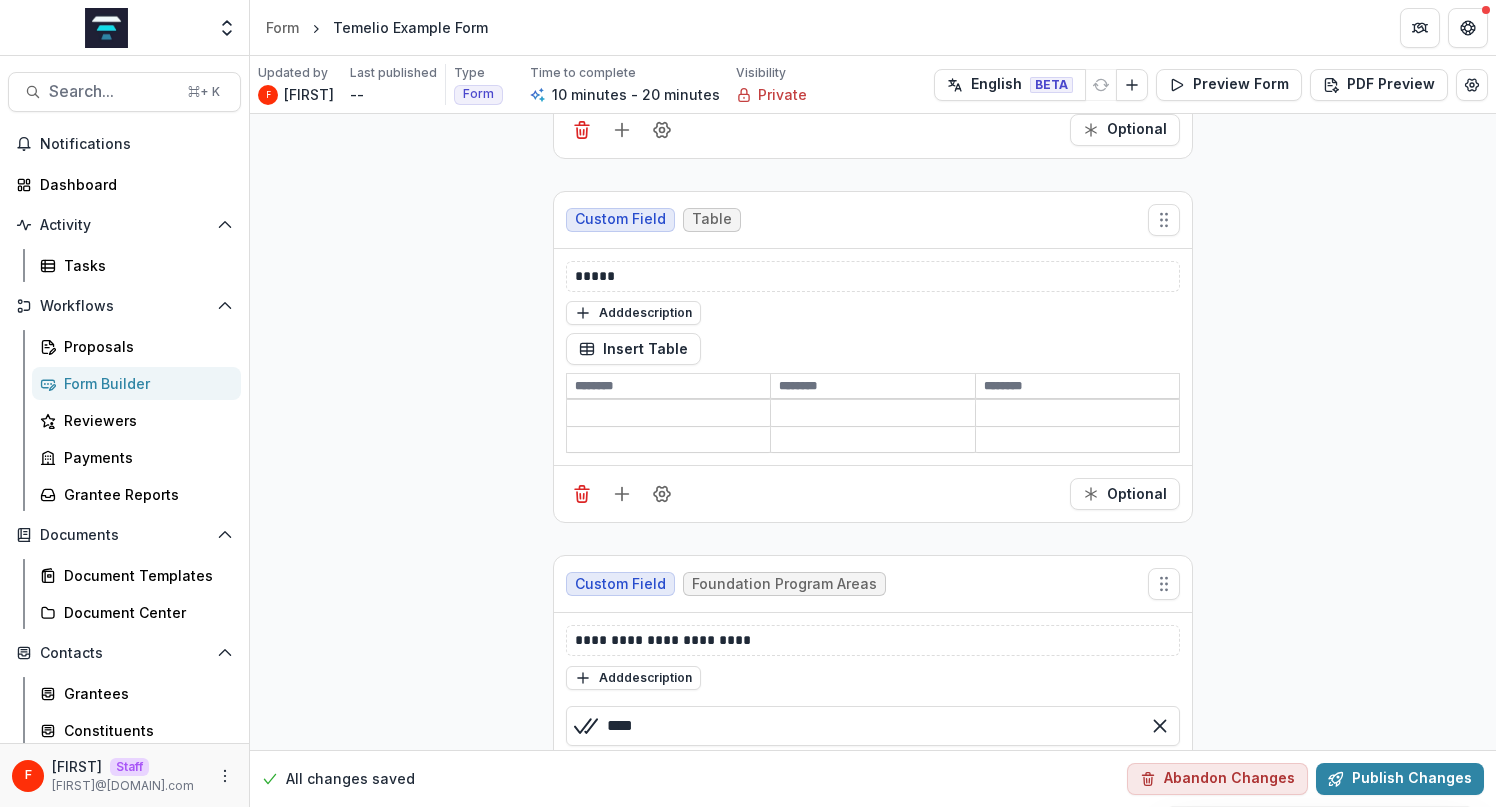 click at bounding box center (668, 386) 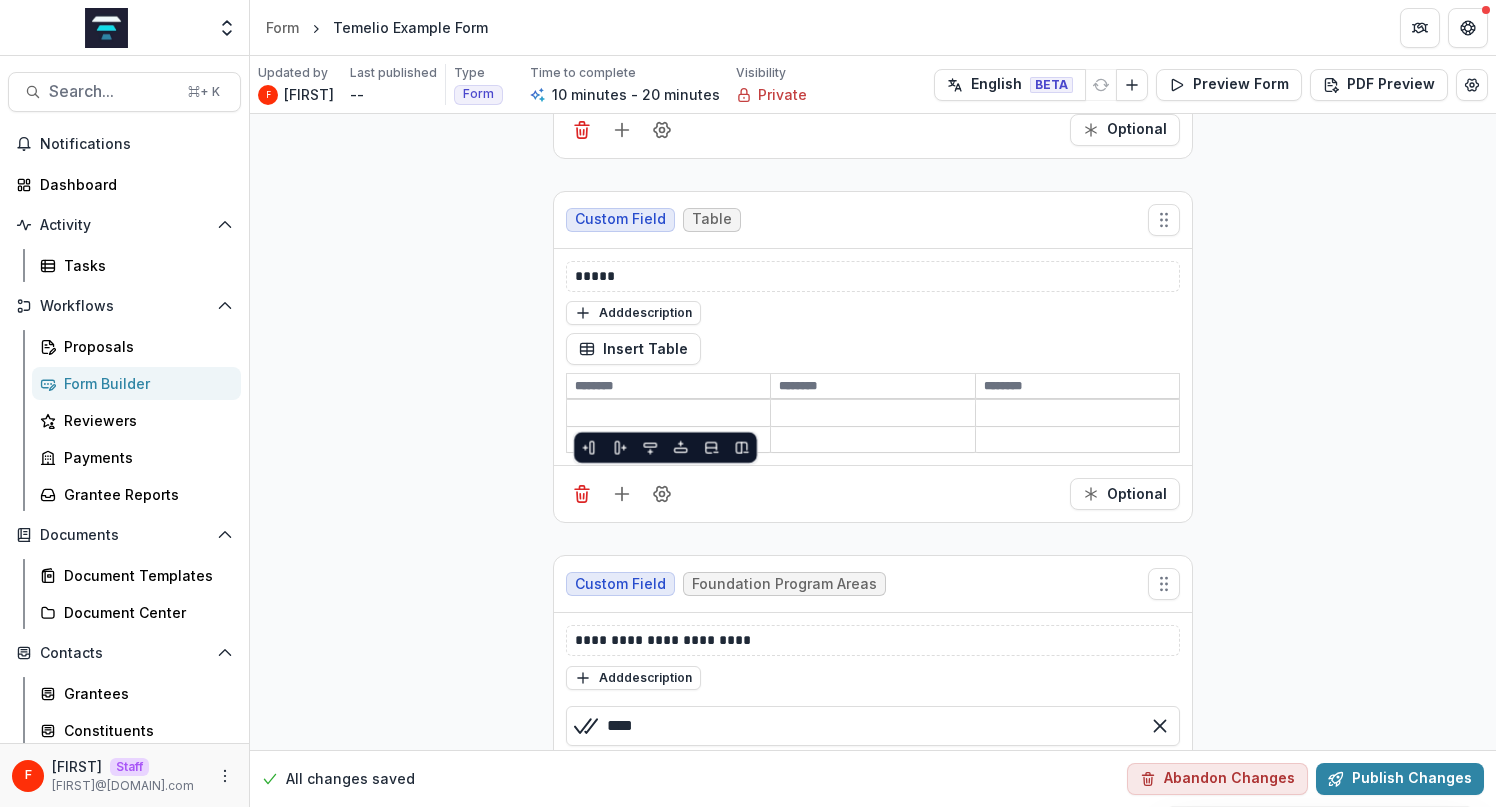 click at bounding box center [668, 386] 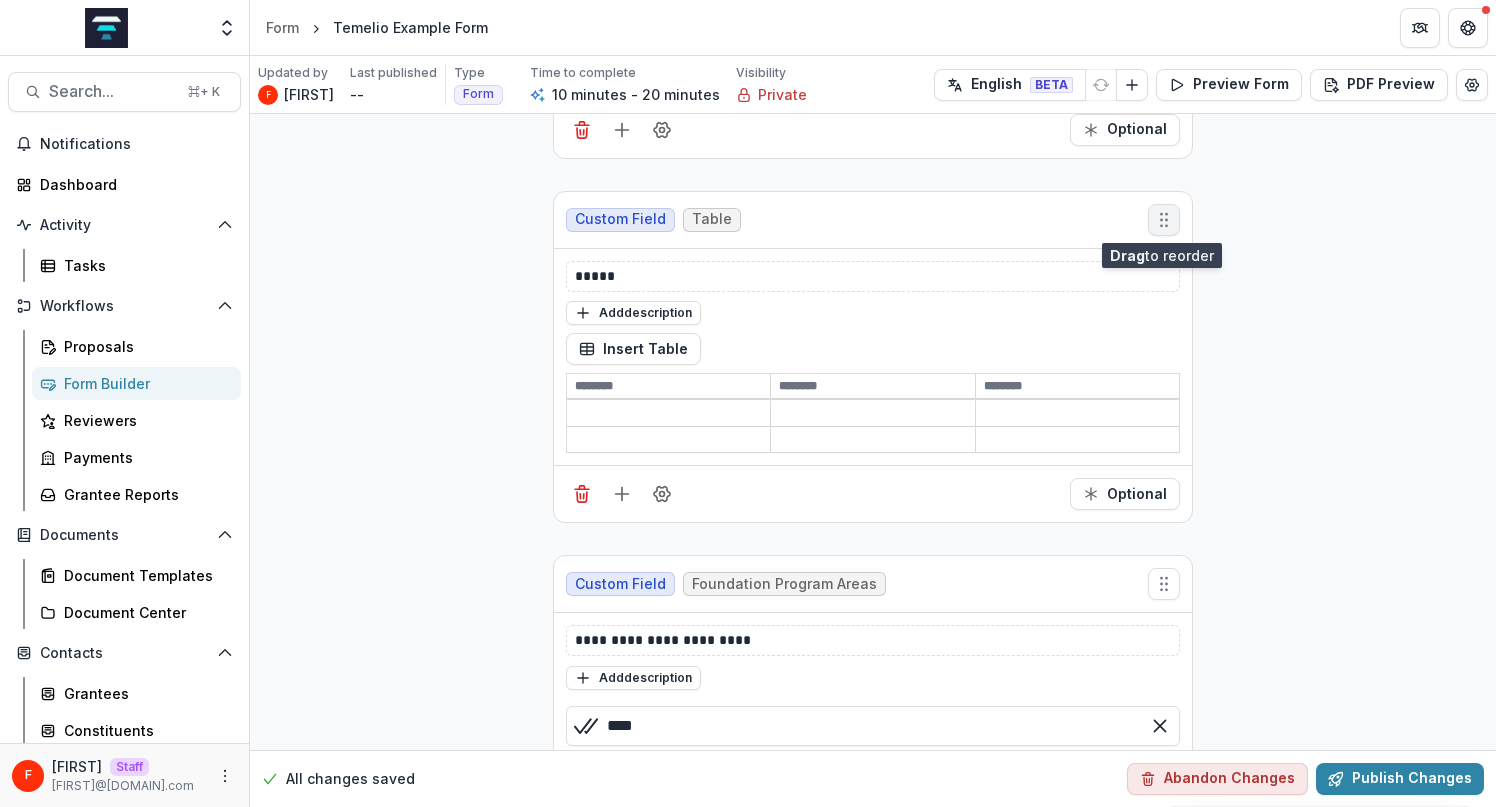 click 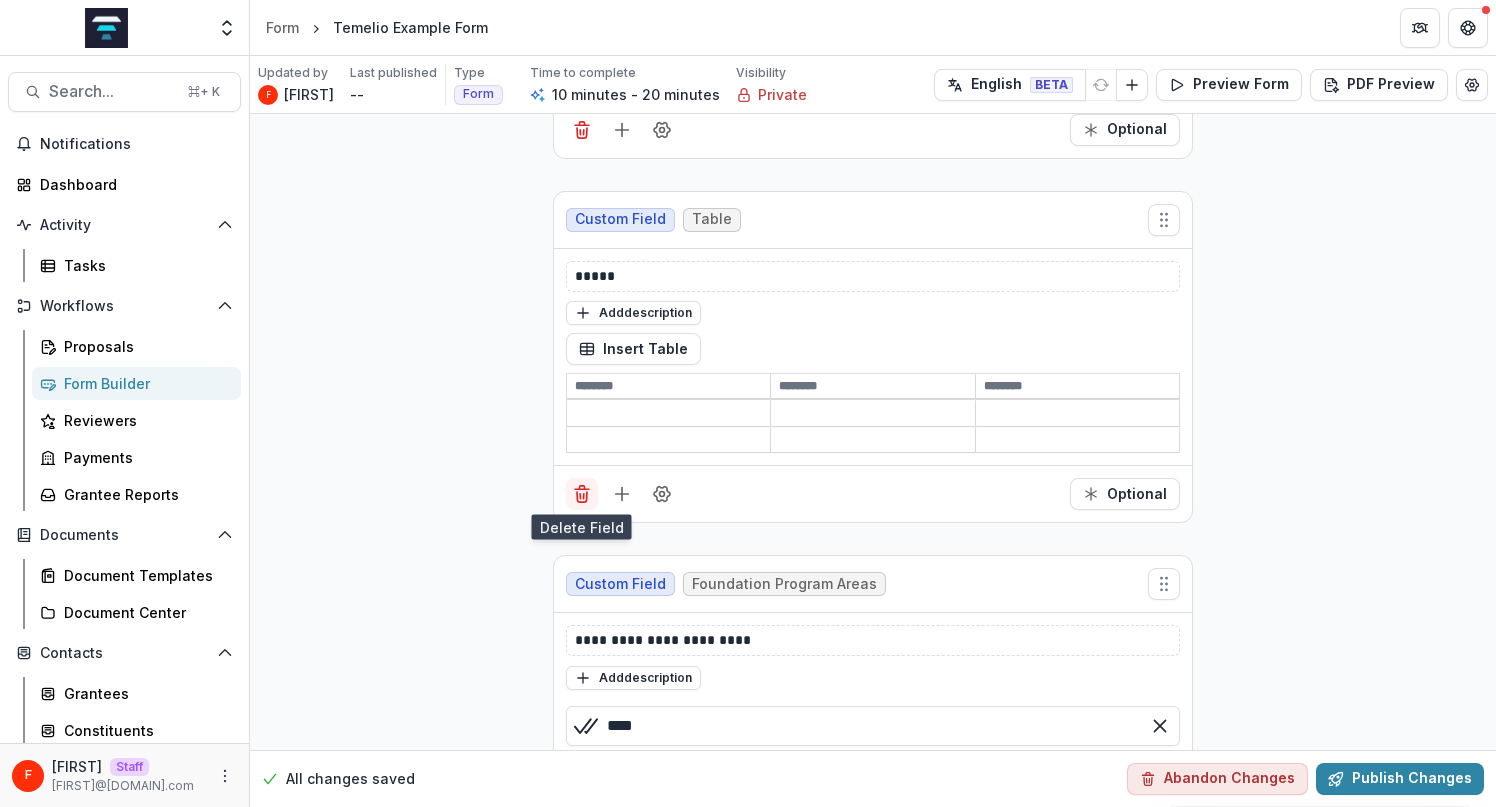 click 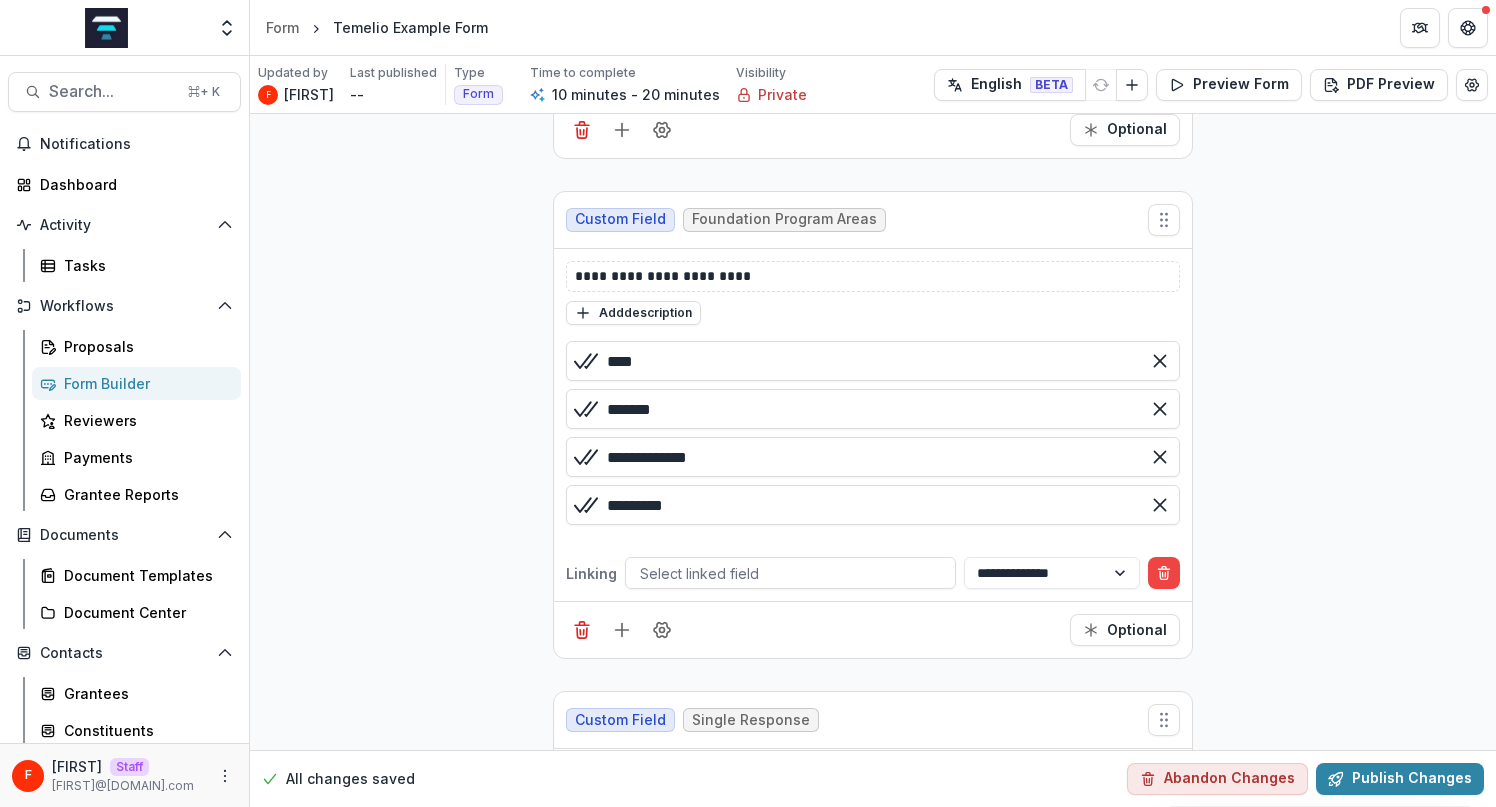 click on "**********" at bounding box center (873, 352) 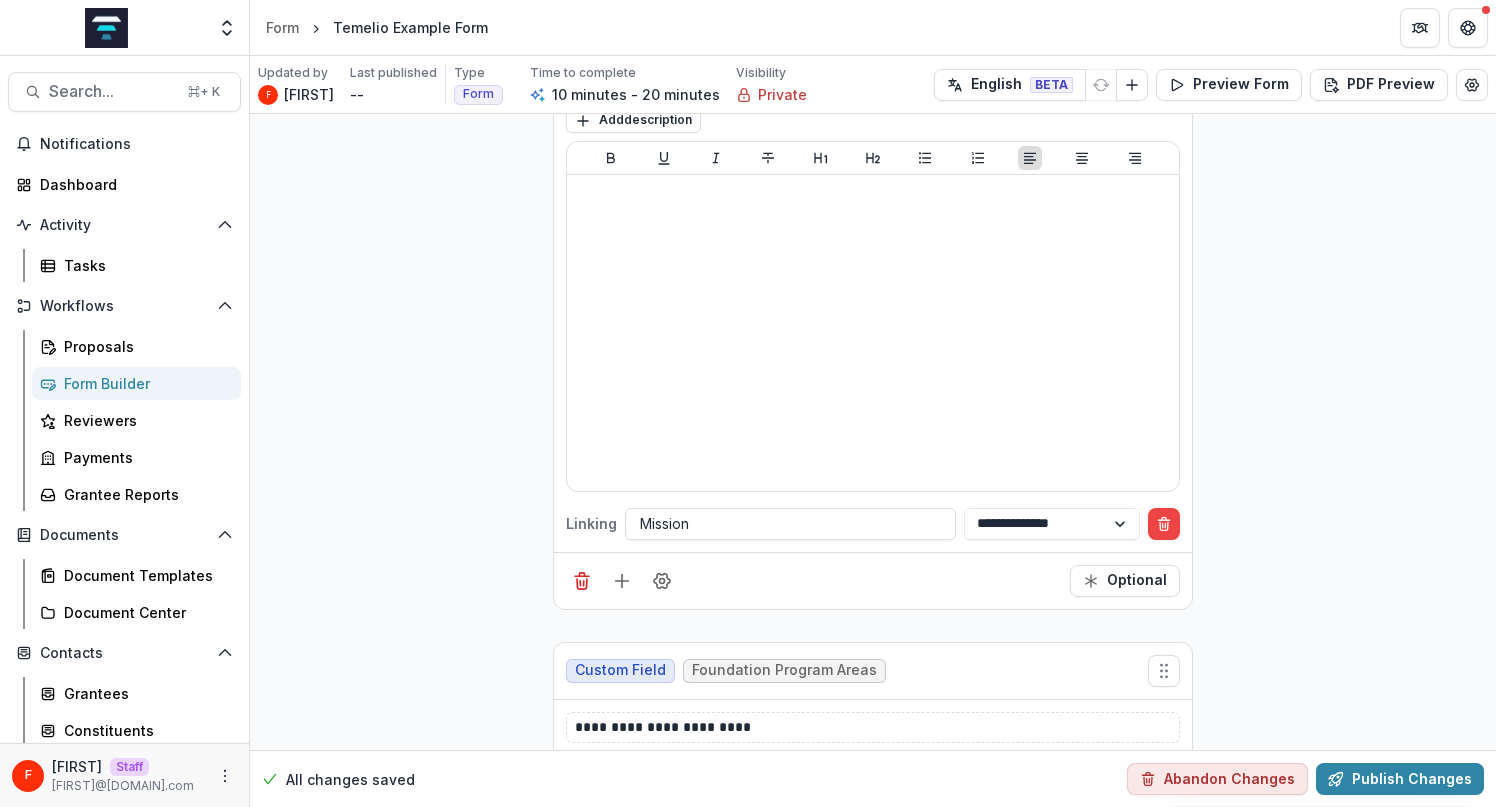 scroll, scrollTop: 621, scrollLeft: 0, axis: vertical 